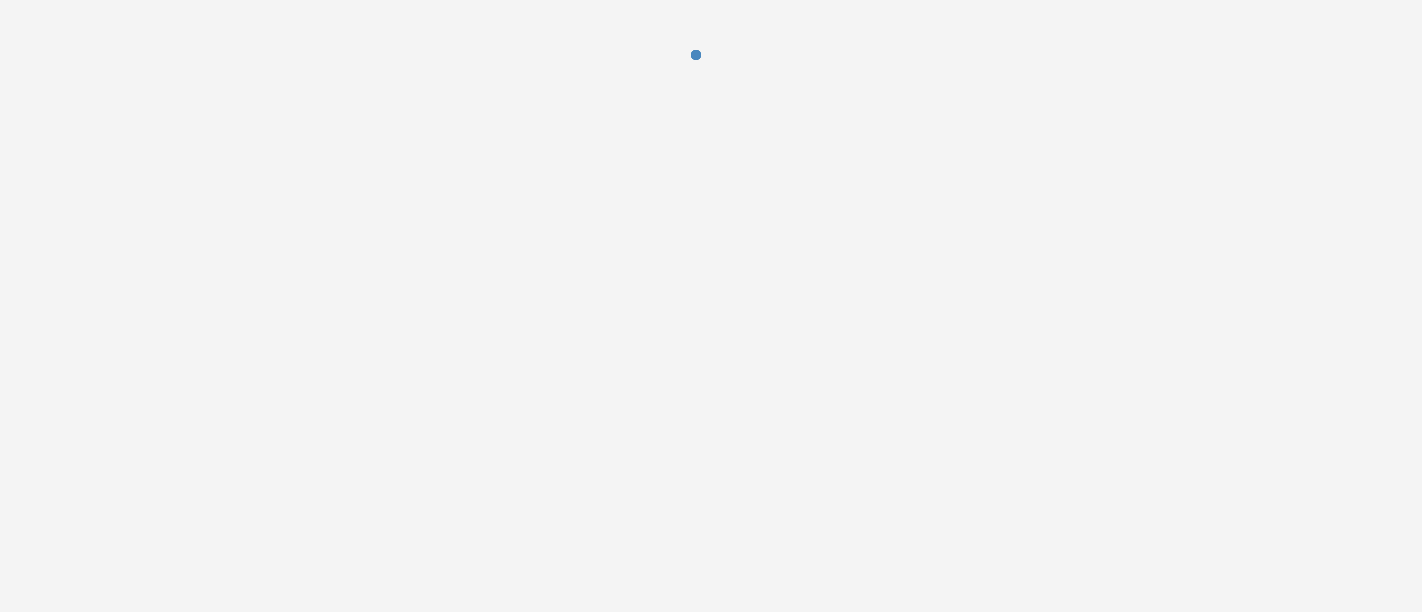 scroll, scrollTop: 0, scrollLeft: 0, axis: both 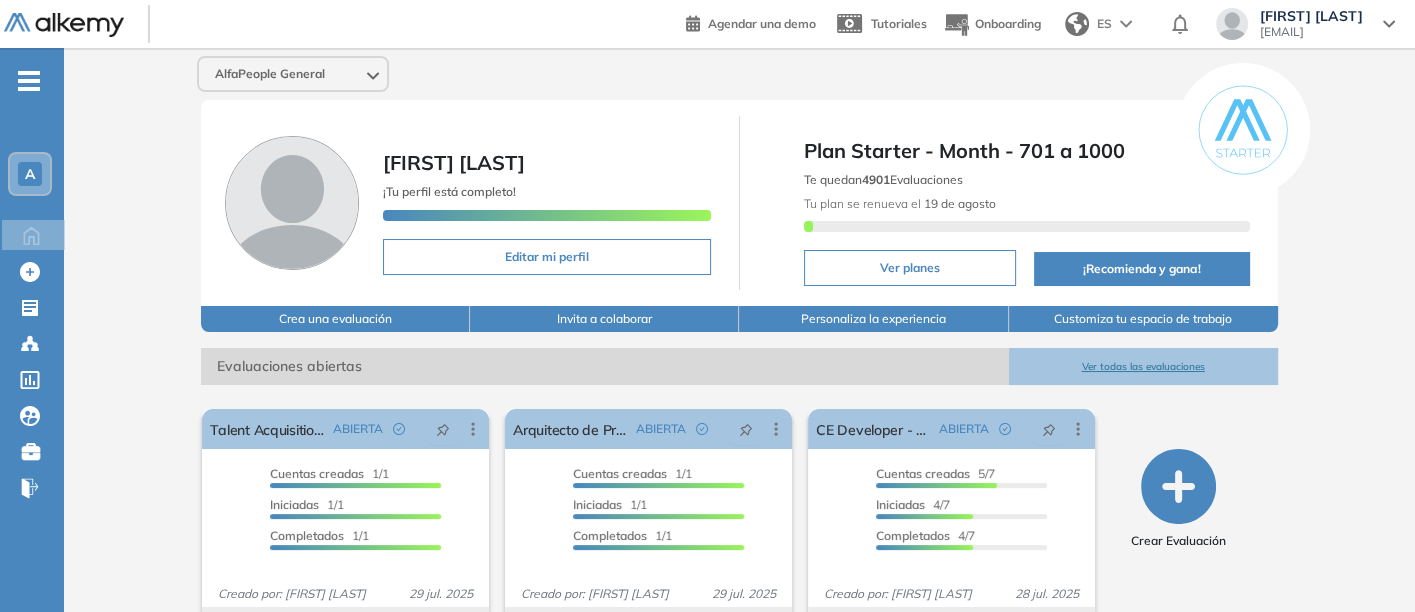 click on "Ver todas las evaluaciones" at bounding box center [1143, 366] 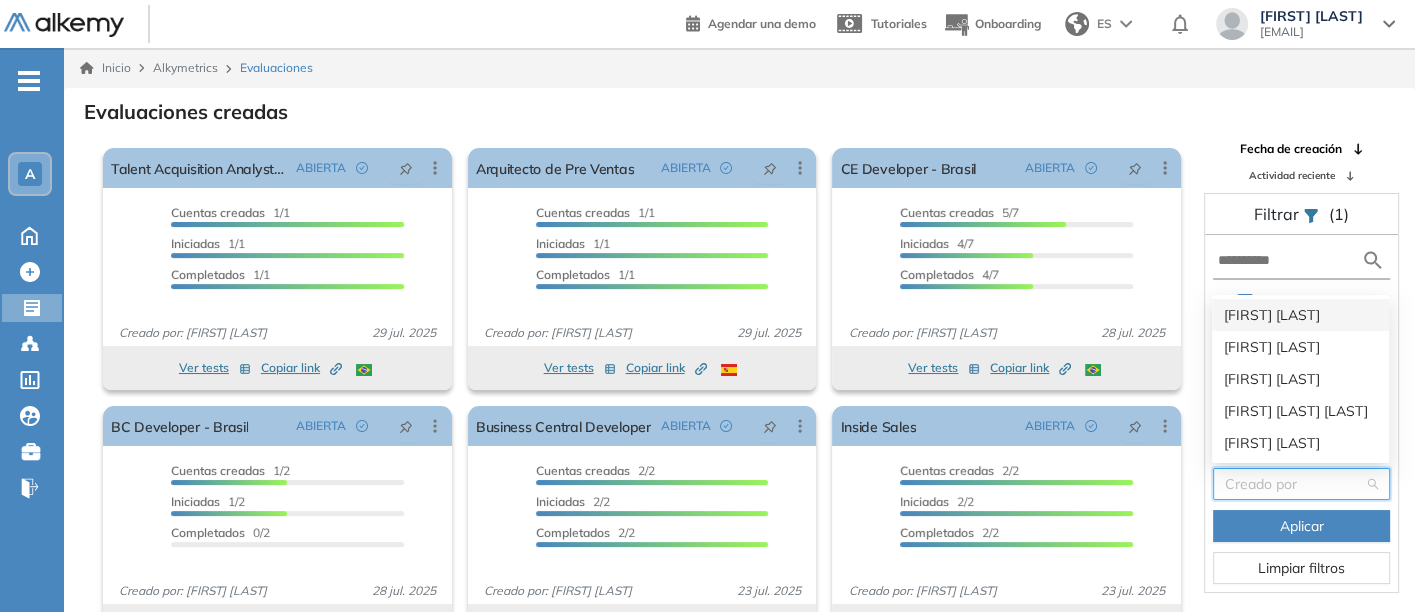 click at bounding box center (1294, 484) 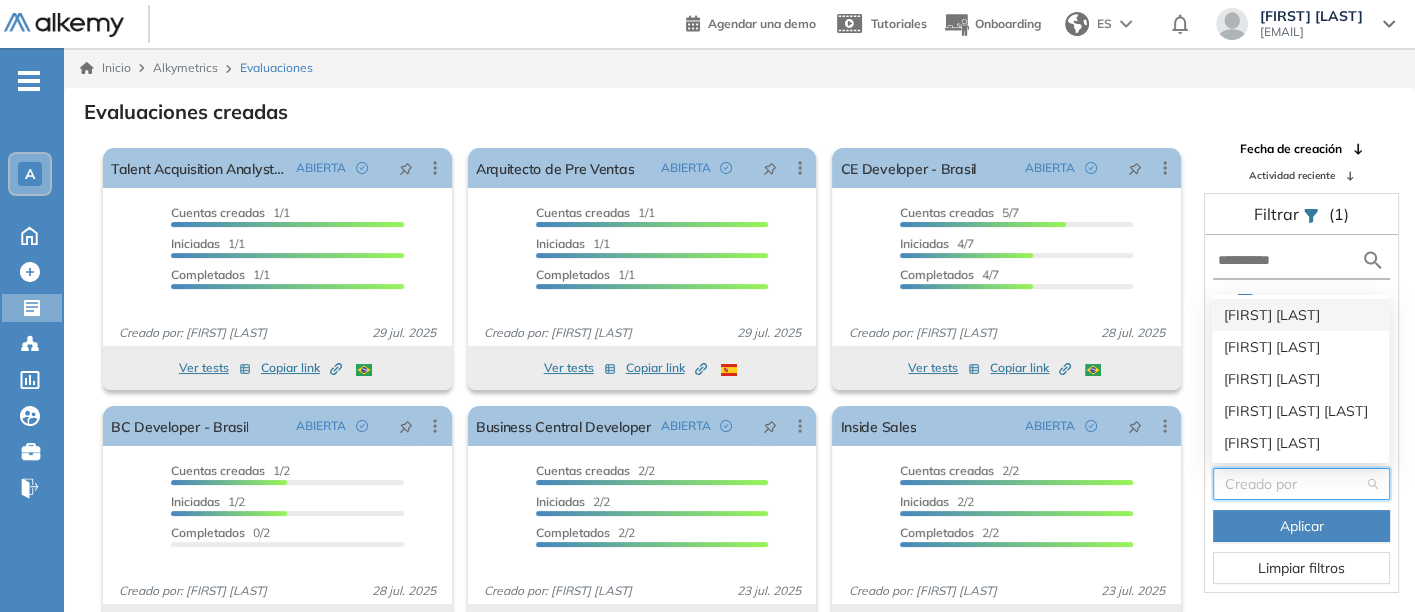 click on "[FIRST] [LAST]" at bounding box center [1300, 315] 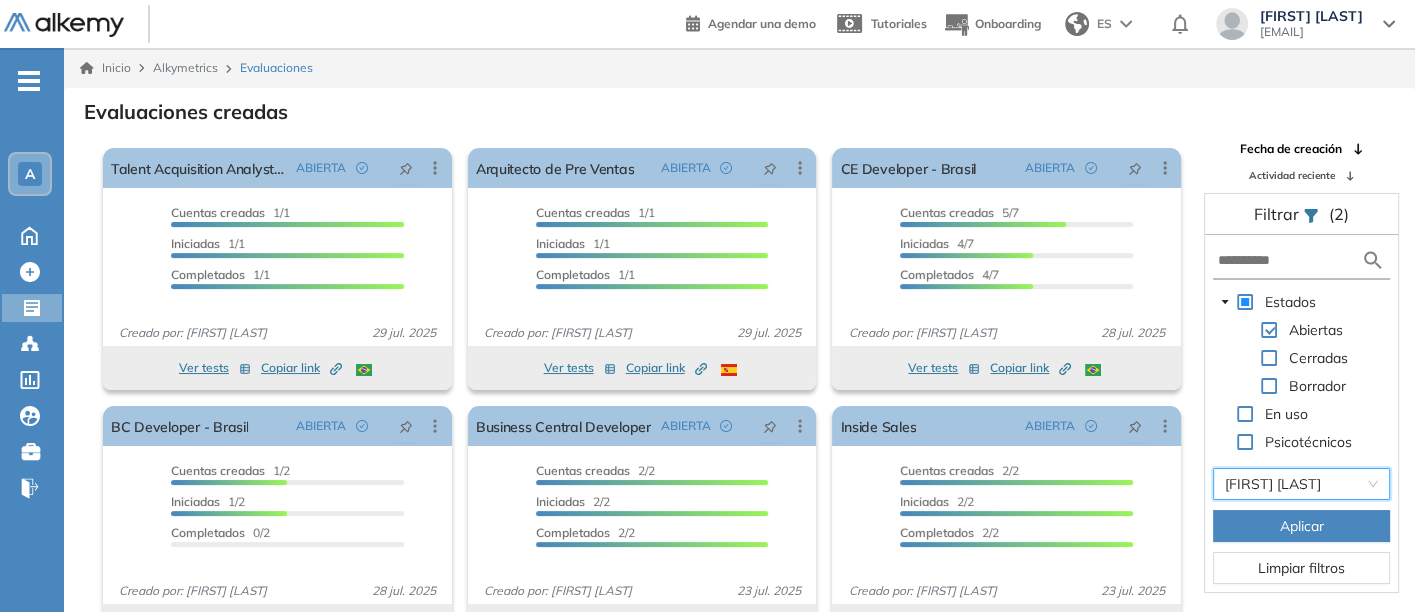 click on "Aplicar" at bounding box center (1301, 526) 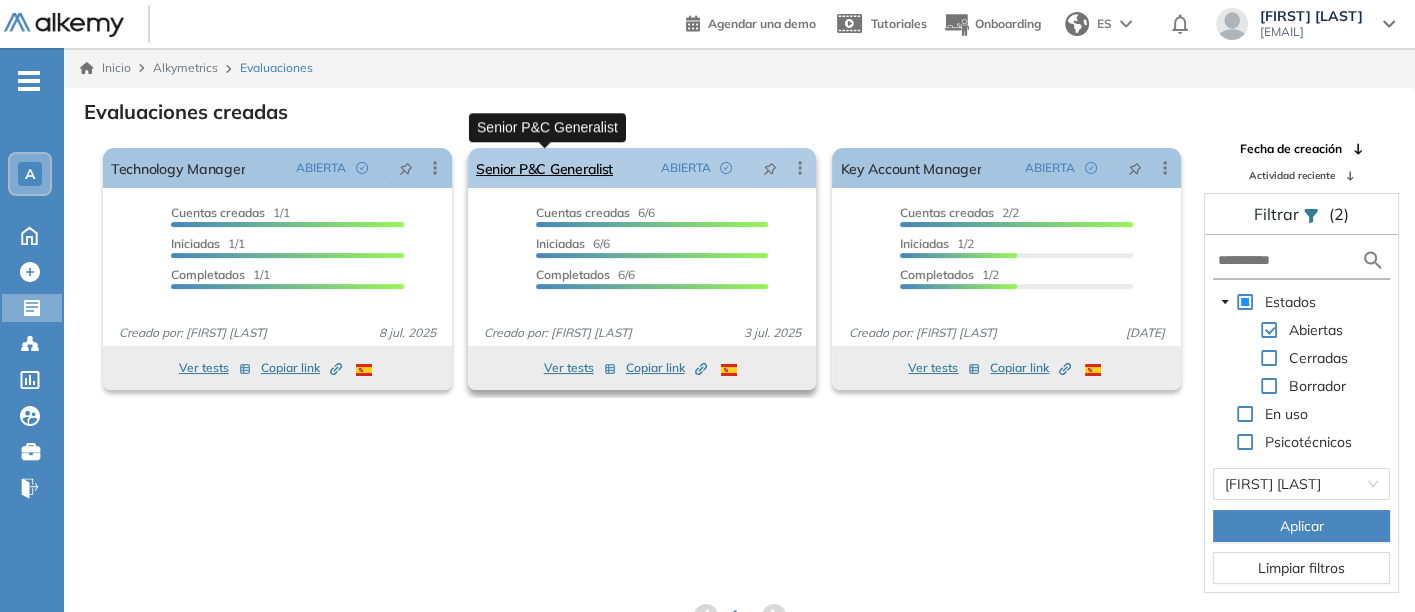 click on "Senior P&C Generalist" at bounding box center (544, 168) 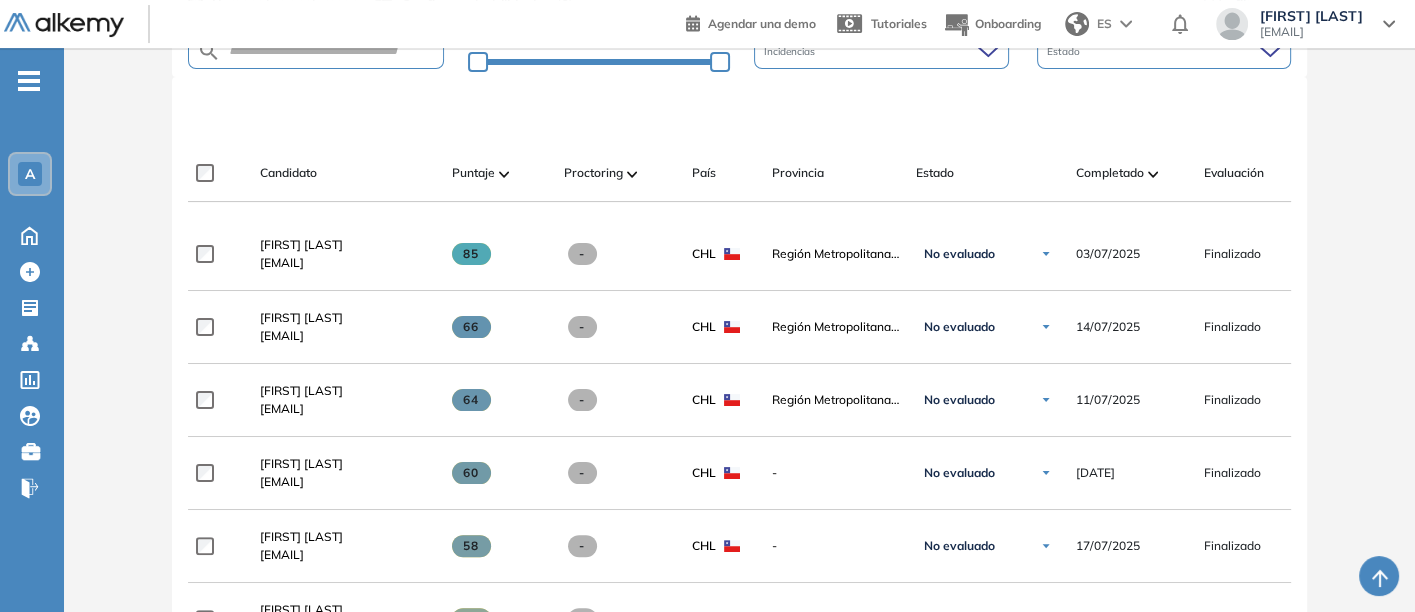 scroll, scrollTop: 555, scrollLeft: 0, axis: vertical 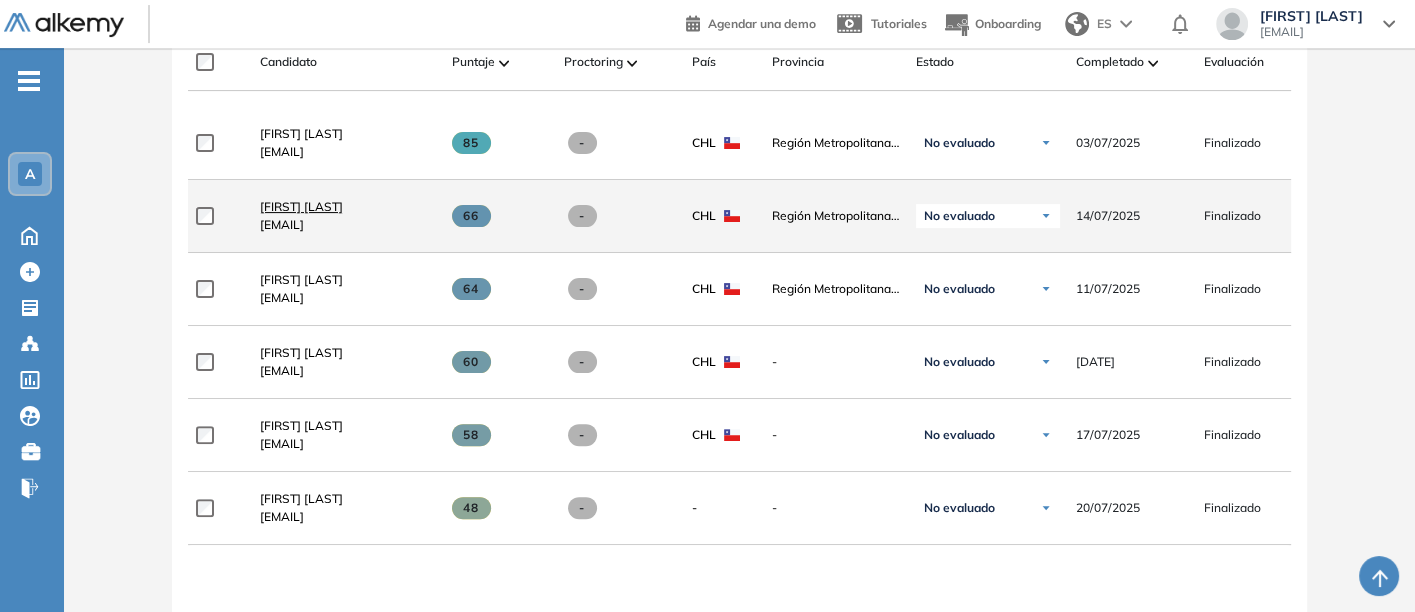 click on "[FIRST] [LAST]" at bounding box center (301, 206) 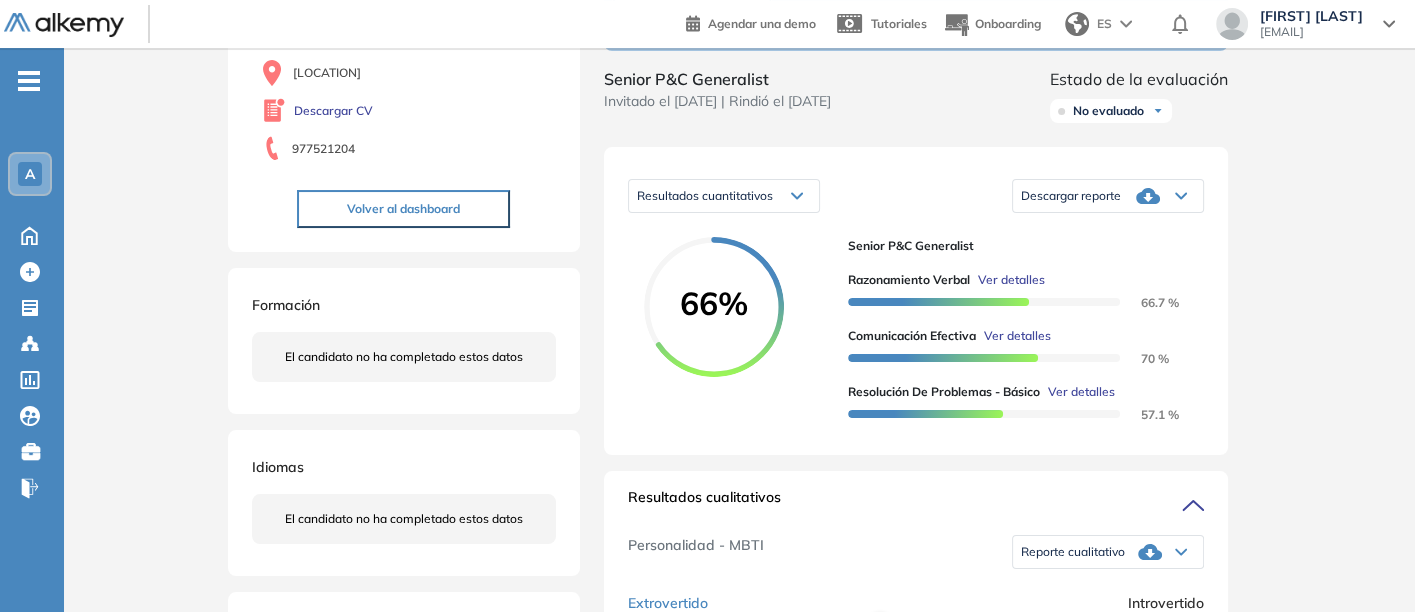 scroll, scrollTop: 333, scrollLeft: 0, axis: vertical 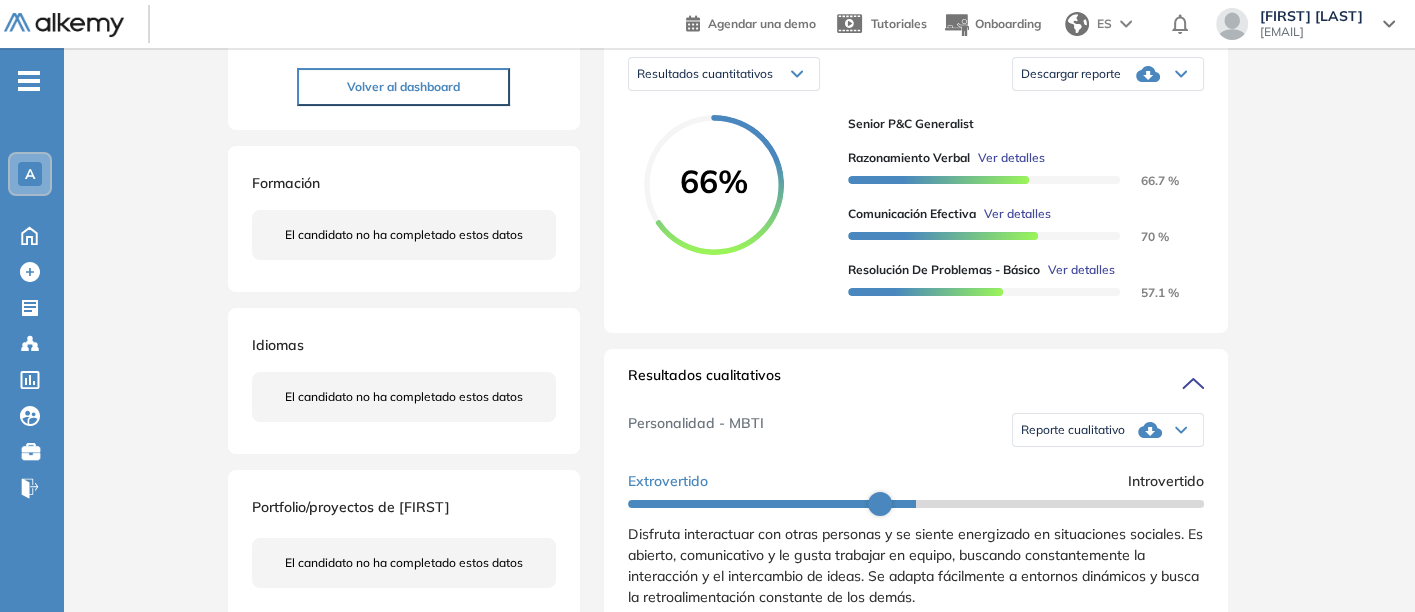 click on "Reporte cualitativo" at bounding box center [1073, 430] 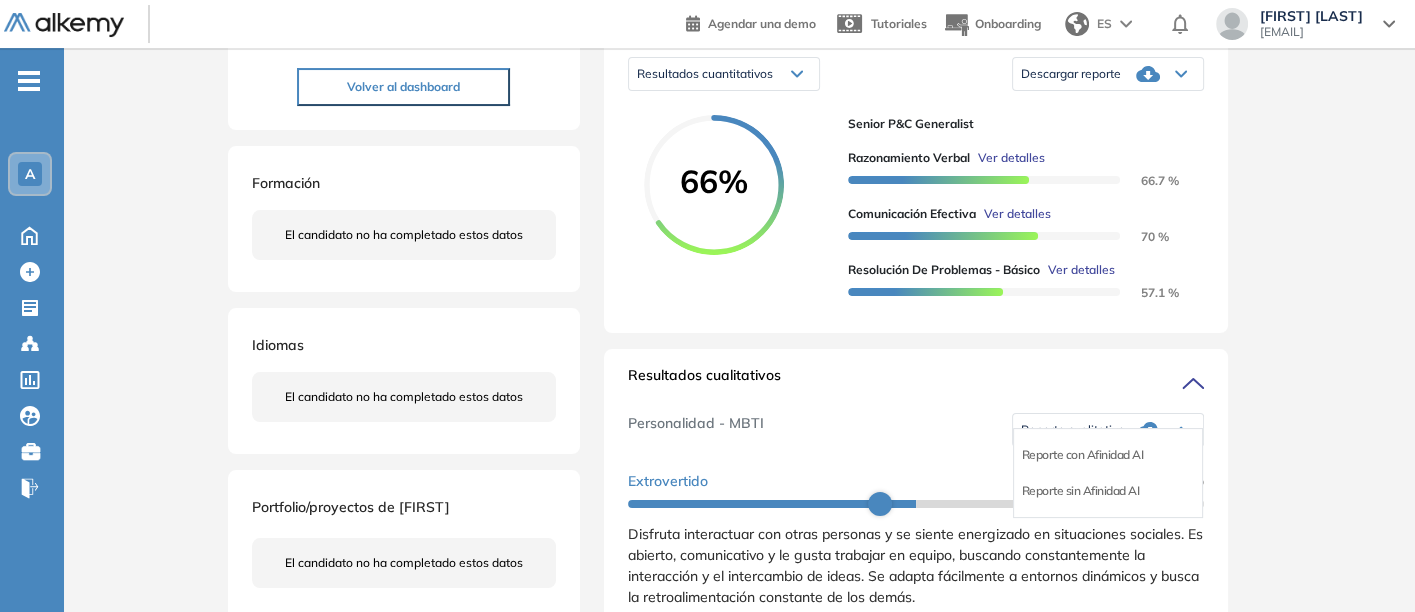 click on "Senior P&C Generalist Razonamiento Verbal Ver detalles 66.7 %  Comunicación Efectiva Ver detalles 70 %  Resolución de problemas - Básico Ver detalles 57.1 %" at bounding box center [916, 179] 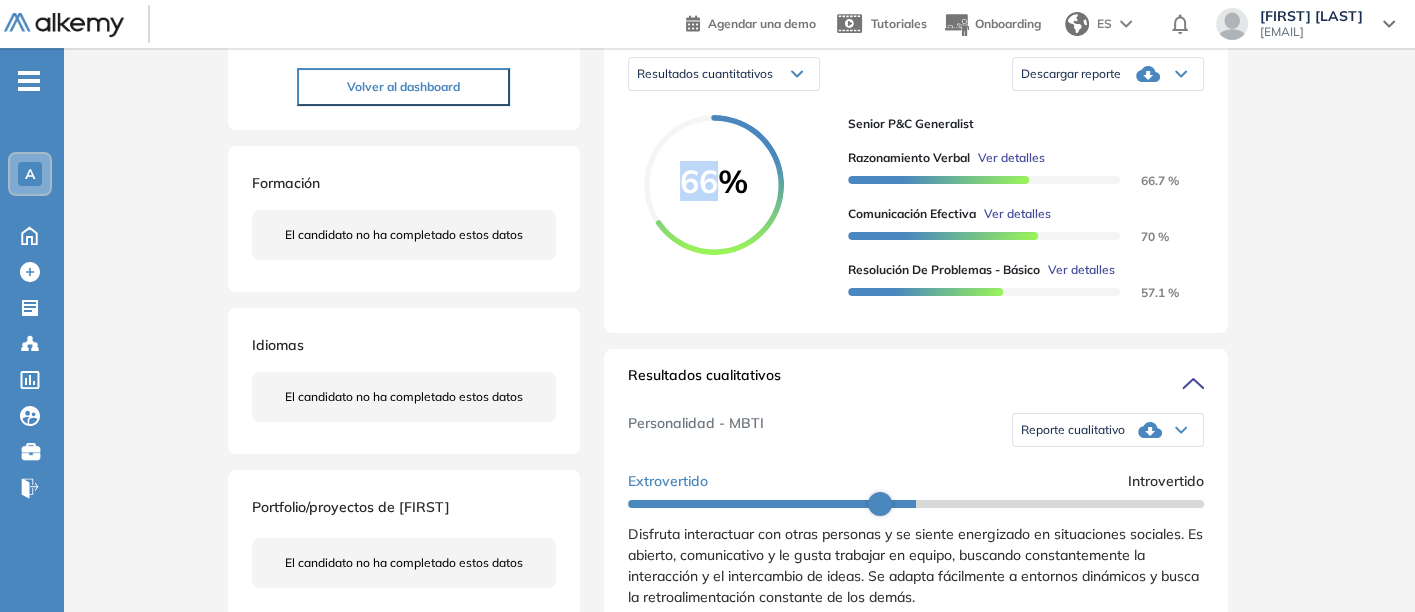 click on "Descargar reporte" at bounding box center [1071, 74] 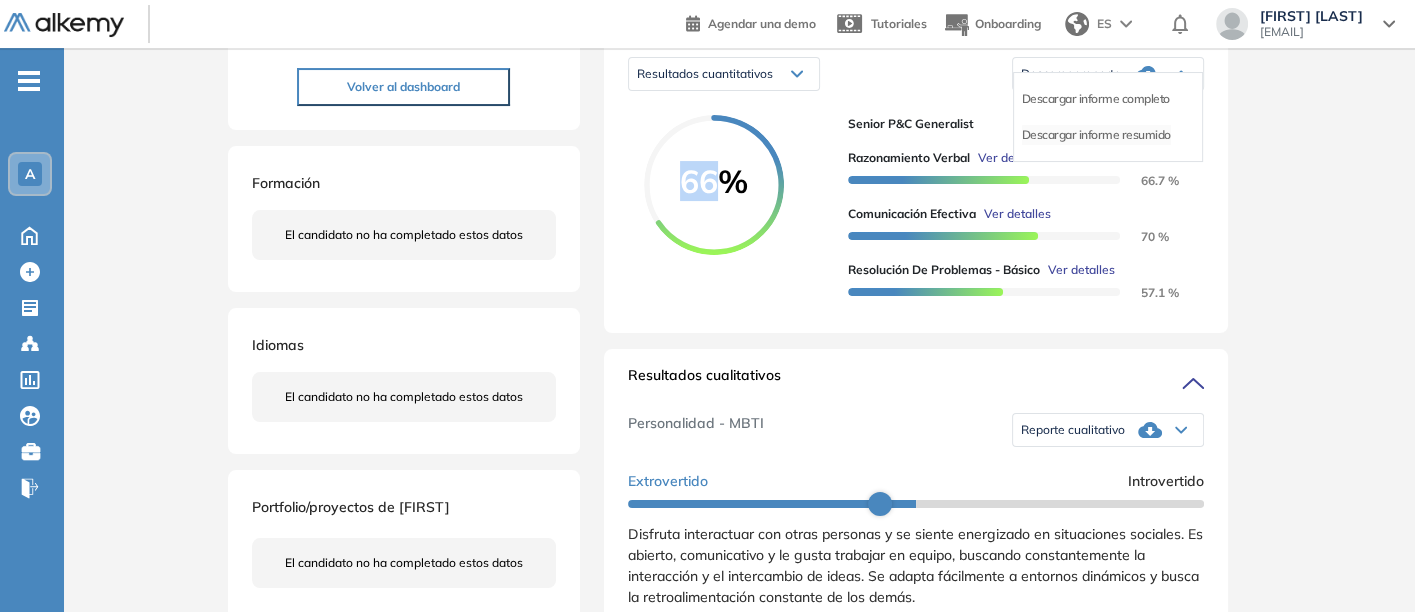 click on "Descargar informe resumido" at bounding box center (1096, 135) 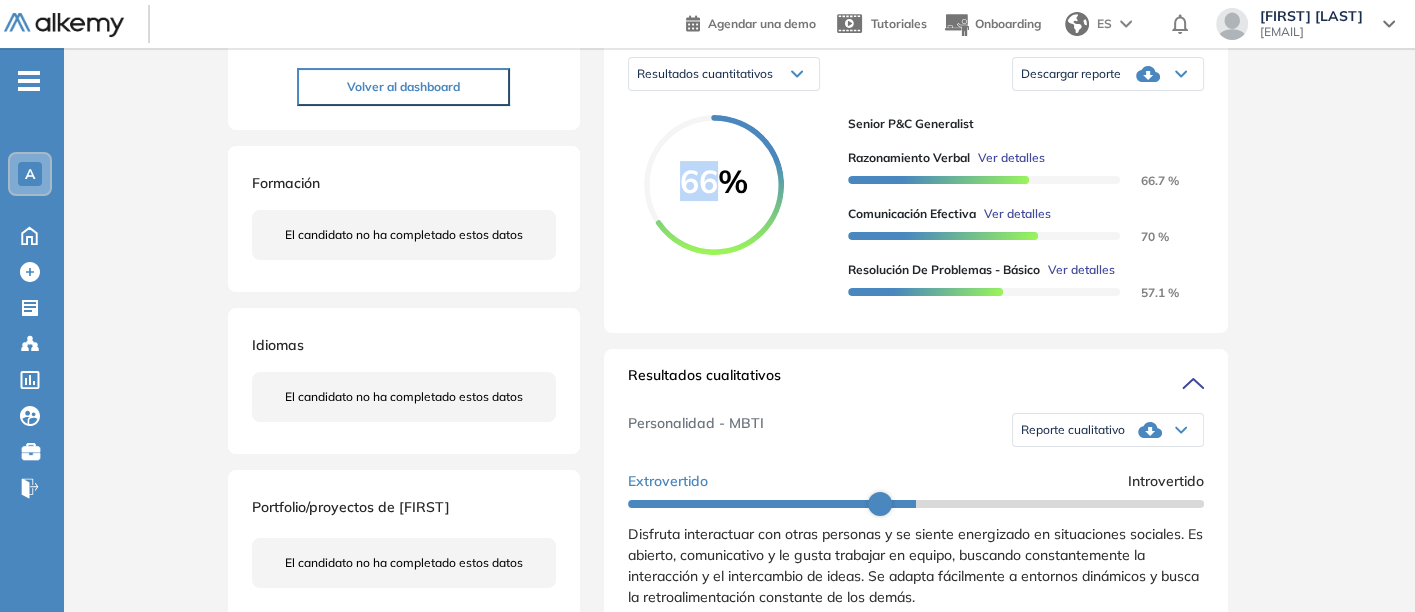 click on "Reporte cualitativo" at bounding box center [1073, 430] 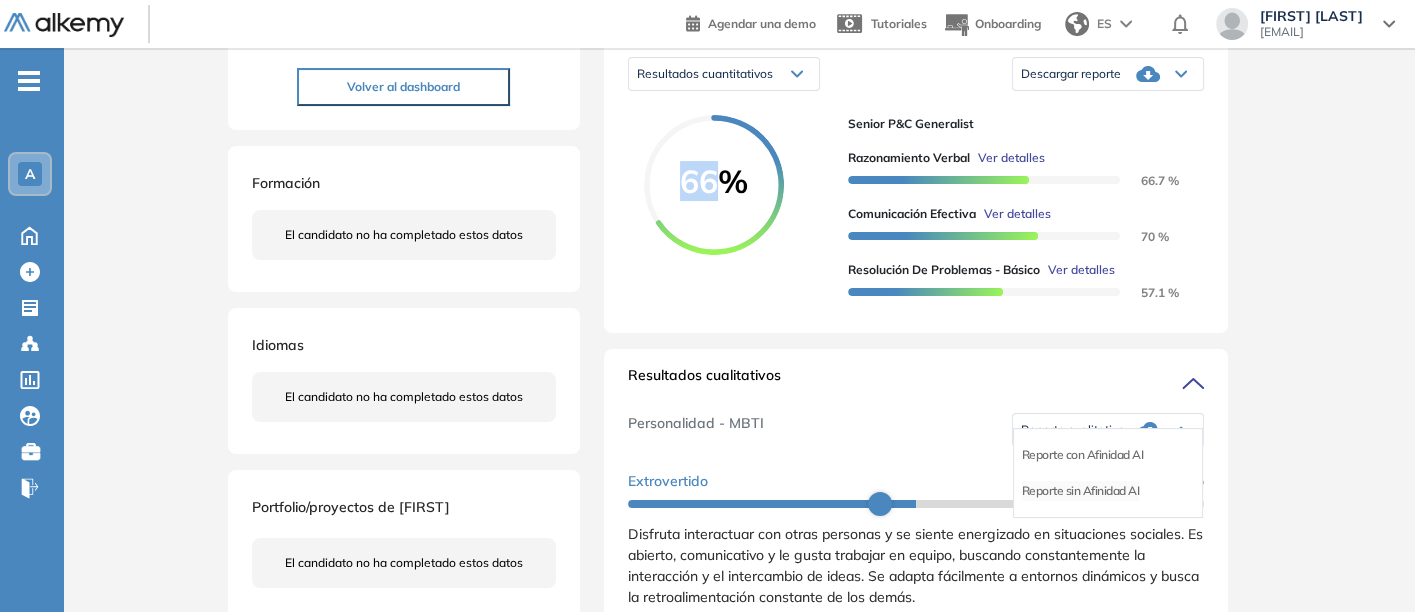 click on "Reporte sin Afinidad AI" at bounding box center (1081, 491) 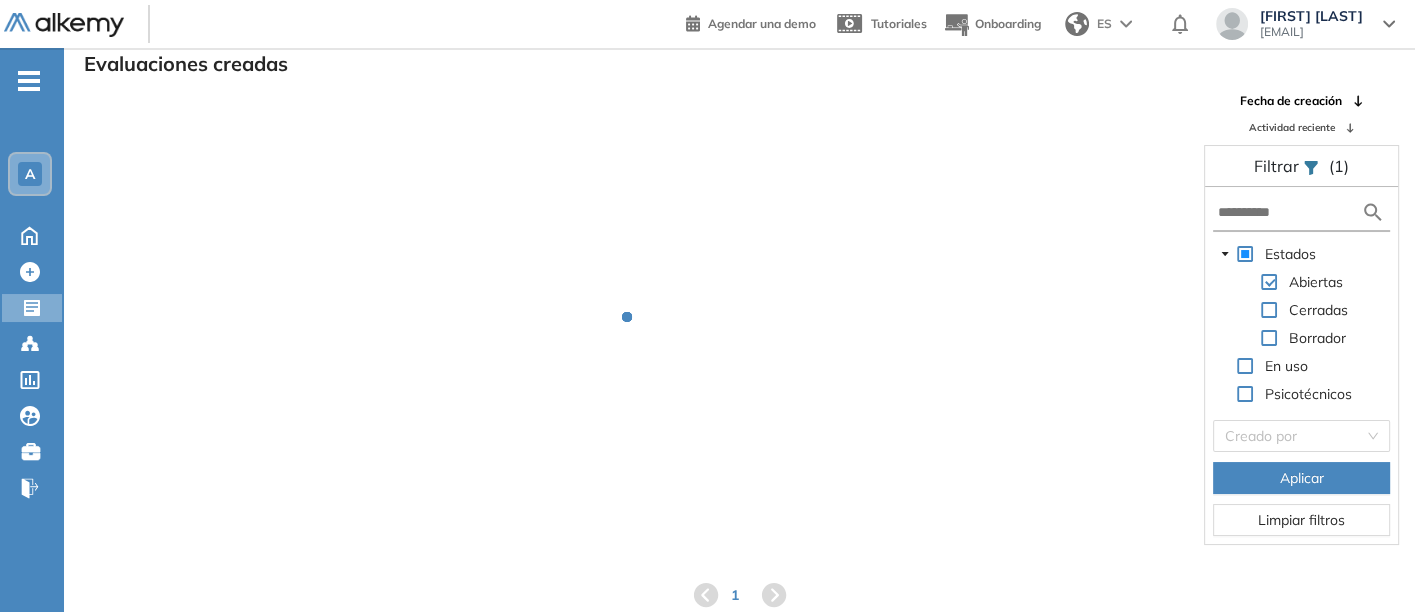 scroll, scrollTop: 0, scrollLeft: 0, axis: both 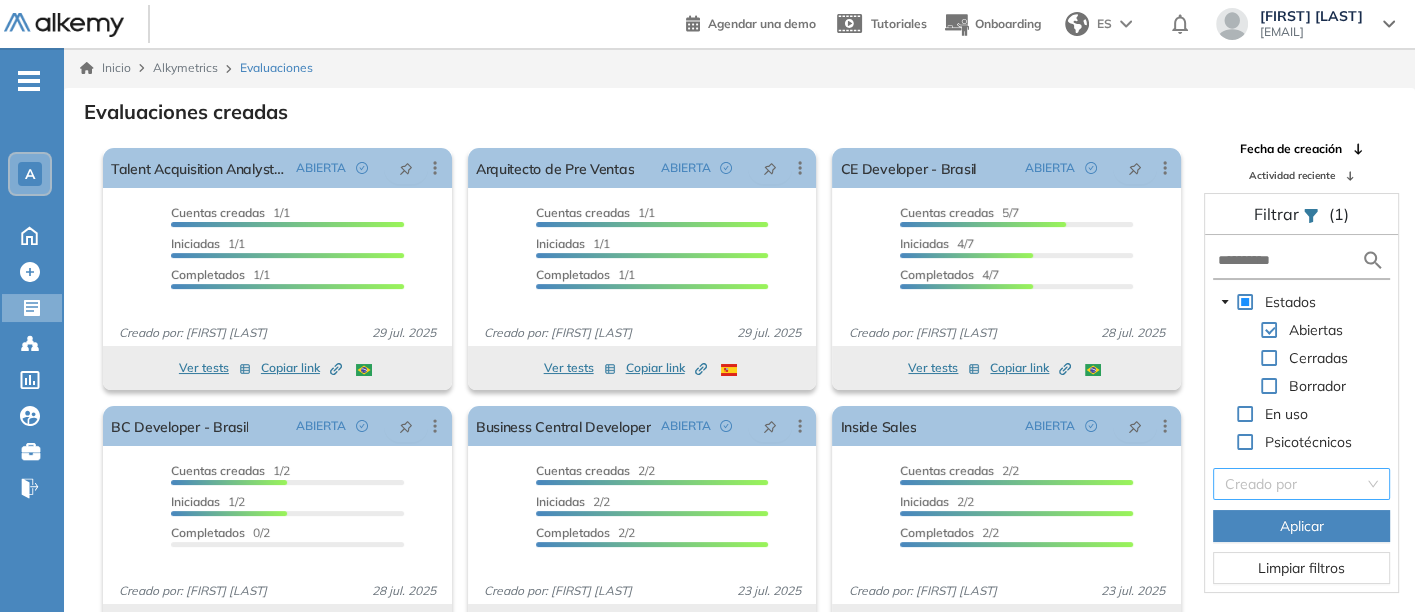 click at bounding box center [1294, 484] 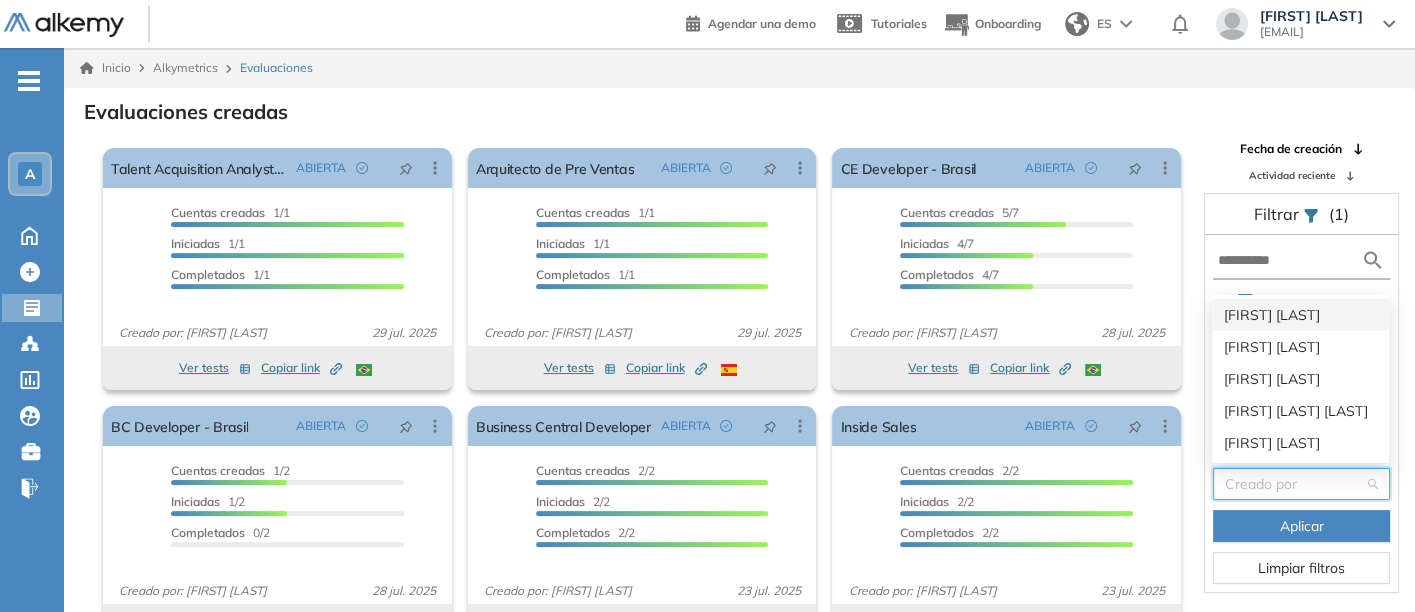 click at bounding box center [1294, 484] 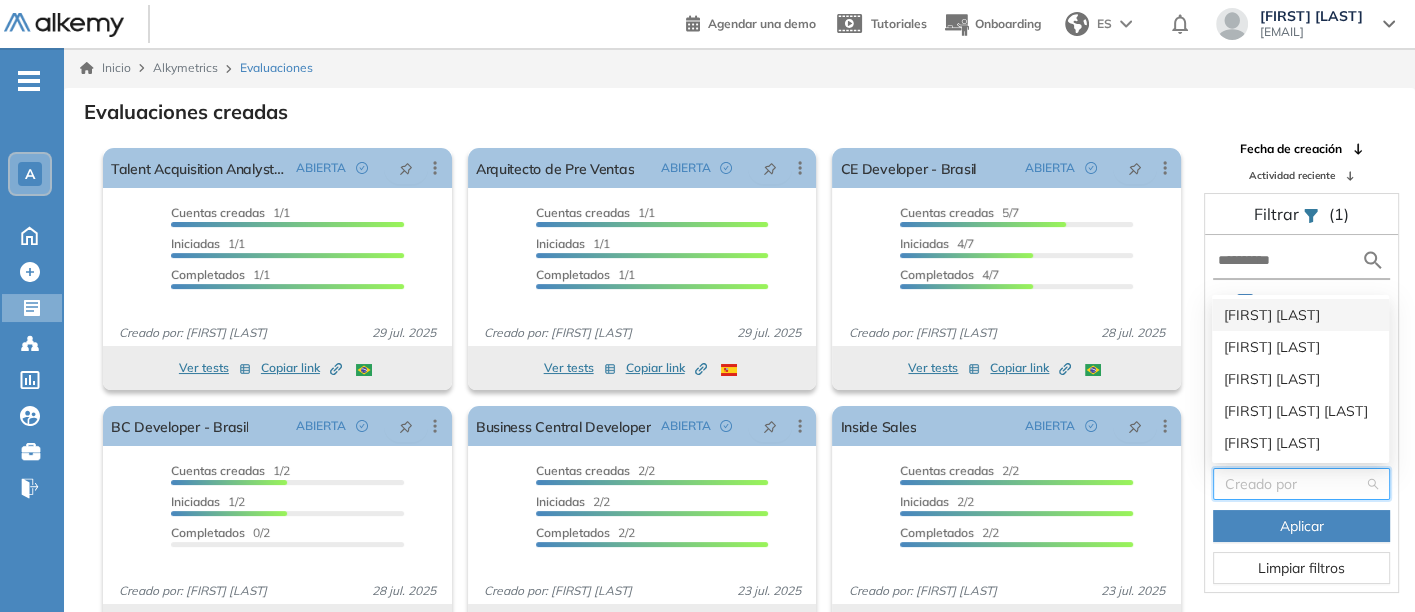 click on "[FIRST] [LAST]" at bounding box center (1300, 315) 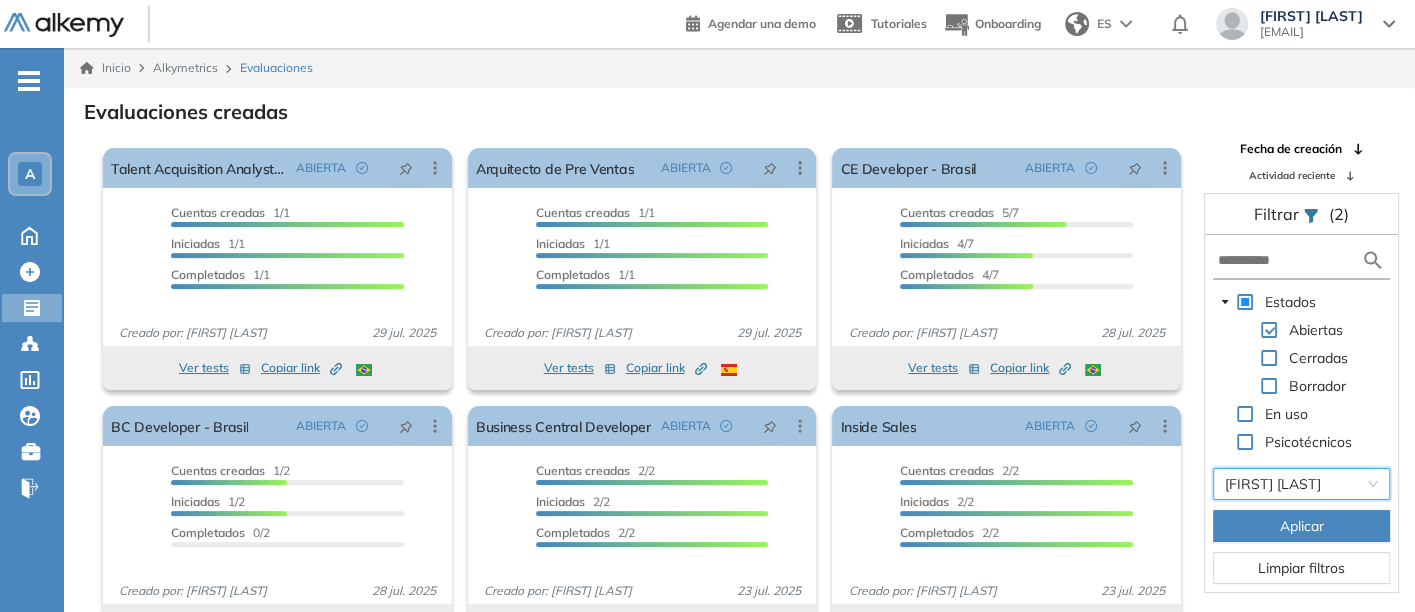 click on "Aplicar" at bounding box center [1301, 526] 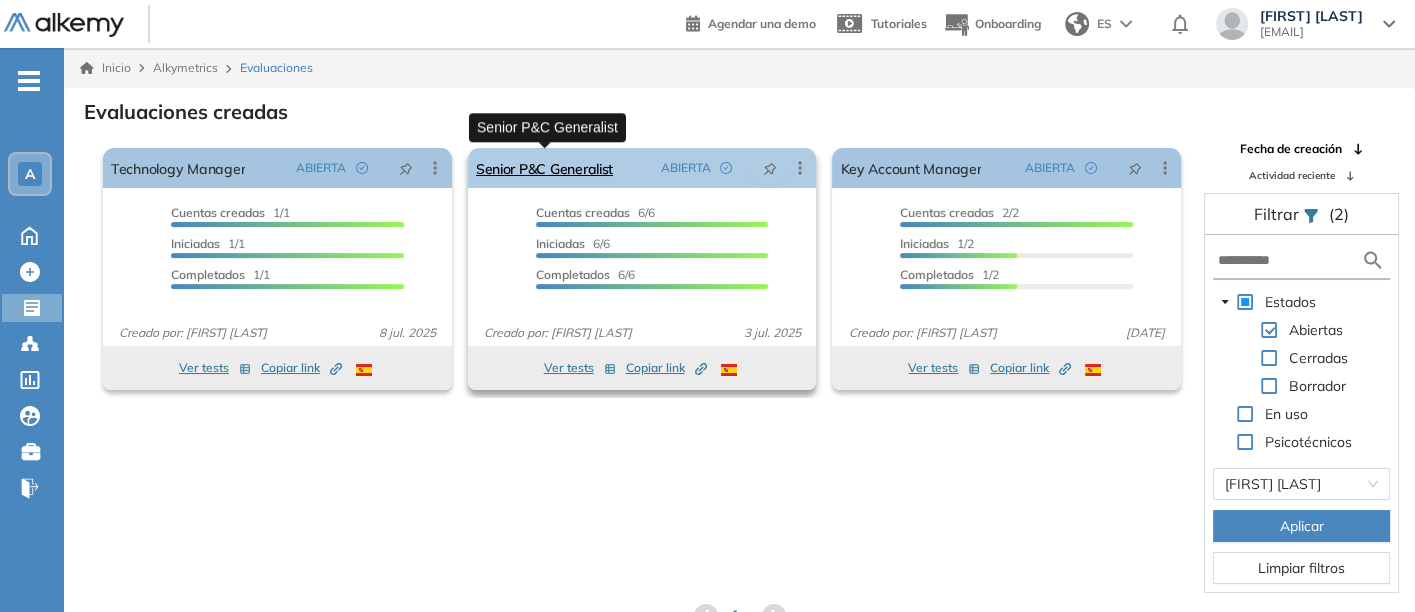 click on "Senior P&C Generalist" at bounding box center [544, 168] 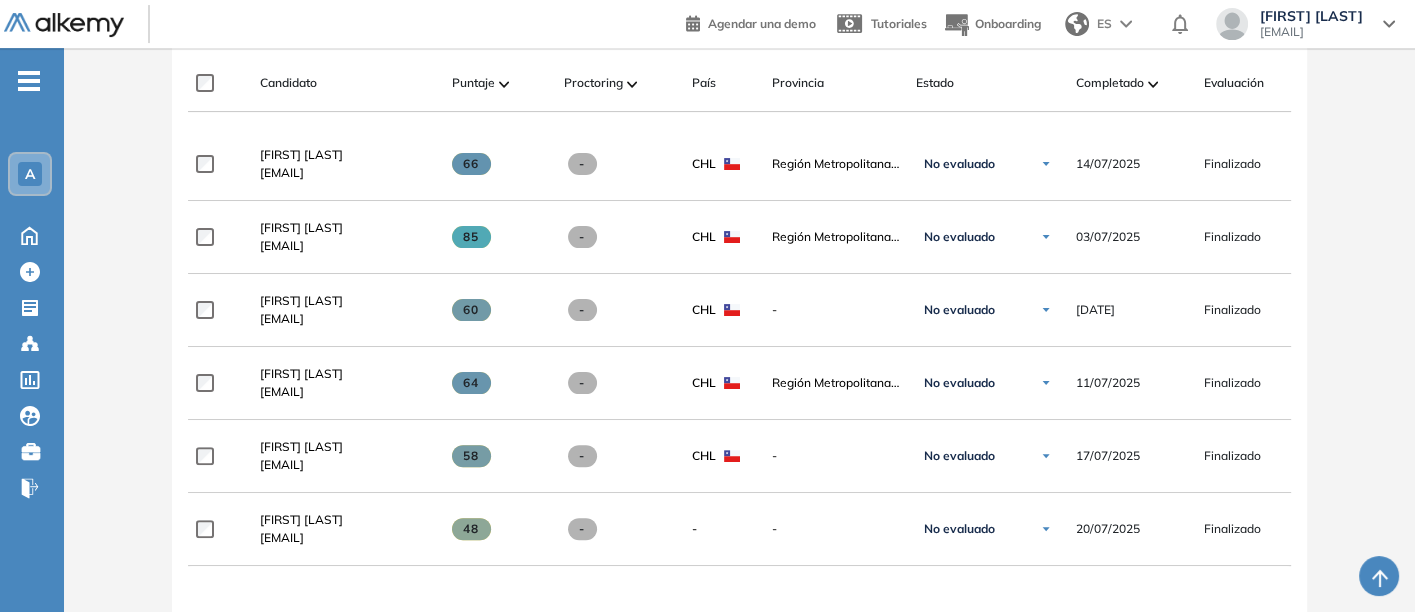scroll, scrollTop: 555, scrollLeft: 0, axis: vertical 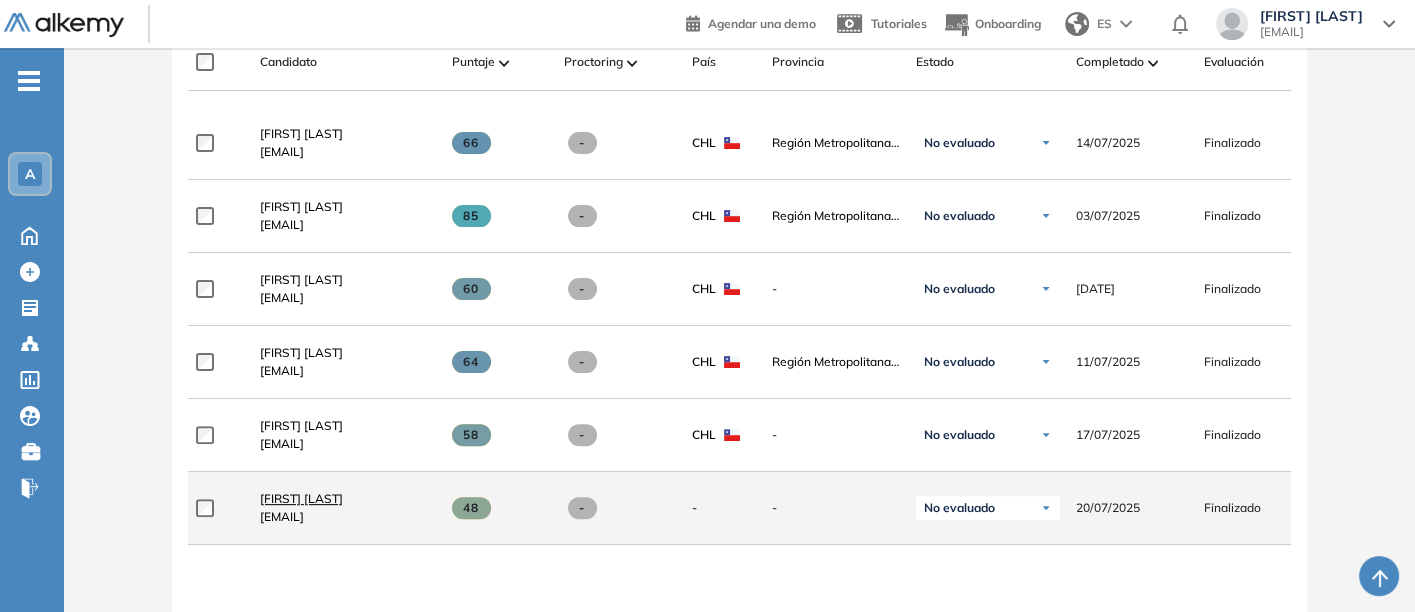 click on "[FIRST] [LAST]" at bounding box center [301, 498] 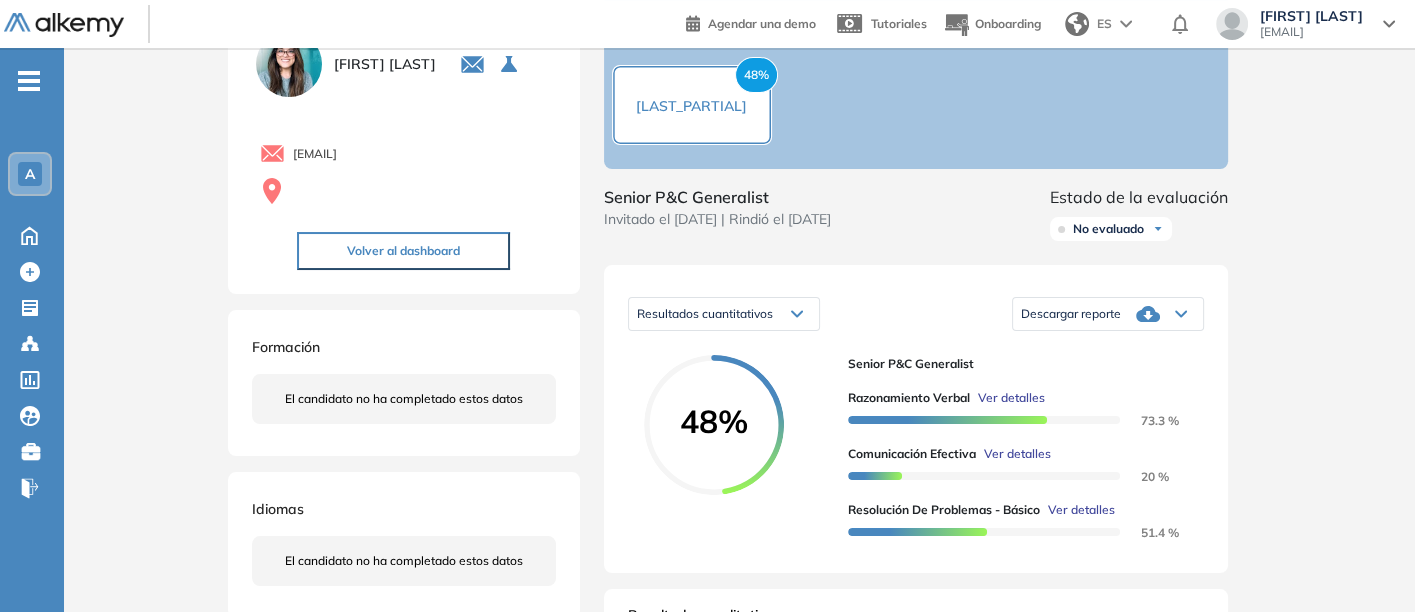 scroll, scrollTop: 222, scrollLeft: 0, axis: vertical 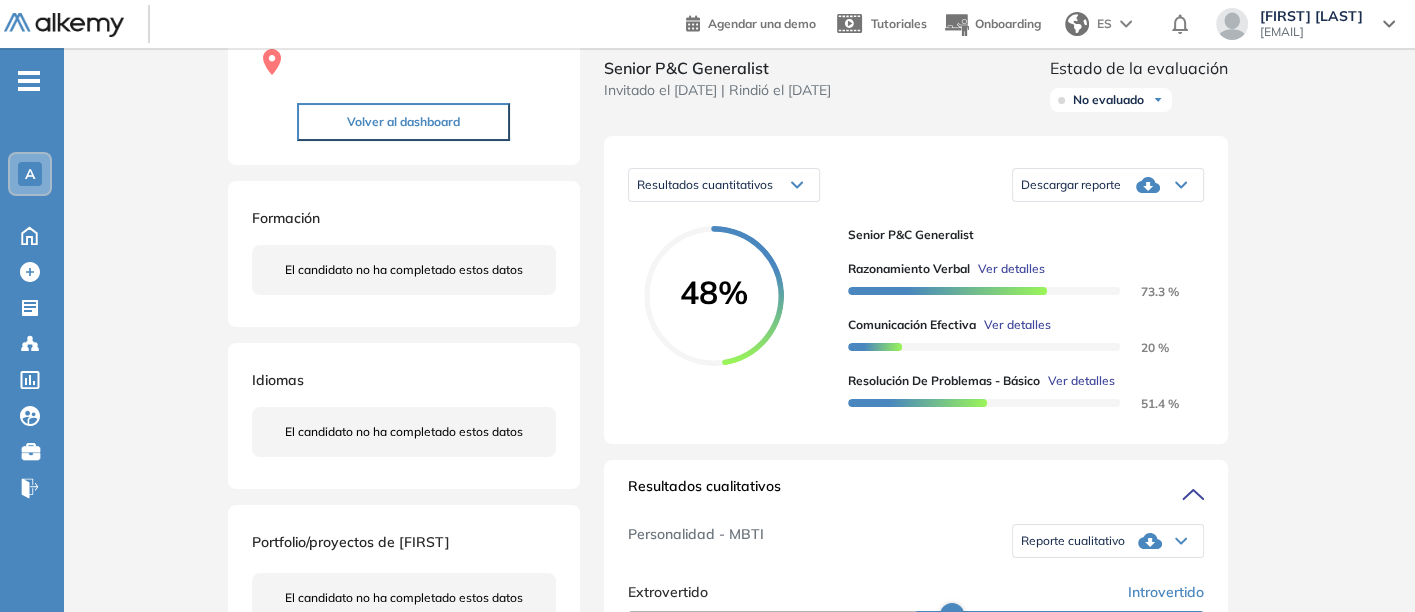 click on "Reporte cualitativo" at bounding box center [1108, 541] 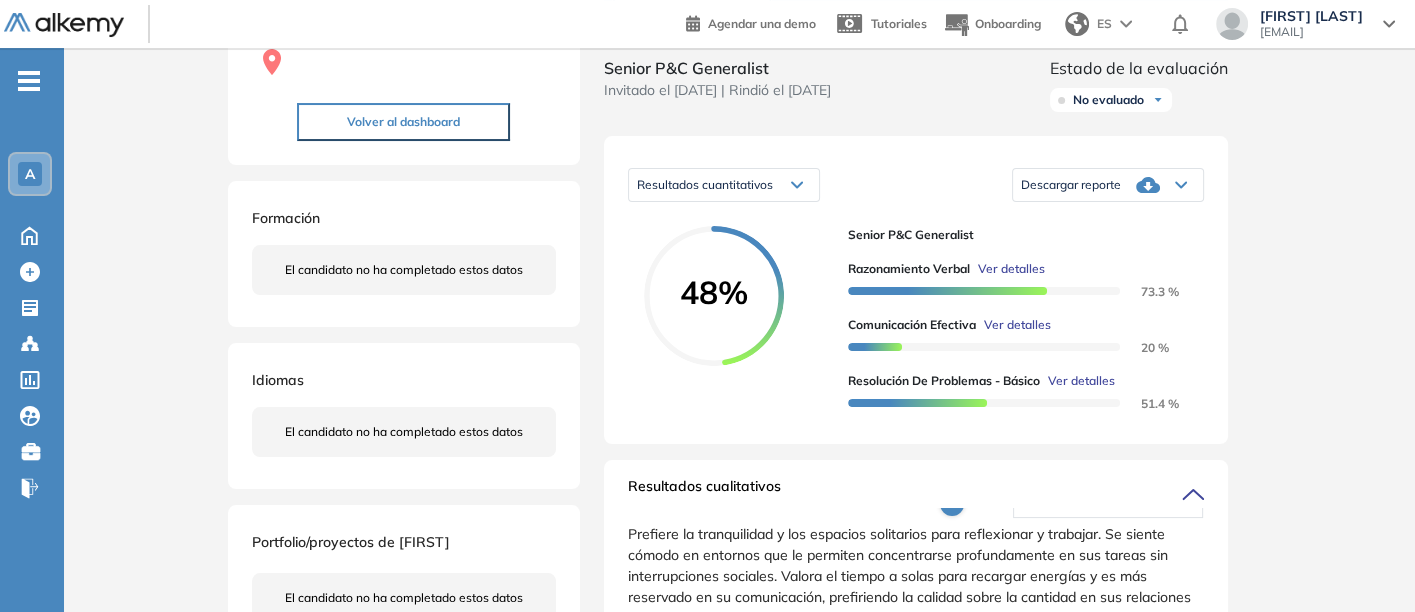 scroll, scrollTop: 0, scrollLeft: 0, axis: both 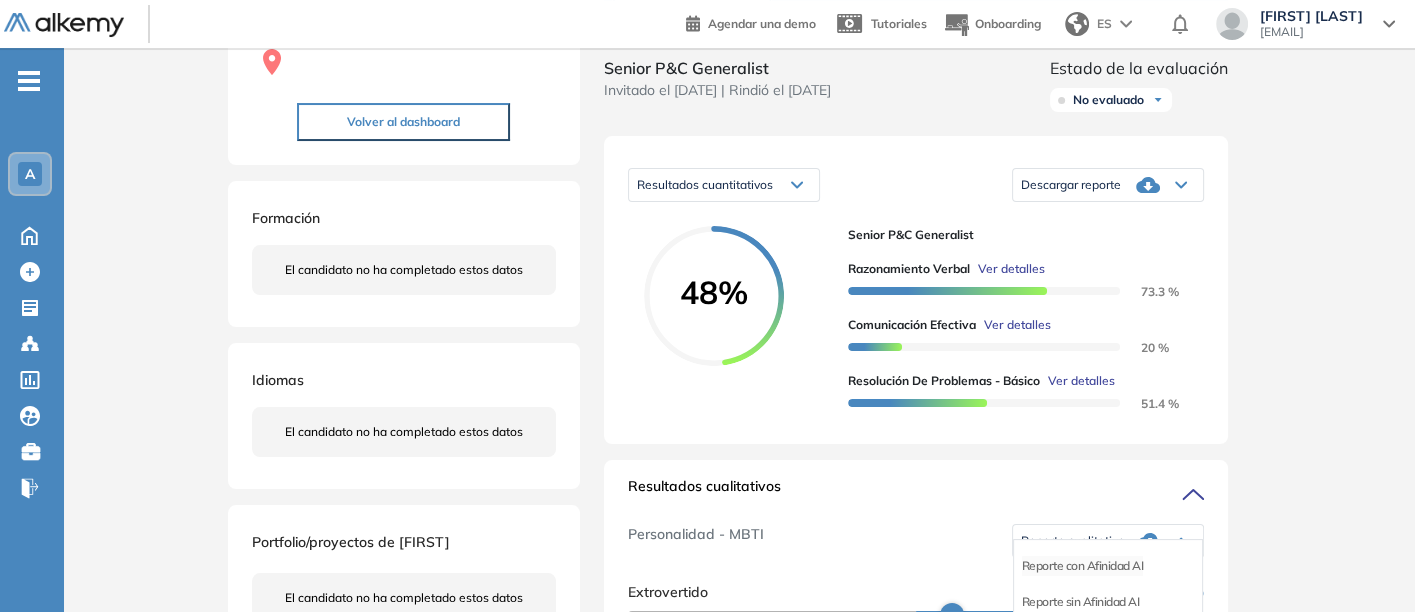 click on "Reporte con Afinidad AI" at bounding box center [1083, 566] 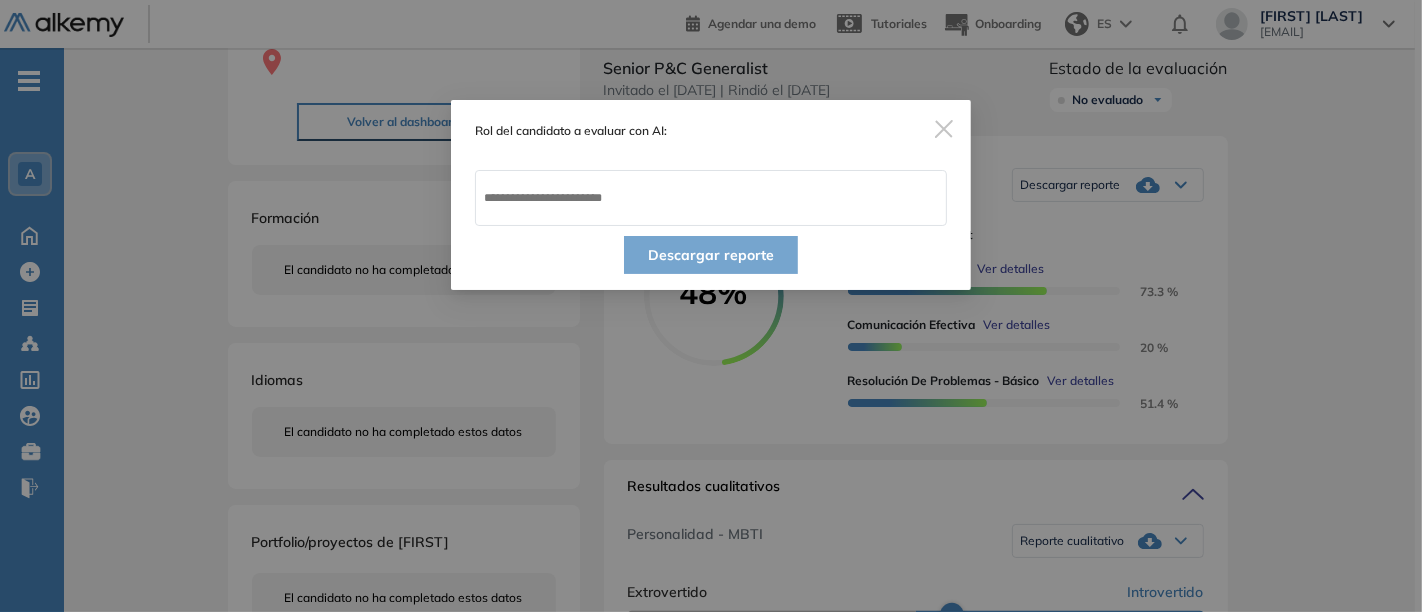 click at bounding box center (944, 129) 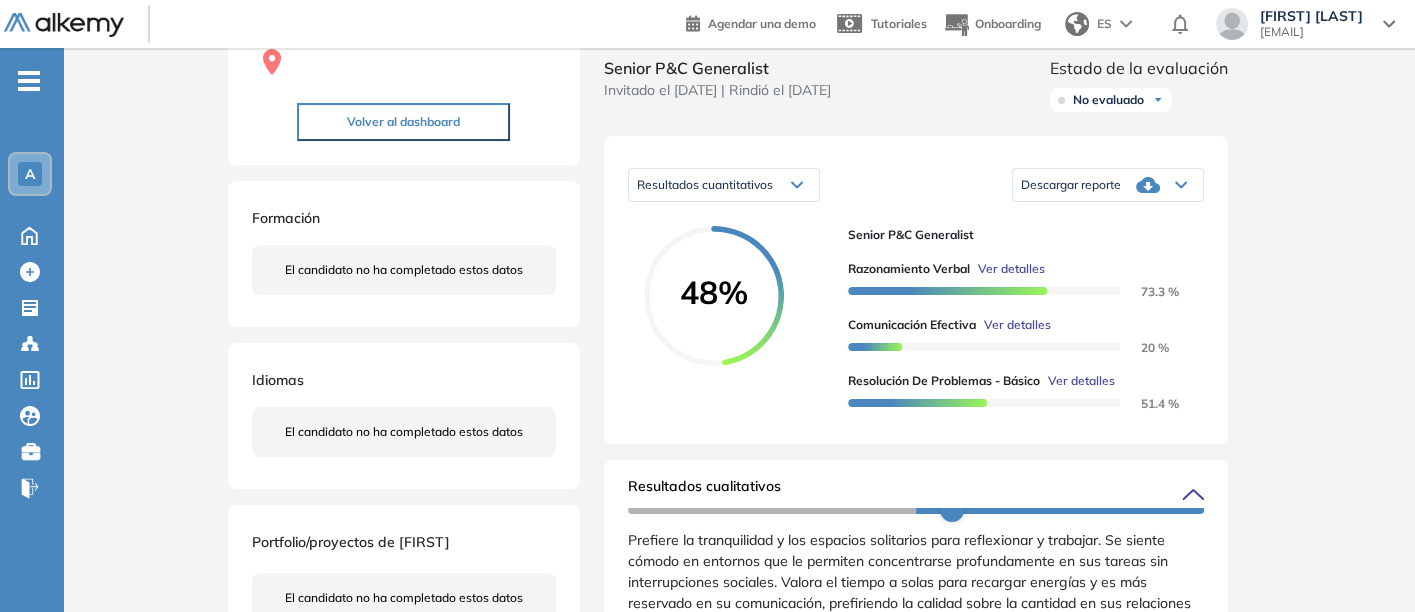 scroll, scrollTop: 0, scrollLeft: 0, axis: both 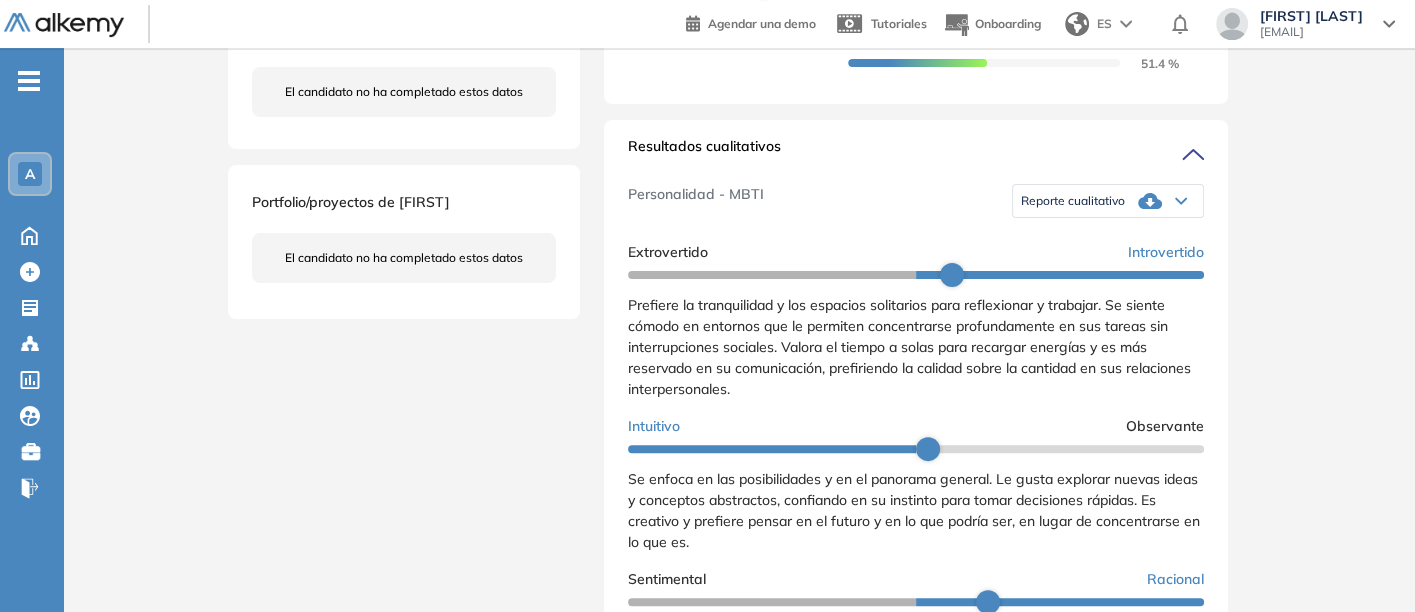 click on "Reporte cualitativo" at bounding box center (1108, 201) 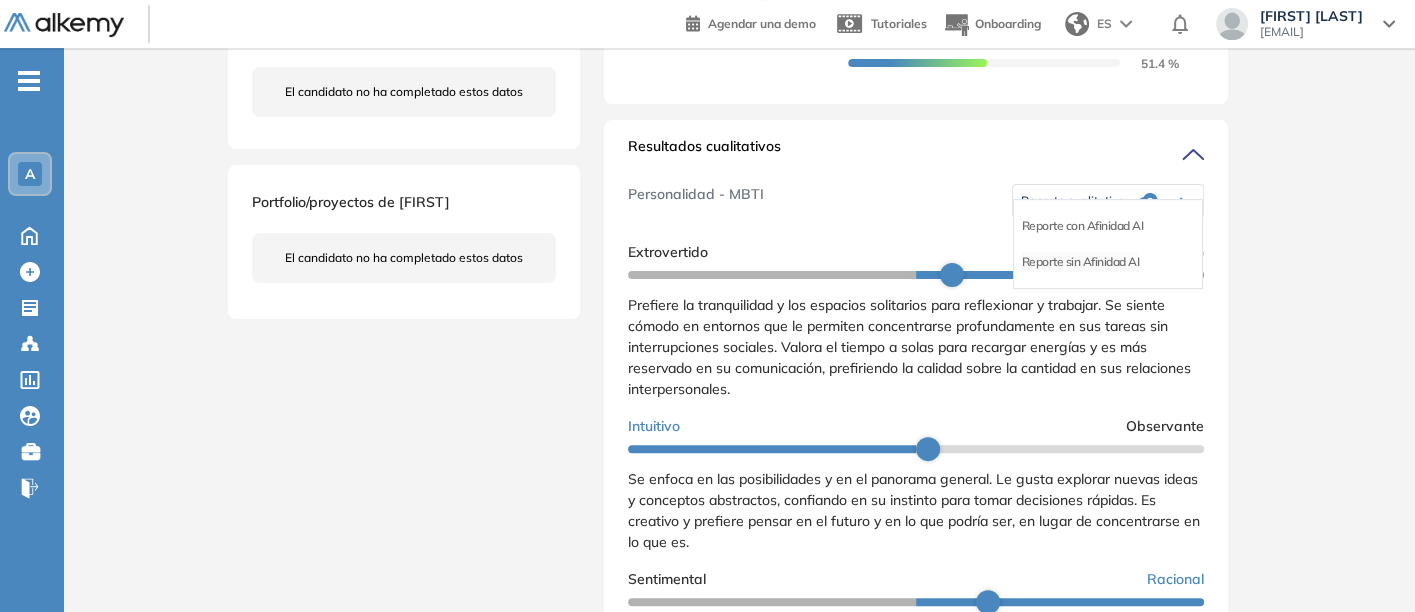 click on "Reporte sin Afinidad AI" at bounding box center [1081, 262] 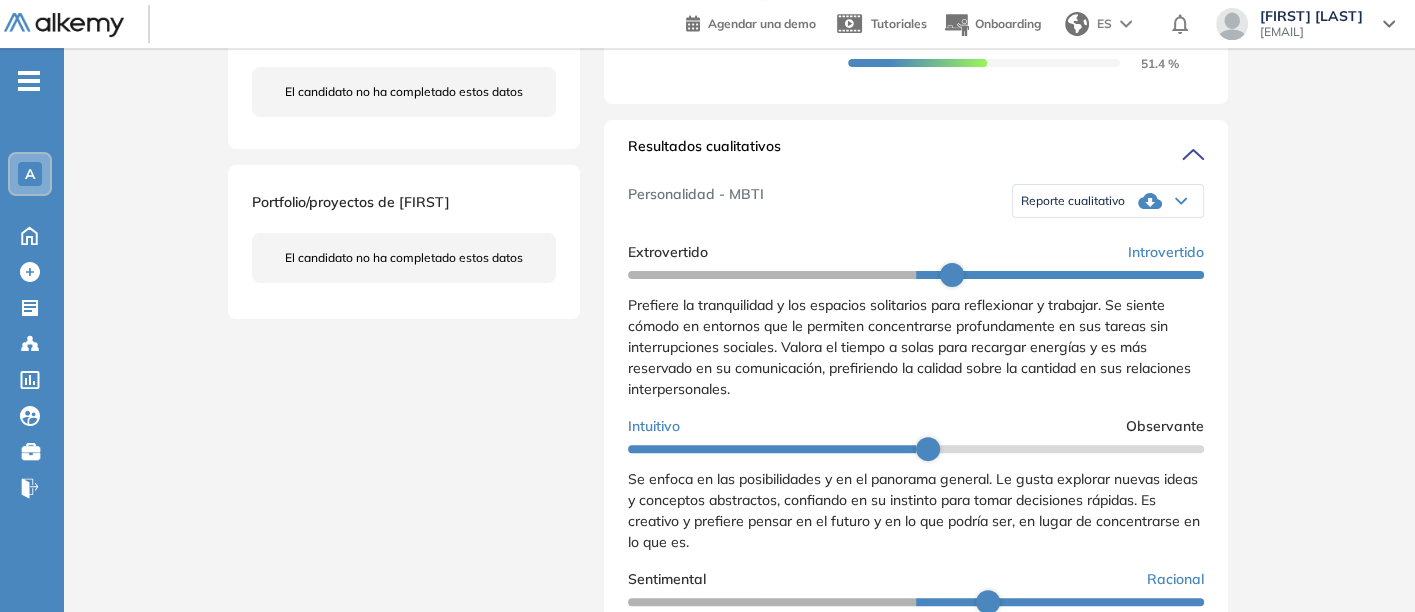 click on "Talent Acquisition Analyst - Brasil 1 . Arquitecto de Pre Ventas 2 . CE Developer - Brasil 3 . BC Developer - Brasil 4 . Inside Sales 5 . Business Central Developer 6 . Arquitecto Power Platform  7 . Scrum Master 8 . Marketing Lead - Chile 9 . Consultor Financiero F&O 10 . Technical Lead - AlfaPeople  11 . Project Manager 12 . CE Consultant - Brasil 13 . Sales Manager 14 . Solution Advisor Business Central 15 . Technology Manager 16 . CE Developer 17 . Consultor BC 18 . Ingles (MCER) 19 . Senior P&C Generalist 20 . Analista Telemarketing 21 . Consultor Logístico F&O 22 . PMO 23 . Key Account Manager - AlfaPeople 24 . Consultor CRM  25 . Key Account Manager [EMAIL] Volver al dashboard 48% :" at bounding box center [739, 388] 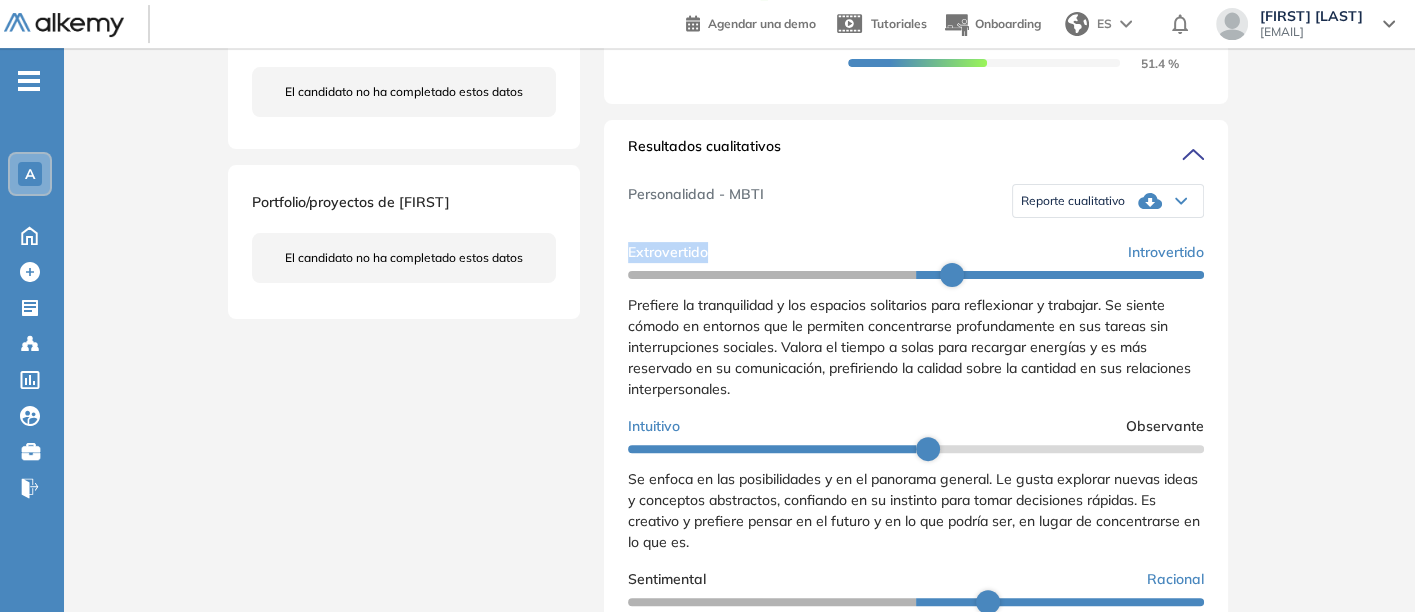click on "Reporte cualitativo" at bounding box center [1073, 201] 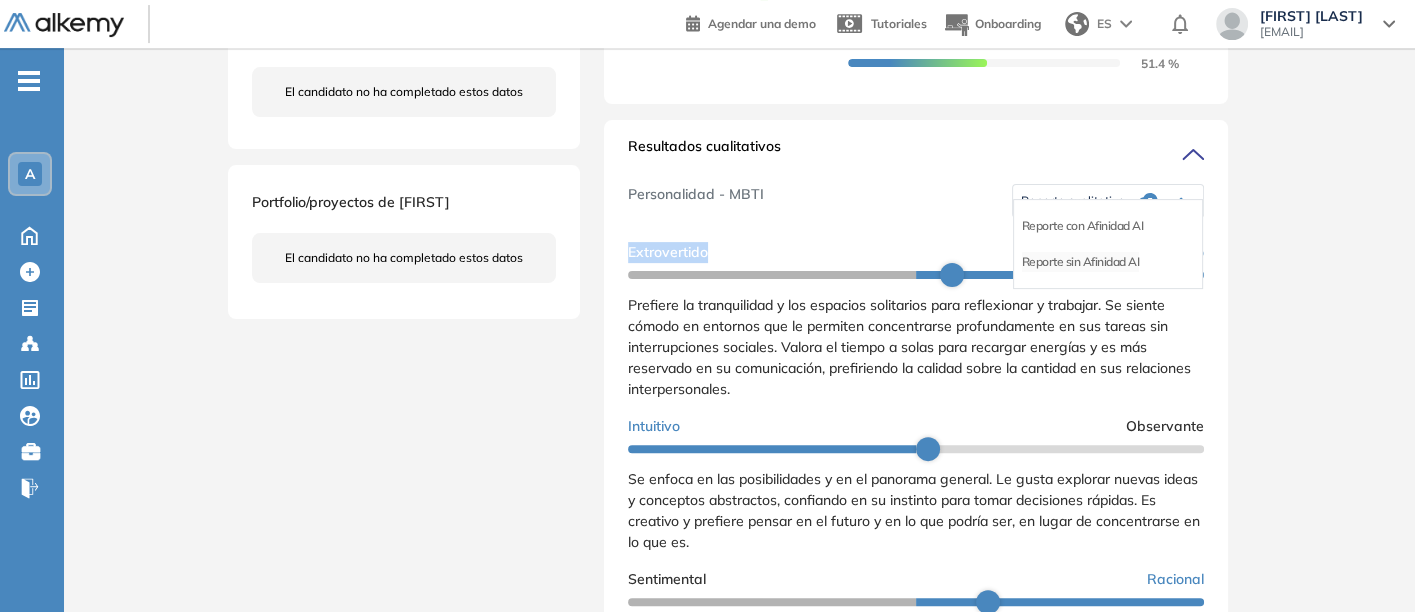 click on "Reporte sin Afinidad AI" at bounding box center [1081, 262] 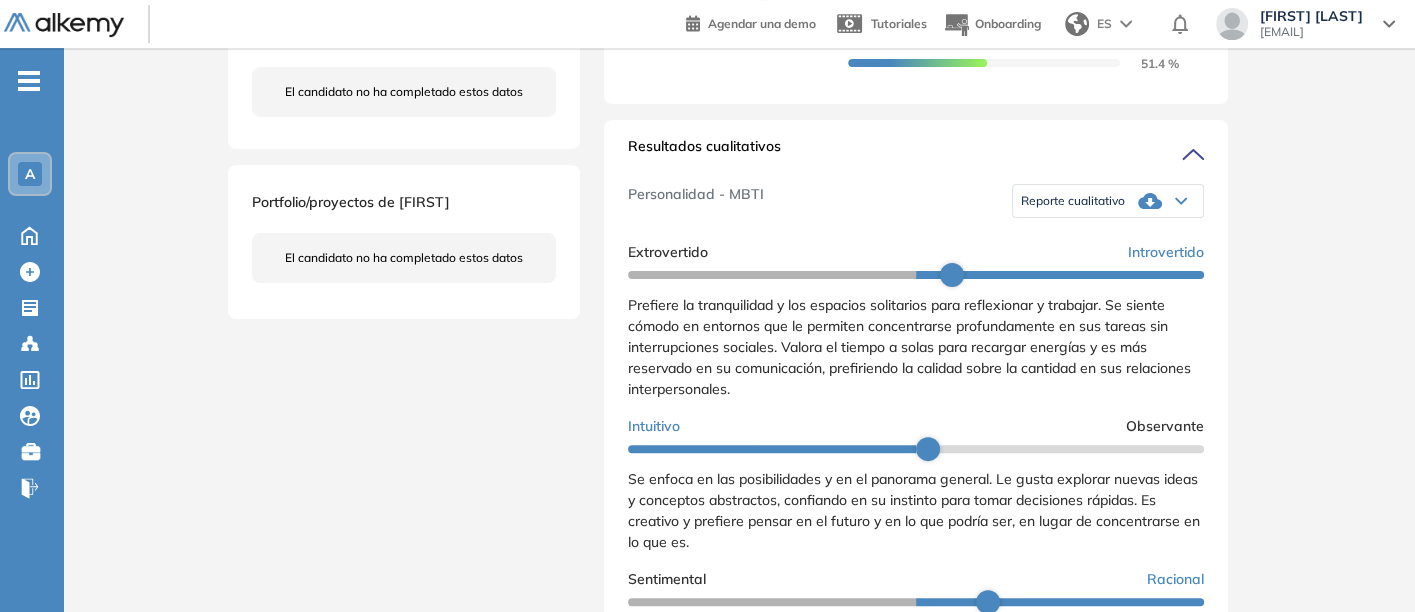 click on "Talent Acquisition Analyst - Brasil 1 . Arquitecto de Pre Ventas 2 . CE Developer - Brasil 3 . BC Developer - Brasil 4 . Inside Sales 5 . Business Central Developer 6 . Arquitecto Power Platform  7 . Scrum Master 8 . Marketing Lead - Chile 9 . Consultor Financiero F&O 10 . Technical Lead - AlfaPeople  11 . Project Manager 12 . CE Consultant - Brasil 13 . Sales Manager 14 . Solution Advisor Business Central 15 . Technology Manager 16 . CE Developer 17 . Consultor BC 18 . Ingles (MCER) 19 . Senior P&C Generalist 20 . Analista Telemarketing 21 . Consultor Logístico F&O 22 . PMO 23 . Key Account Manager - AlfaPeople 24 . Consultor CRM  25 . Key Account Manager [EMAIL] Volver al dashboard 48% :" at bounding box center (739, 388) 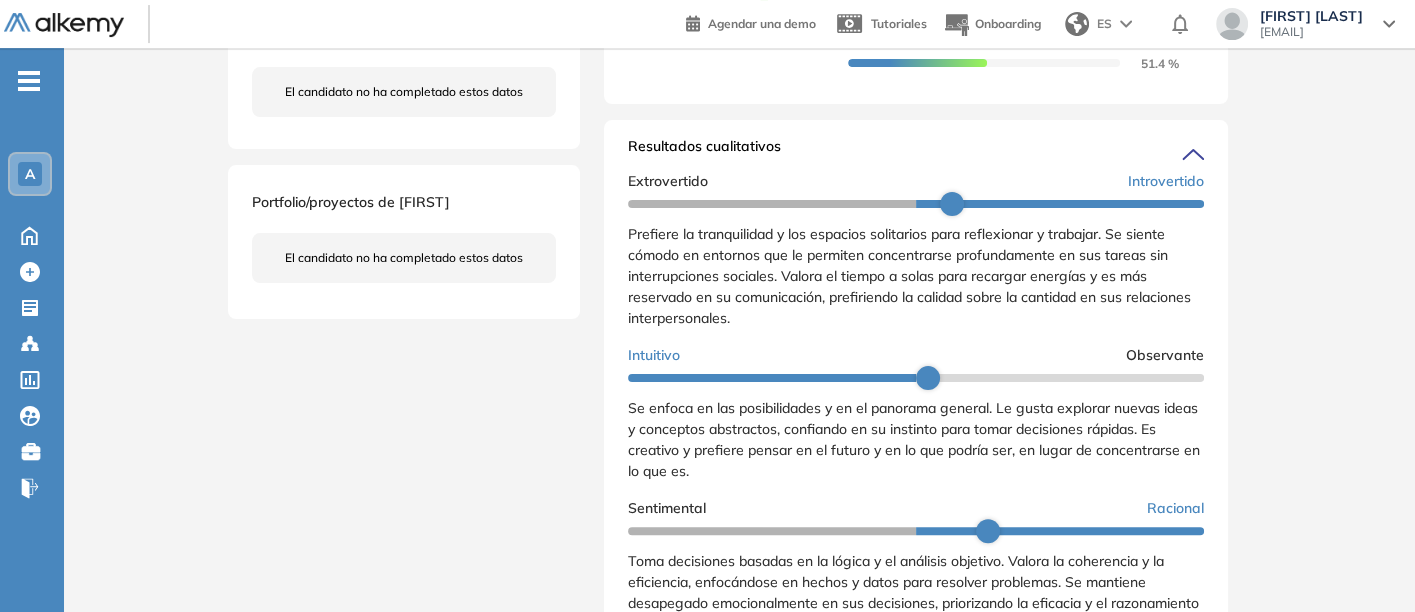 scroll, scrollTop: 0, scrollLeft: 0, axis: both 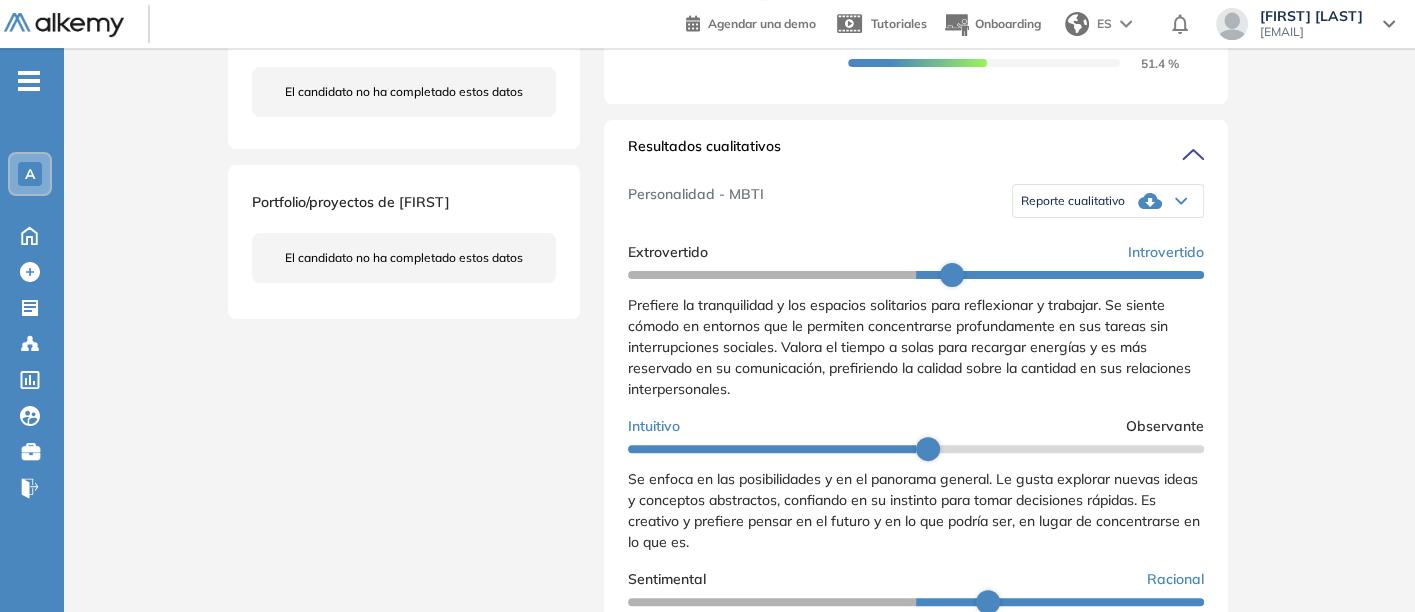 click on "Reporte cualitativo" at bounding box center (1108, 201) 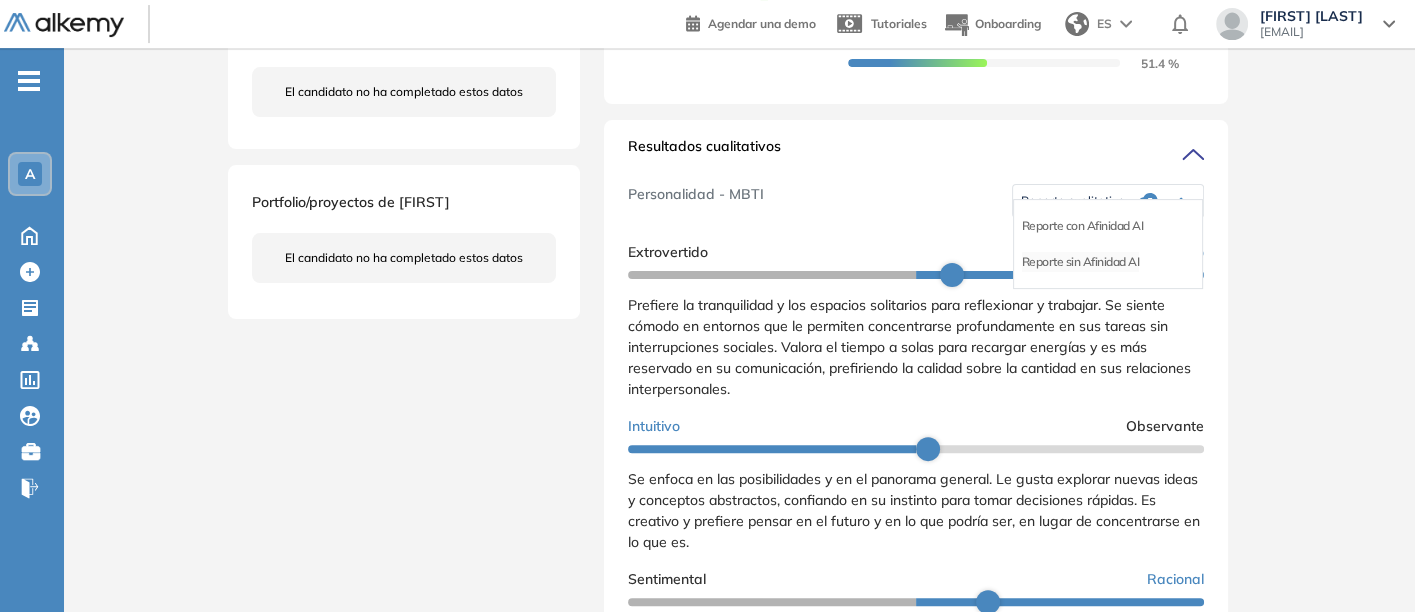 click on "Reporte sin Afinidad AI" at bounding box center (1081, 262) 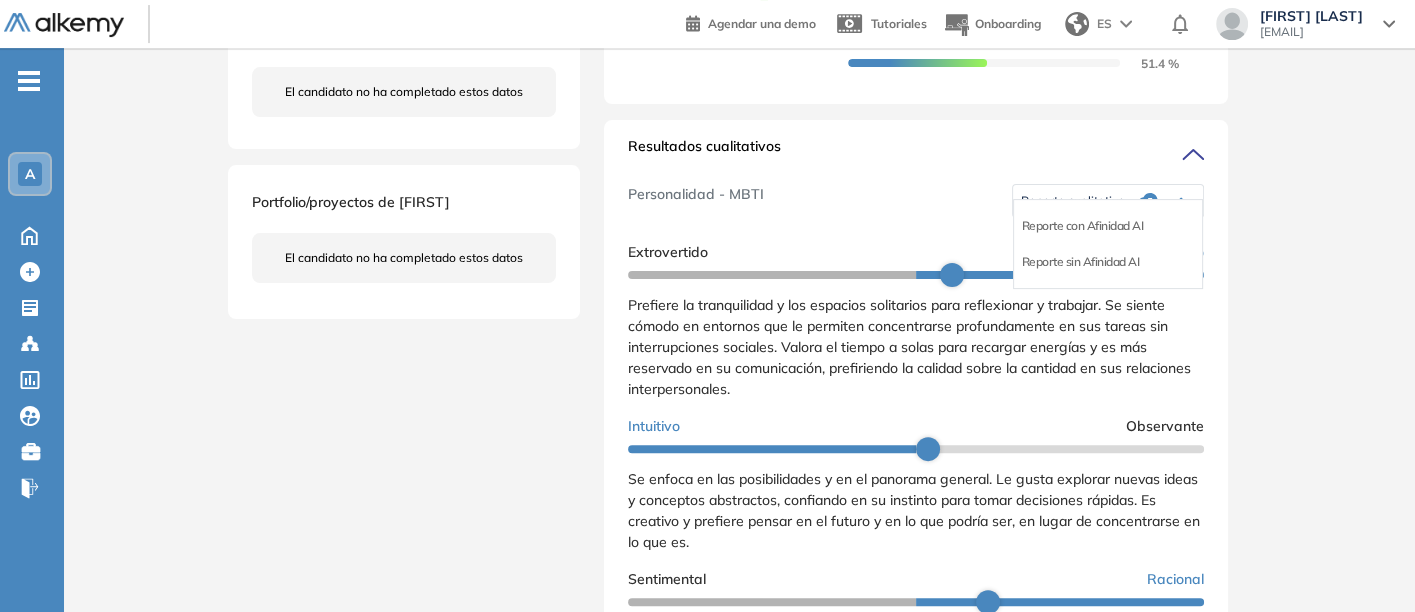click on "Extrovertido Introvertido" at bounding box center (916, 252) 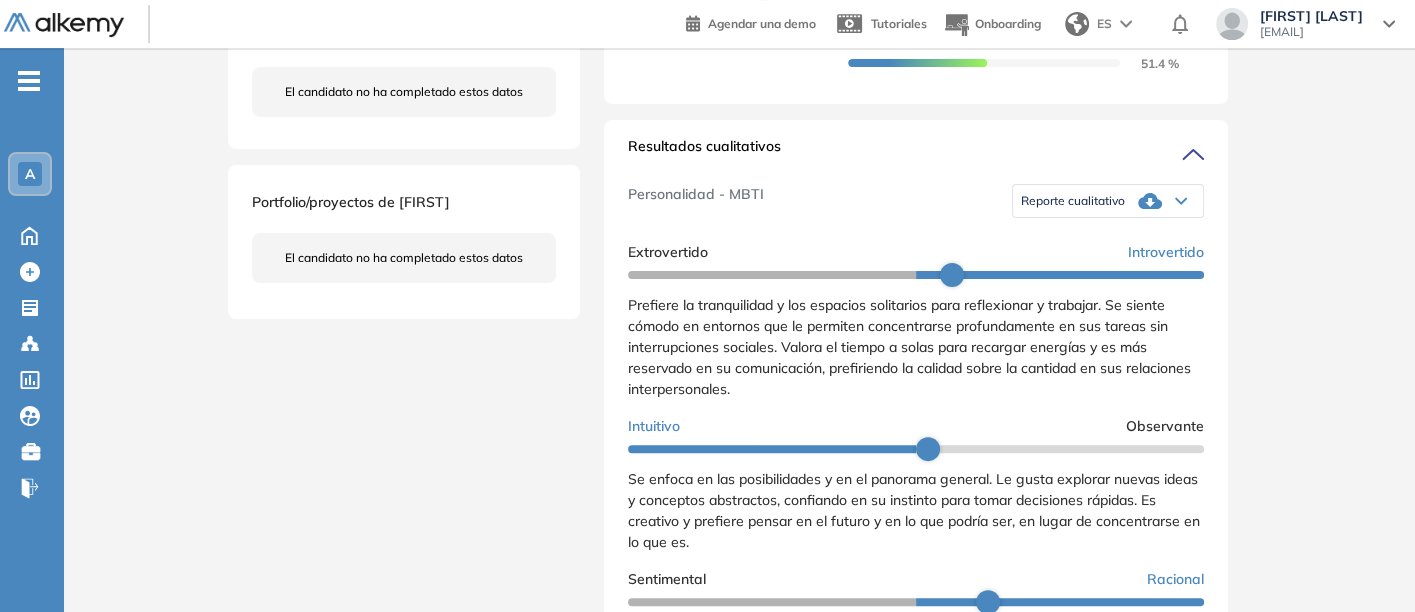 click on "Resultados cualitativos" at bounding box center (916, 152) 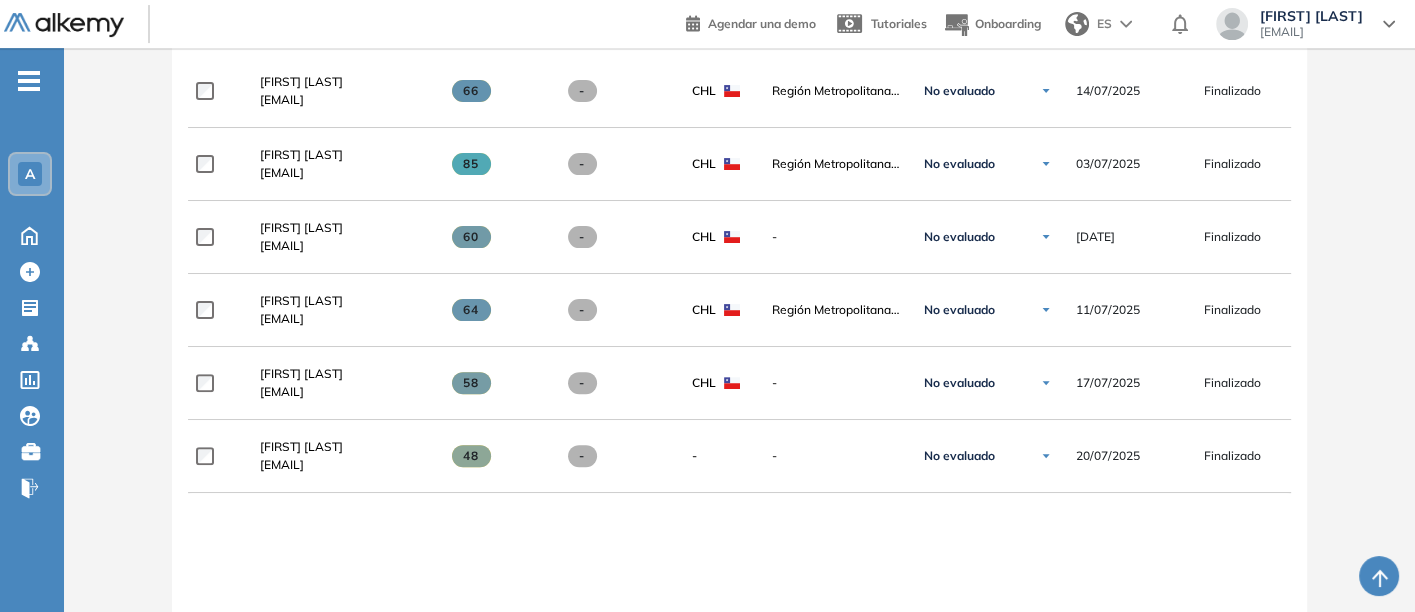scroll, scrollTop: 618, scrollLeft: 0, axis: vertical 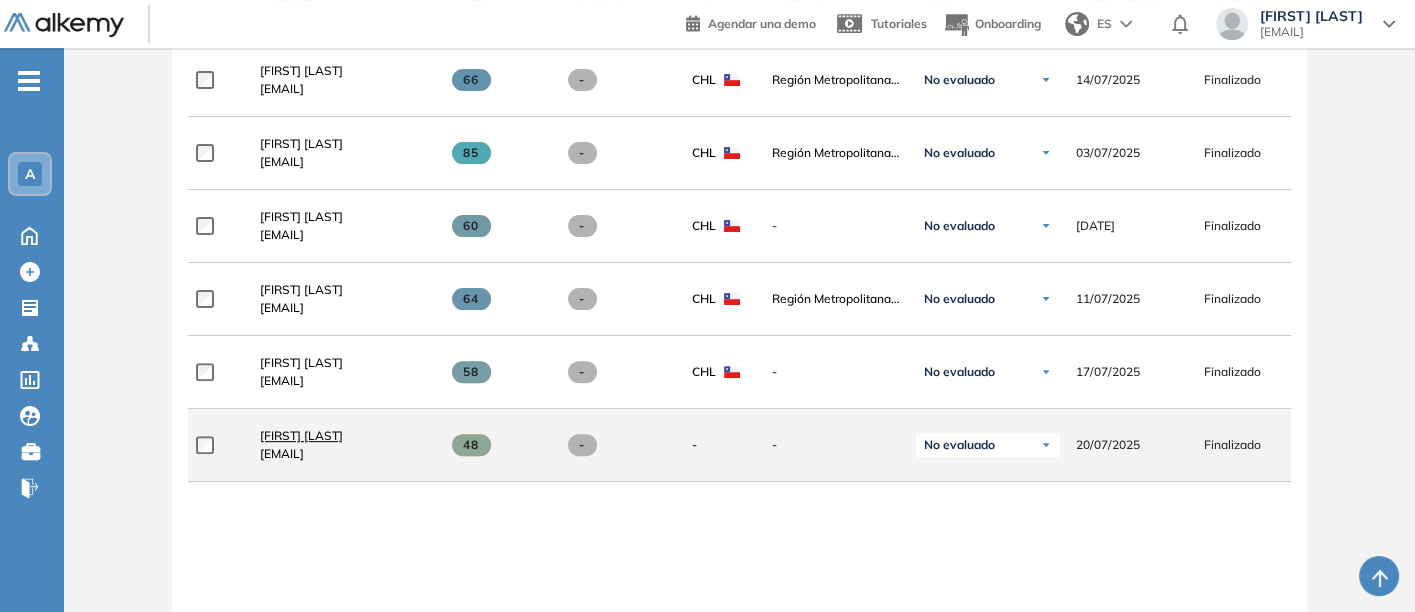 click on "[FIRST] [LAST]" at bounding box center (301, 435) 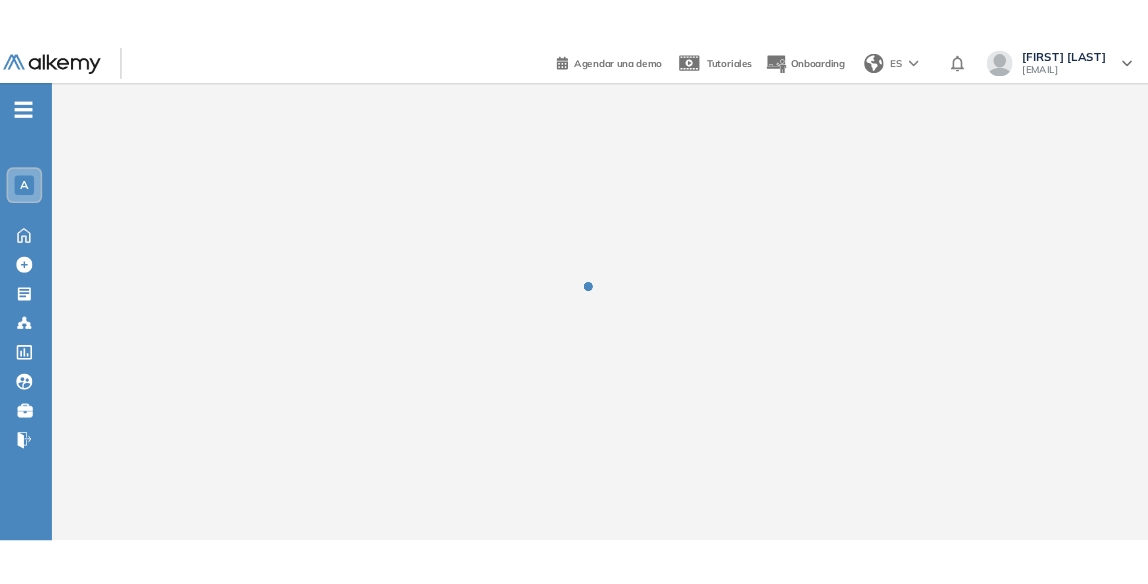 scroll, scrollTop: 0, scrollLeft: 0, axis: both 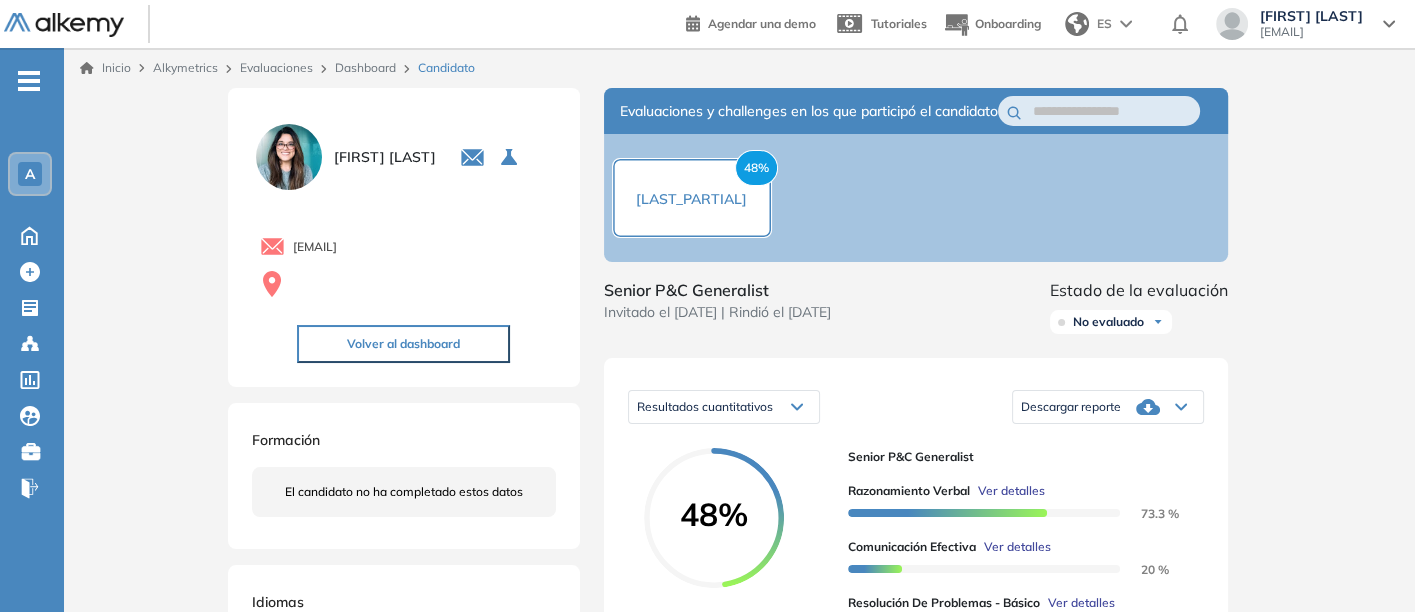 click on "Descargar reporte" at bounding box center (1071, 407) 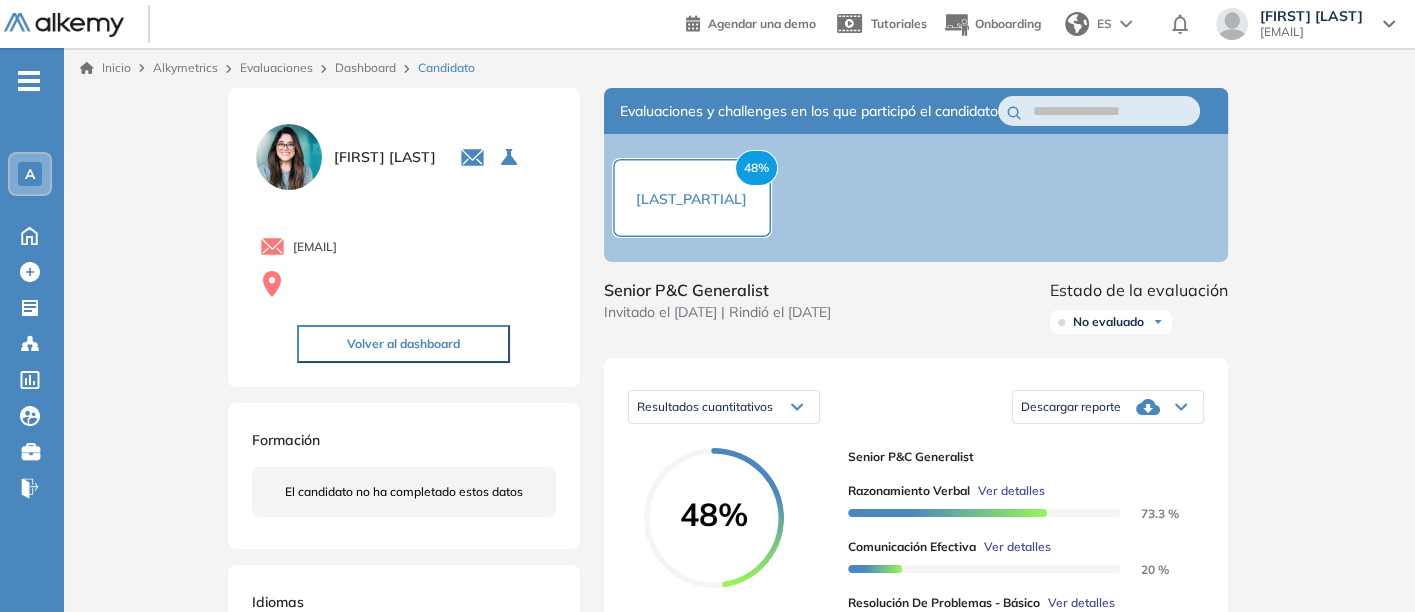 click 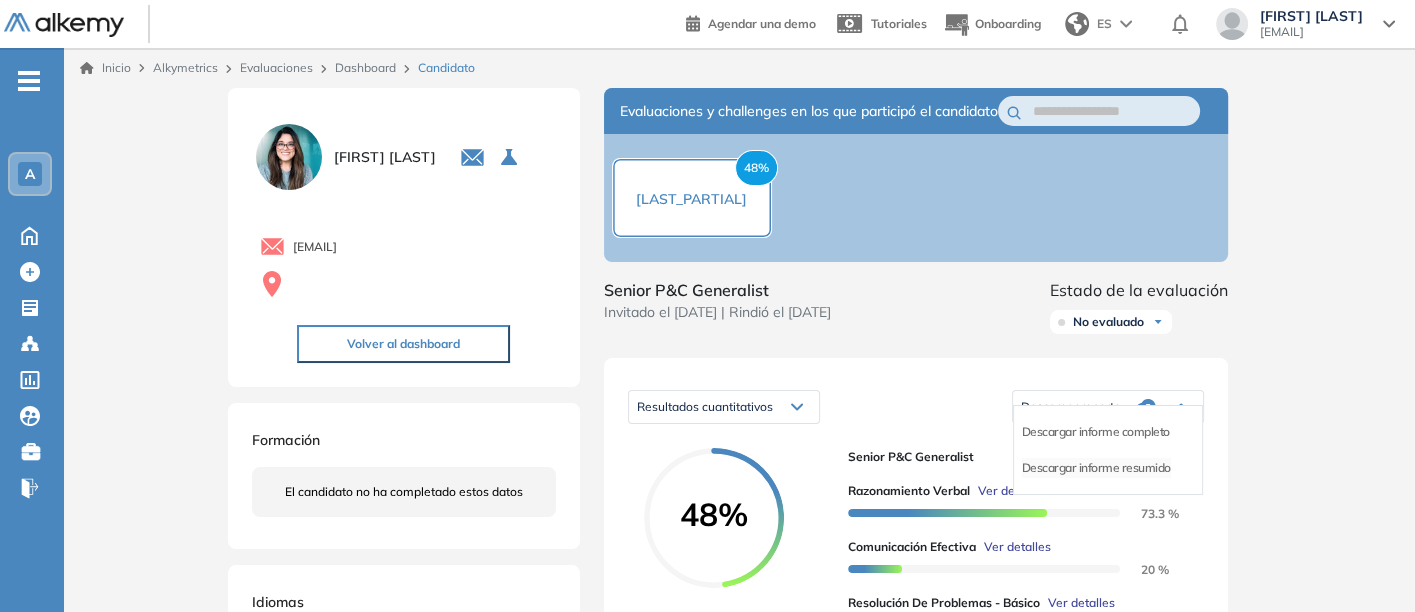 click on "Descargar informe resumido" at bounding box center [1096, 468] 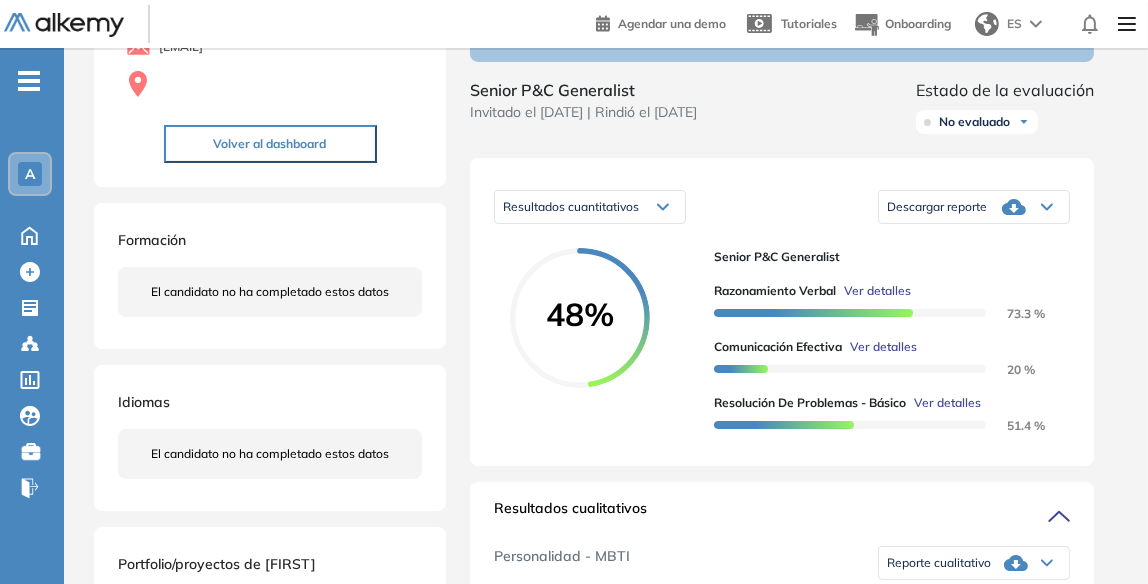 scroll, scrollTop: 333, scrollLeft: 0, axis: vertical 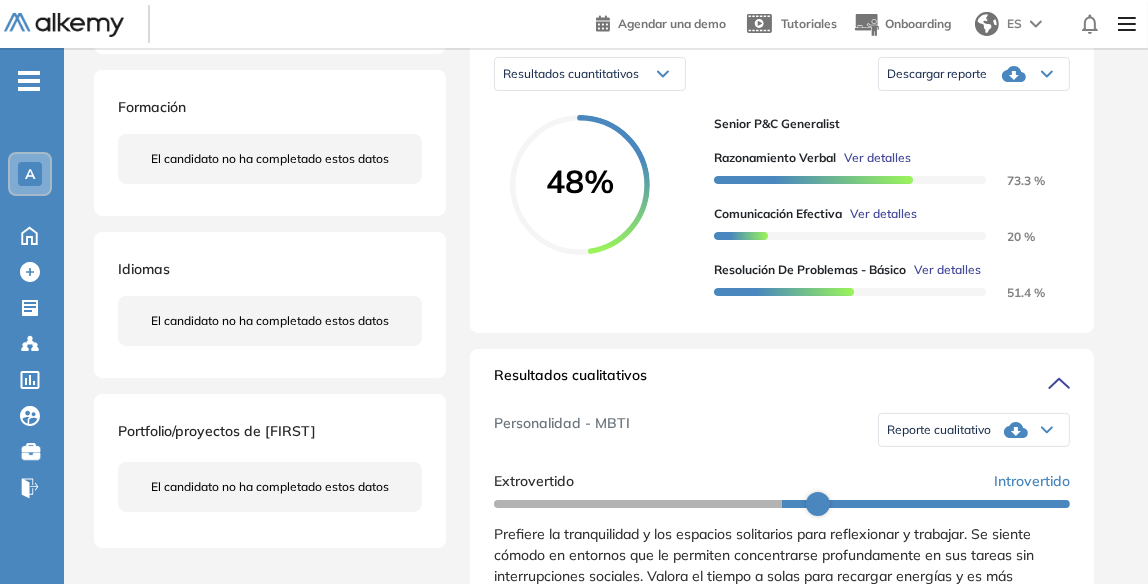 click on "Reporte cualitativo" at bounding box center [939, 430] 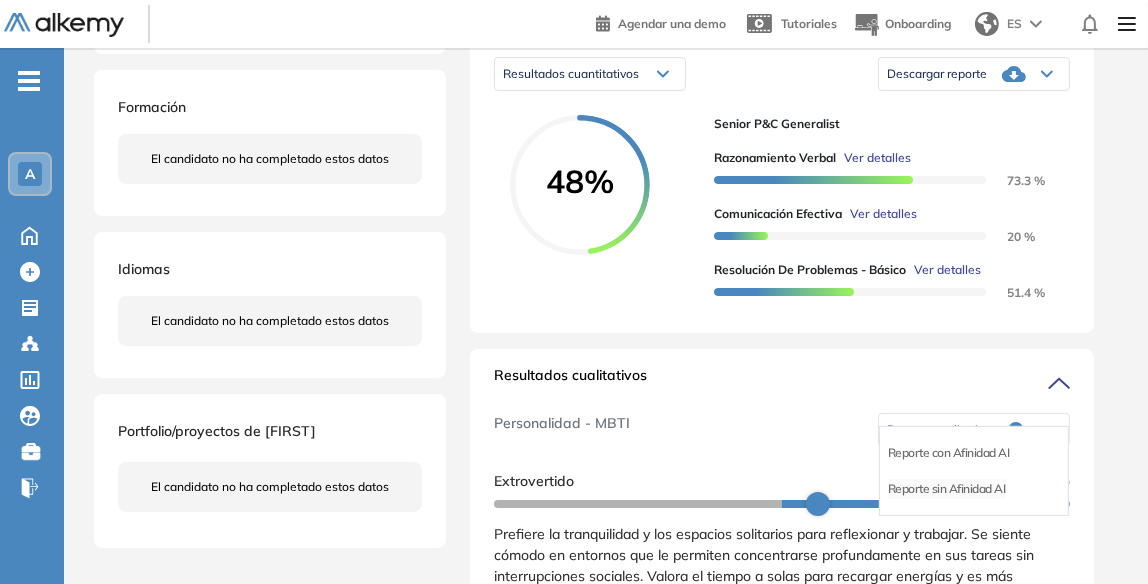 click on "Reporte sin Afinidad AI" at bounding box center [947, 489] 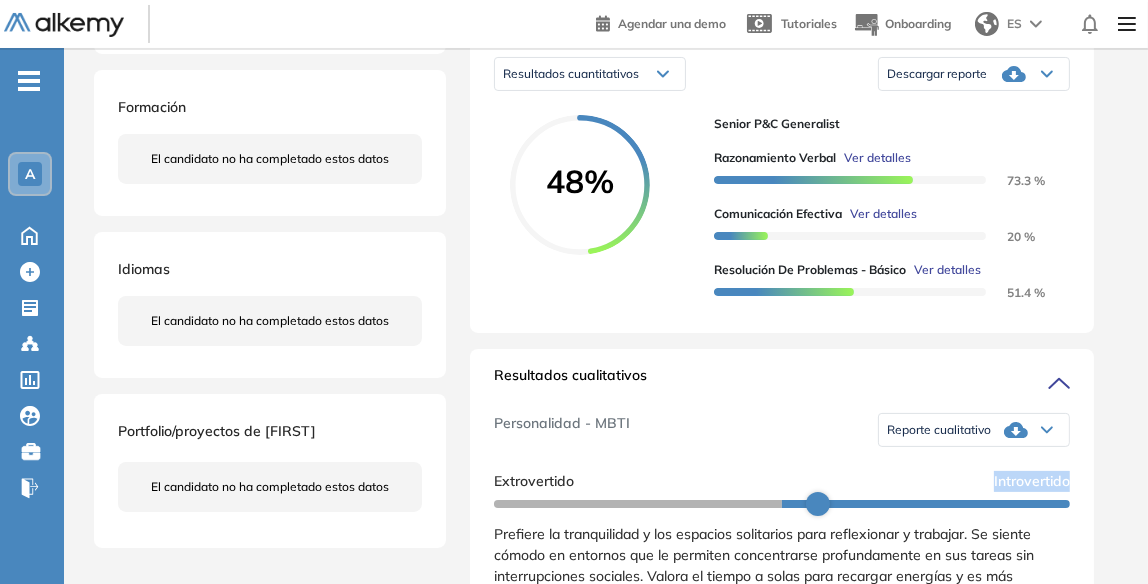 click on "Reporte cualitativo" at bounding box center [974, 430] 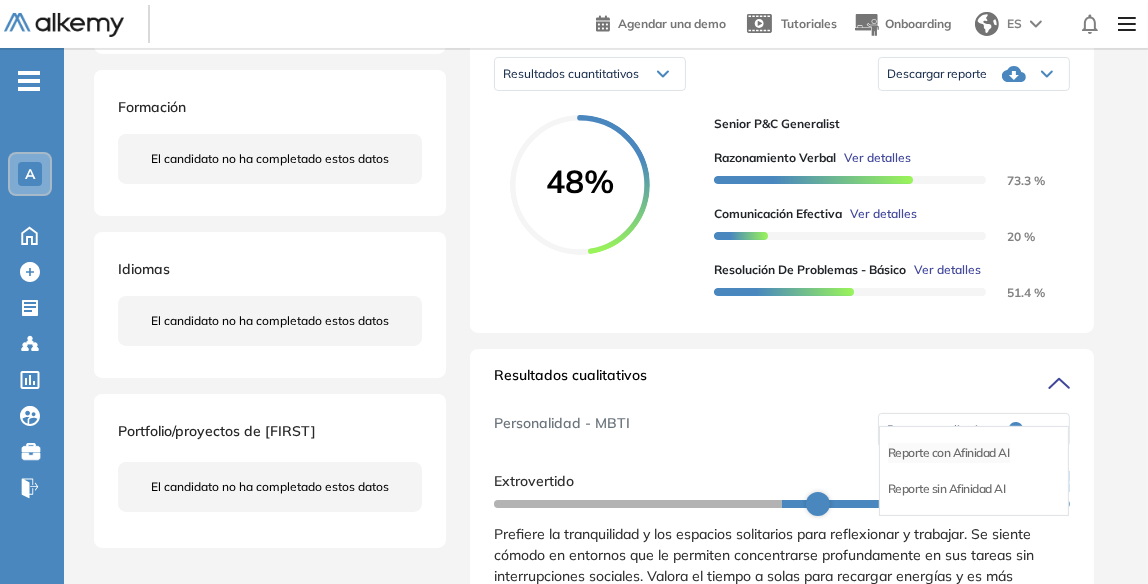 click on "Reporte con Afinidad AI" at bounding box center [949, 453] 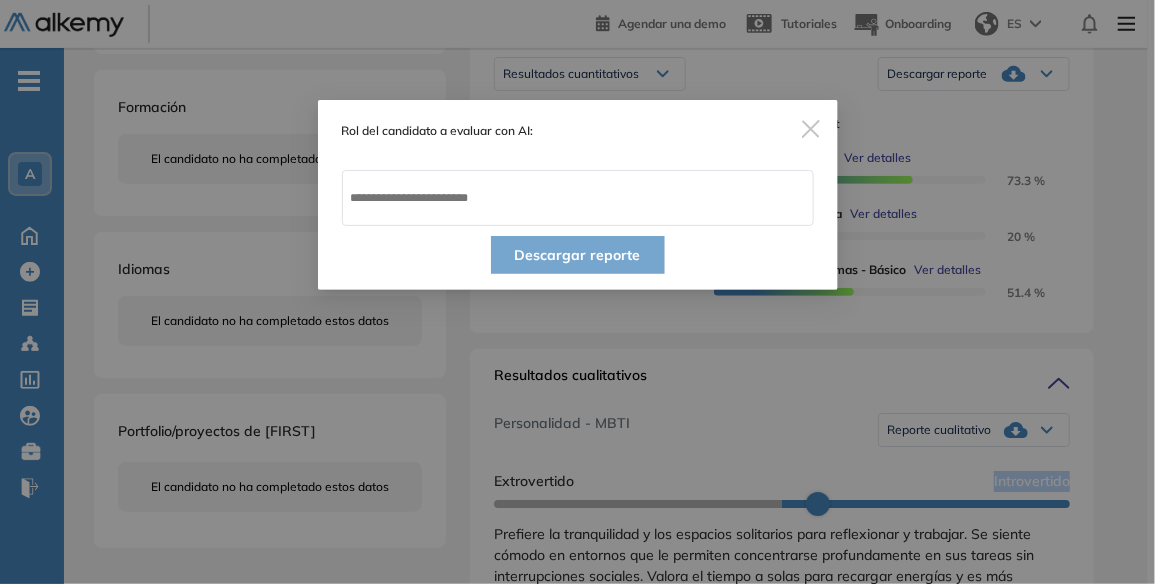 click at bounding box center [811, 129] 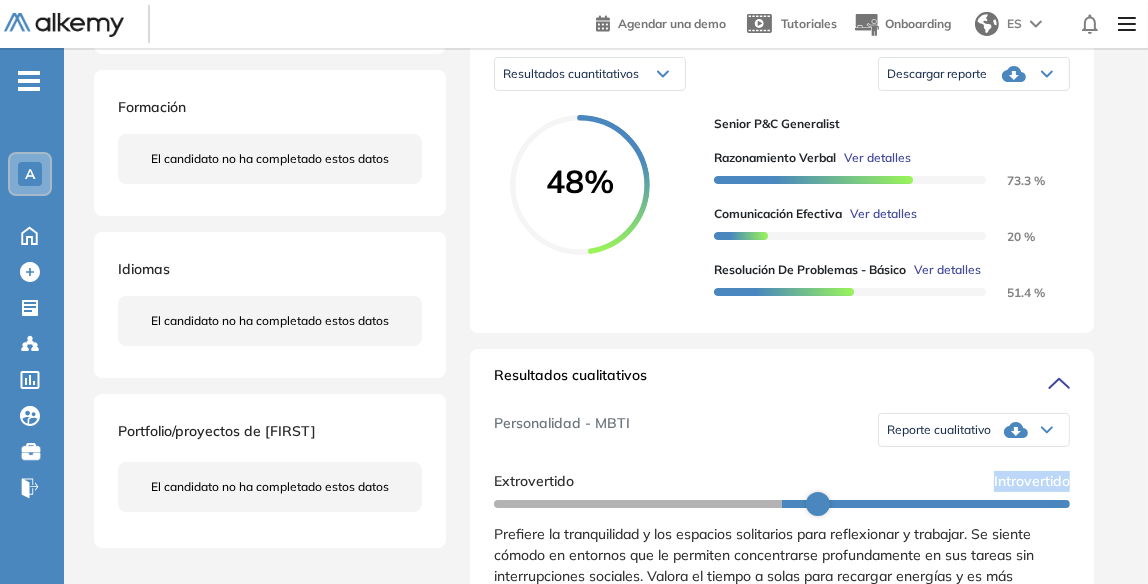 click 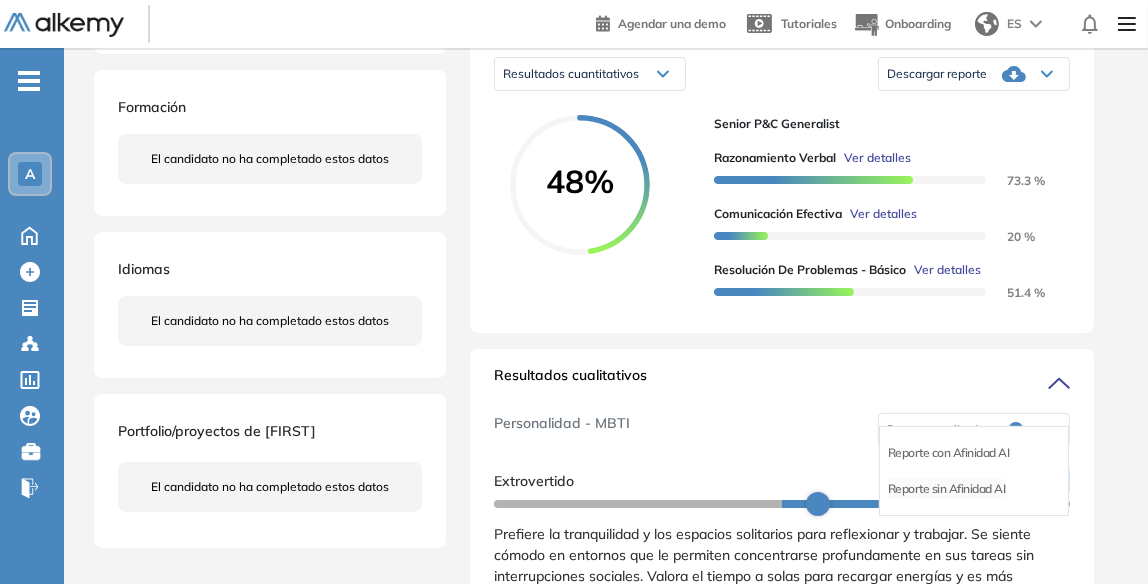click on "Reporte sin Afinidad AI" at bounding box center [947, 489] 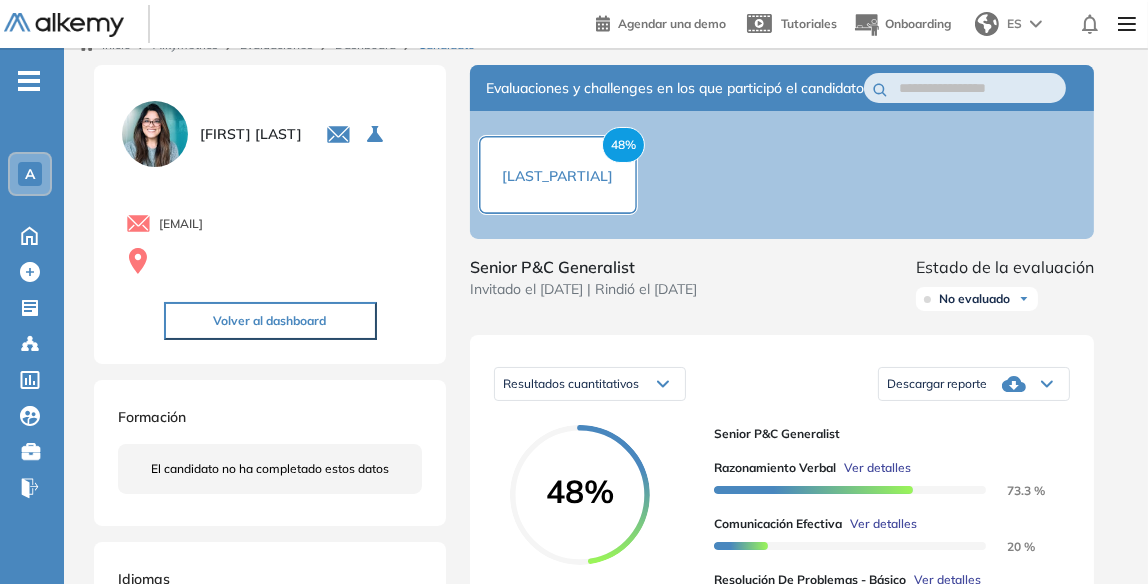 scroll, scrollTop: 21, scrollLeft: 0, axis: vertical 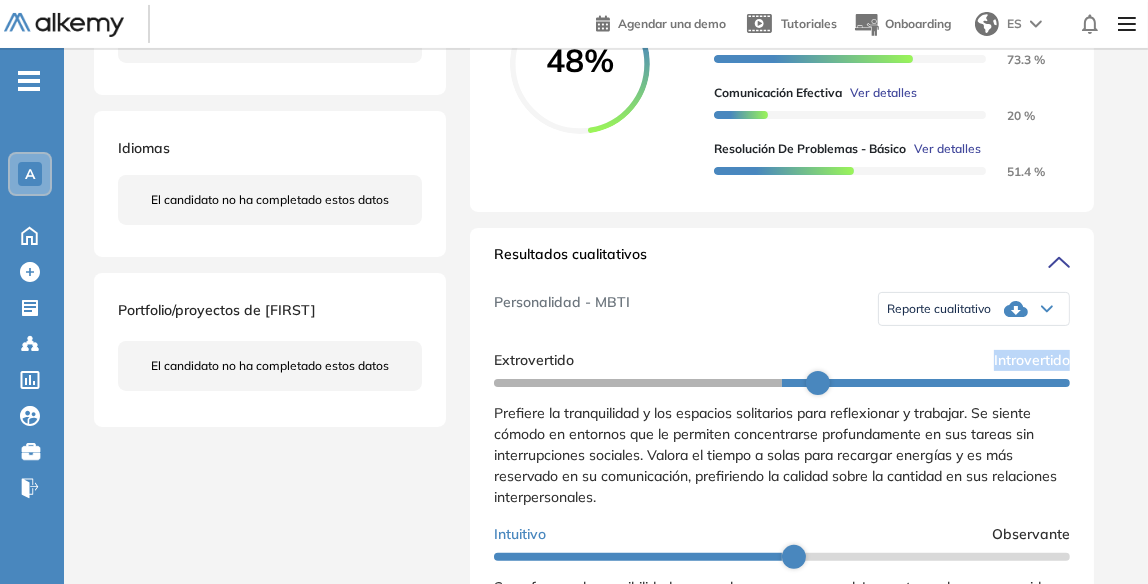 click 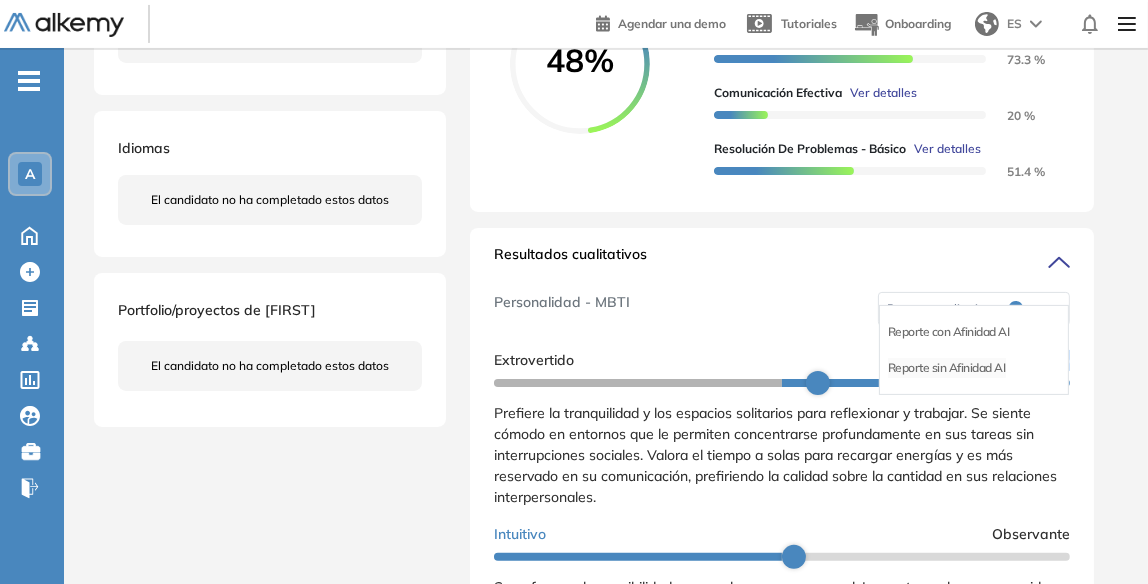 click on "Reporte sin Afinidad AI" at bounding box center (947, 368) 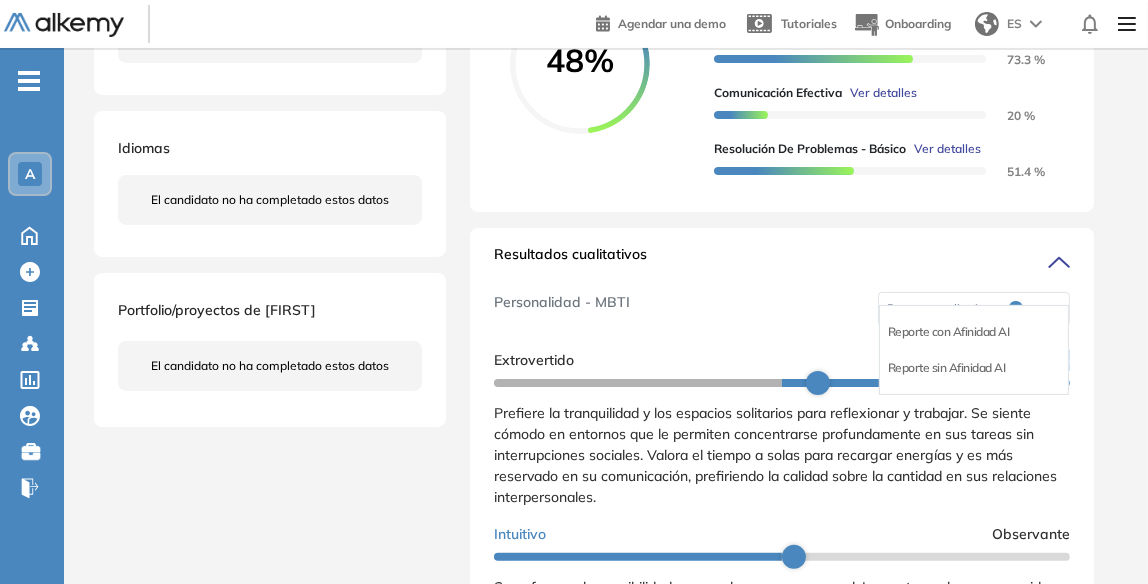 click on "Extrovertido Introvertido" at bounding box center (782, 360) 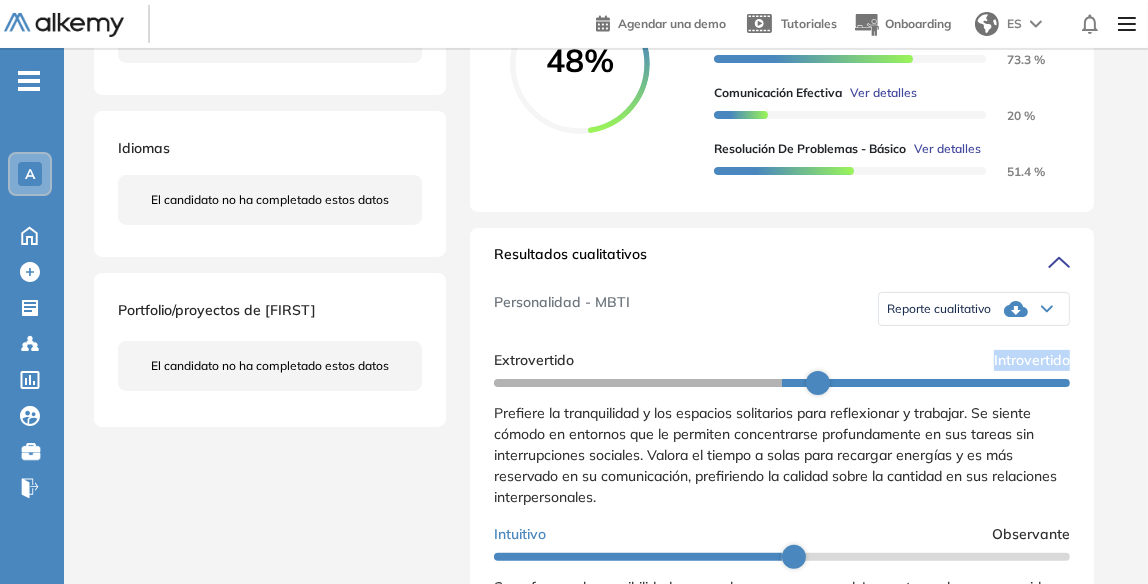 click 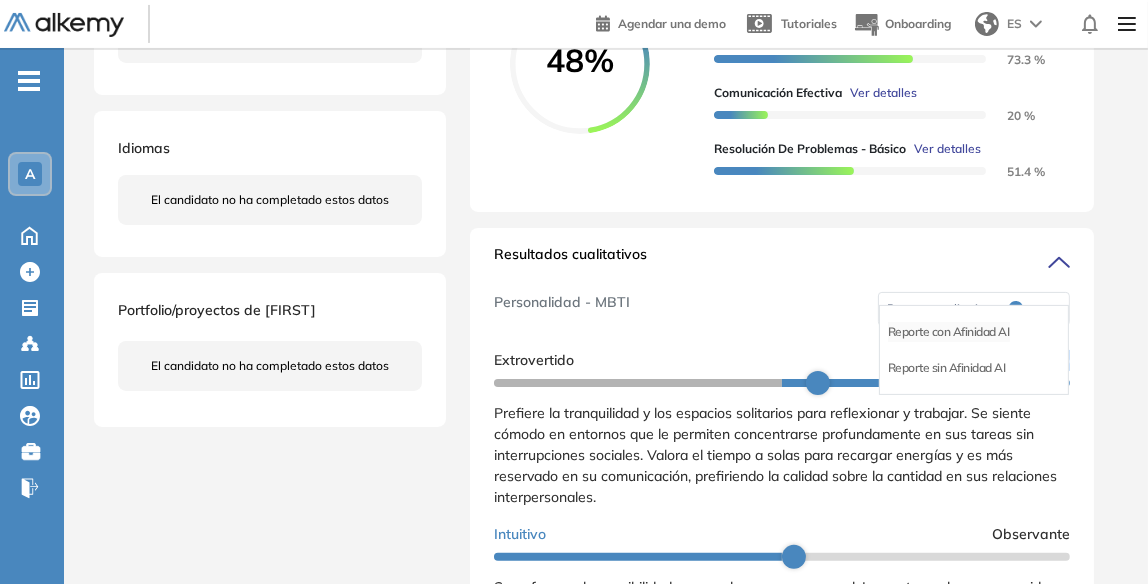click on "Reporte con Afinidad AI" at bounding box center (949, 332) 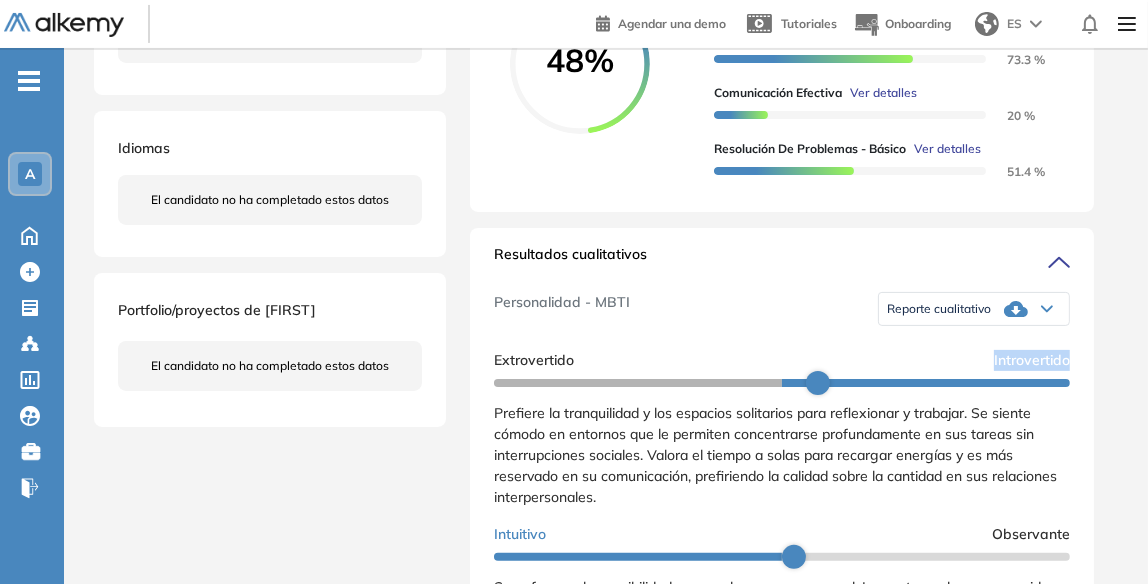 click 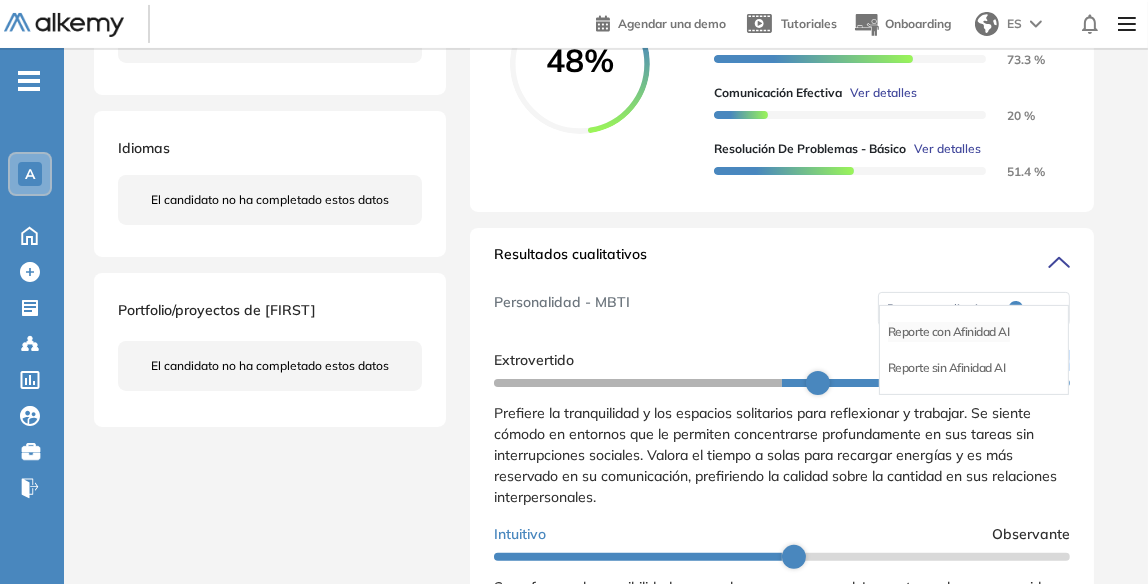 click on "Reporte con Afinidad AI" at bounding box center [949, 332] 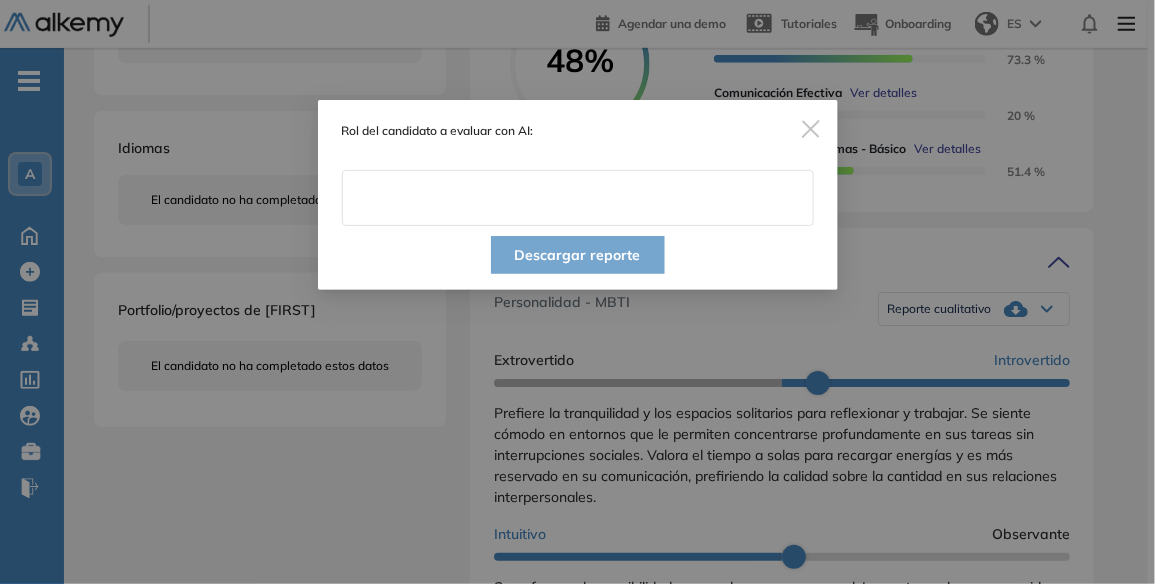 click at bounding box center (578, 198) 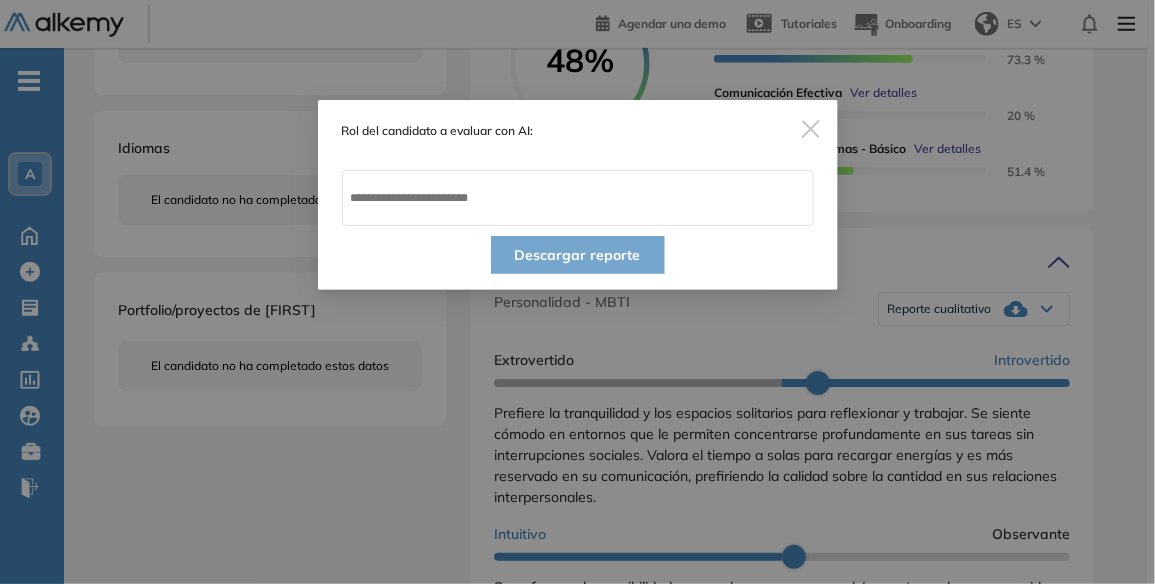 click at bounding box center [811, 129] 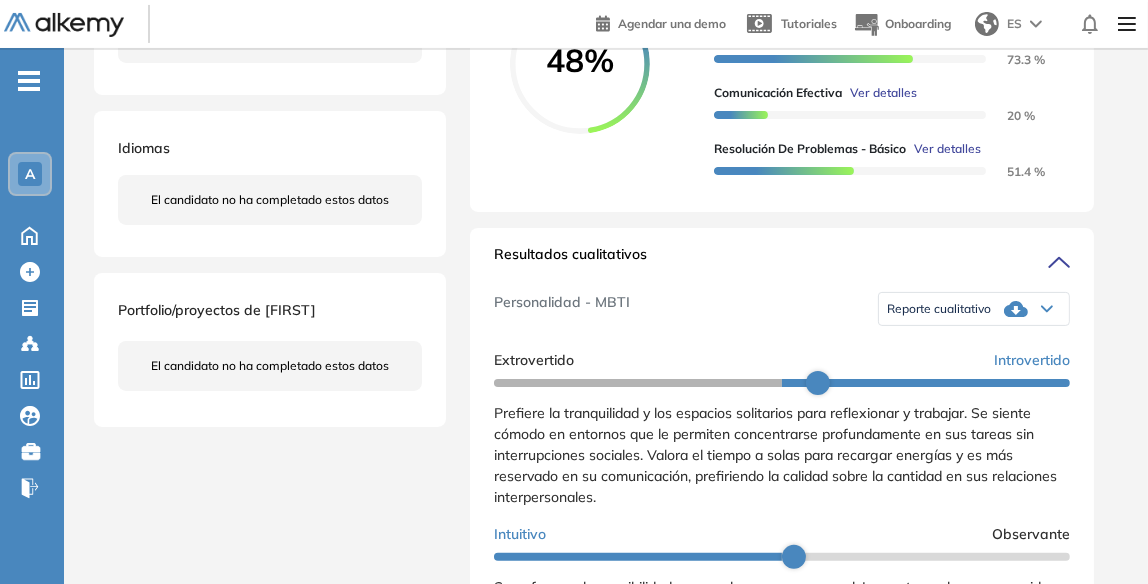 click on "Reporte cualitativo" at bounding box center [974, 309] 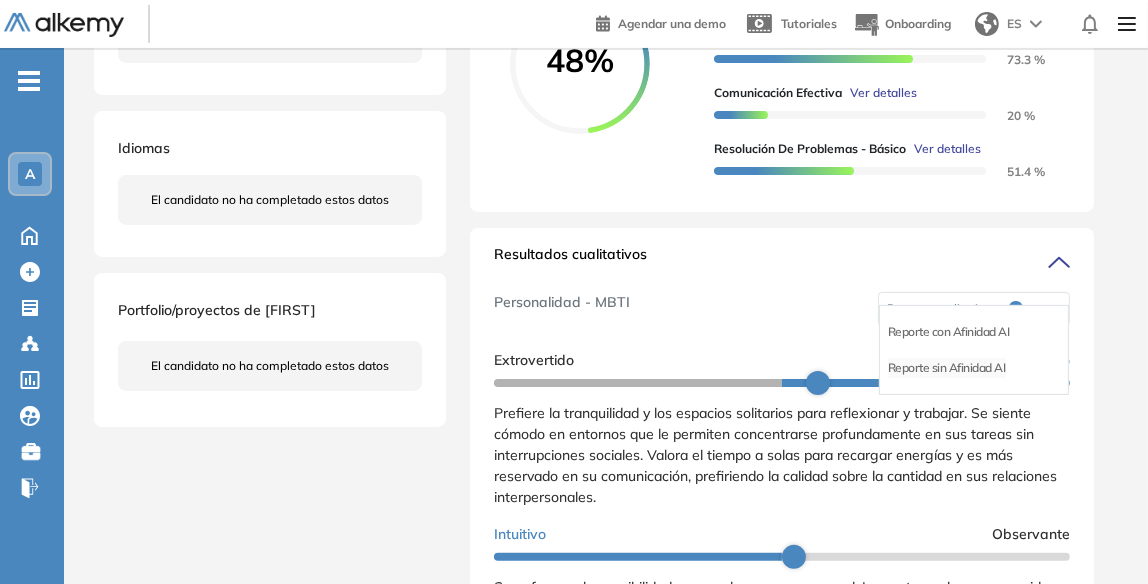 click on "Reporte sin Afinidad AI" at bounding box center (947, 368) 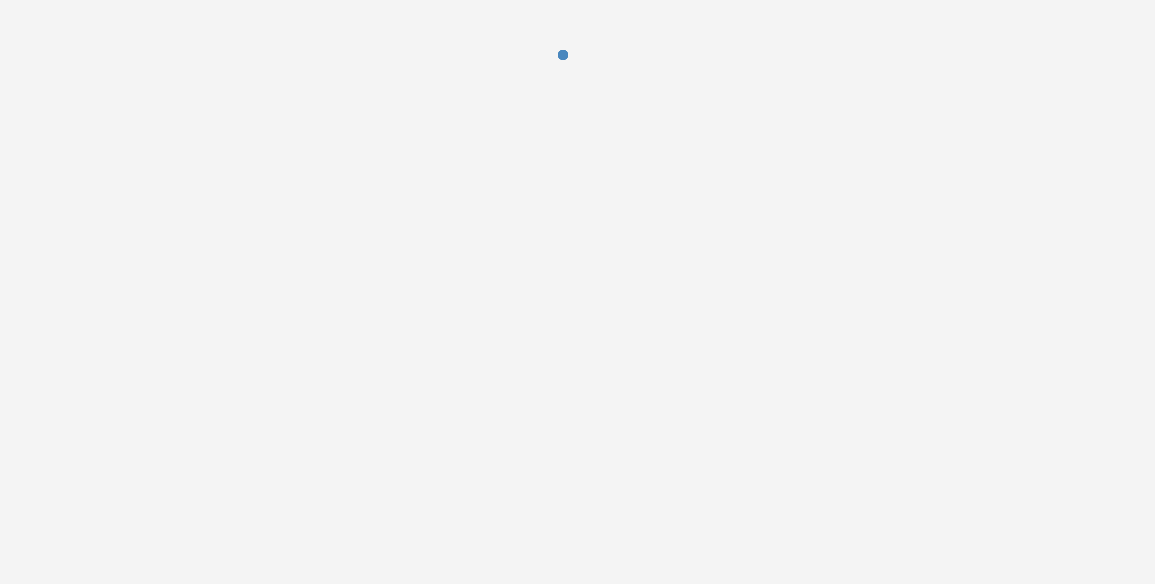 scroll, scrollTop: 0, scrollLeft: 0, axis: both 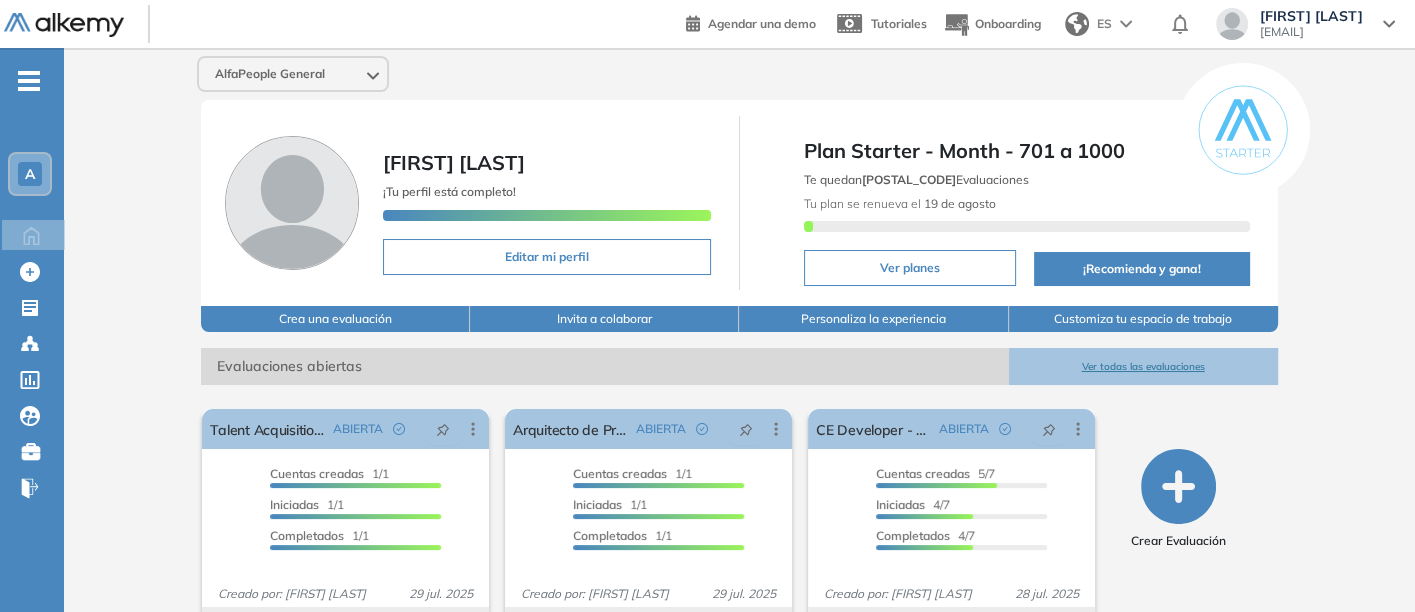 click on "Ver todas las evaluaciones" at bounding box center (1143, 366) 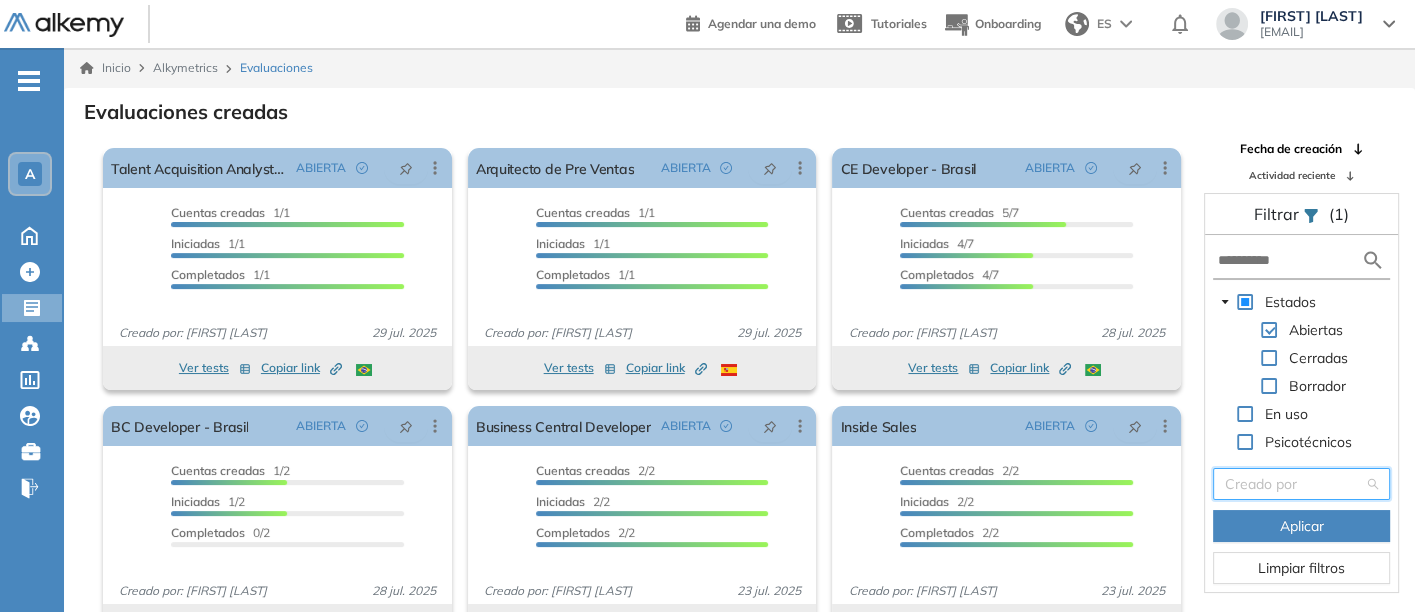 click at bounding box center [1294, 484] 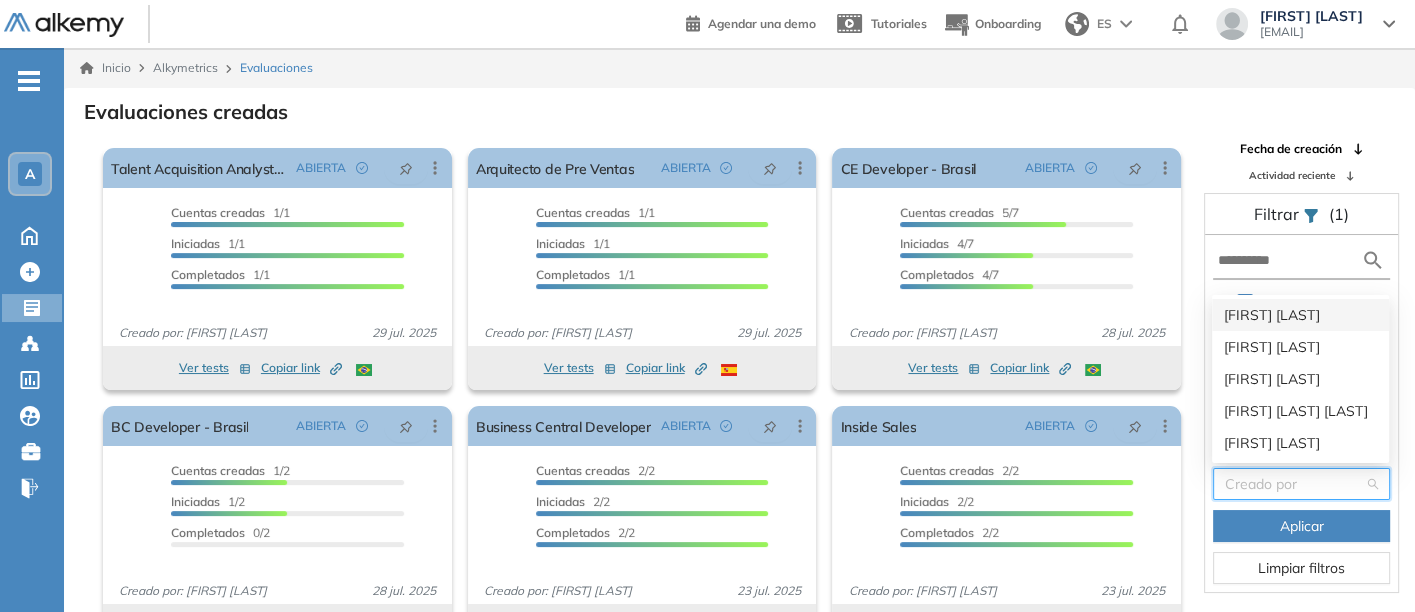 click on "[FIRST] [LAST]" at bounding box center (1300, 315) 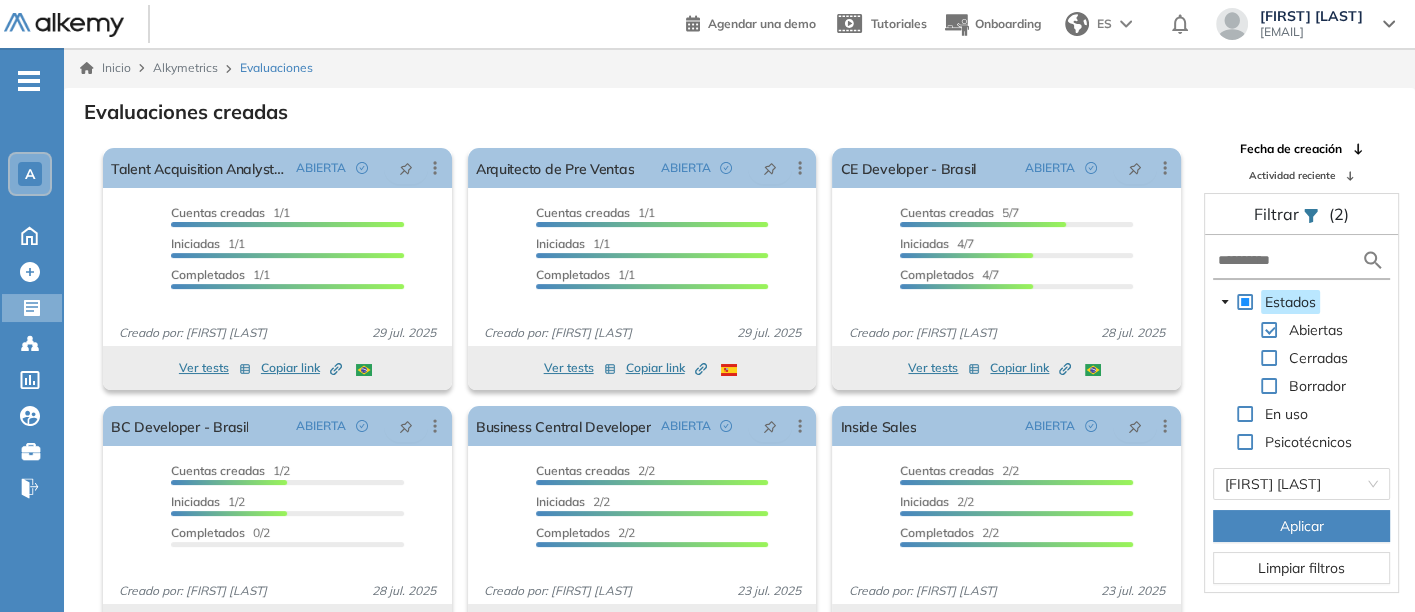 click on "Aplicar" at bounding box center [1301, 526] 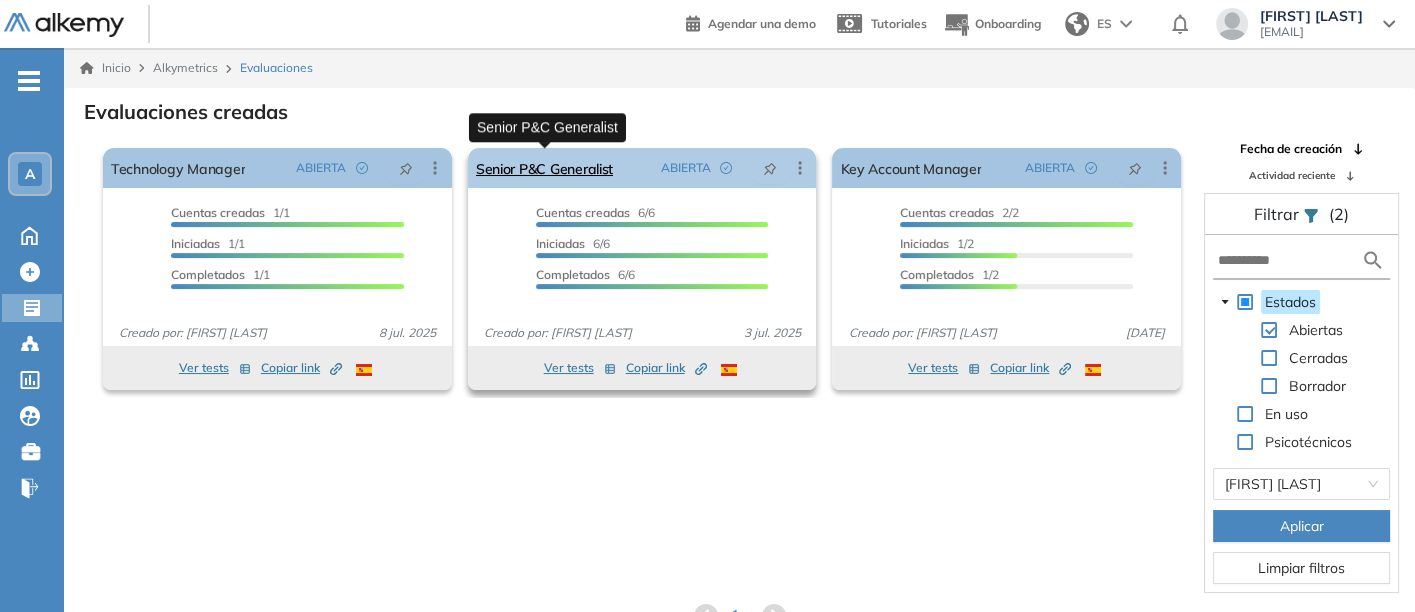 click on "Senior P&C Generalist" at bounding box center (544, 168) 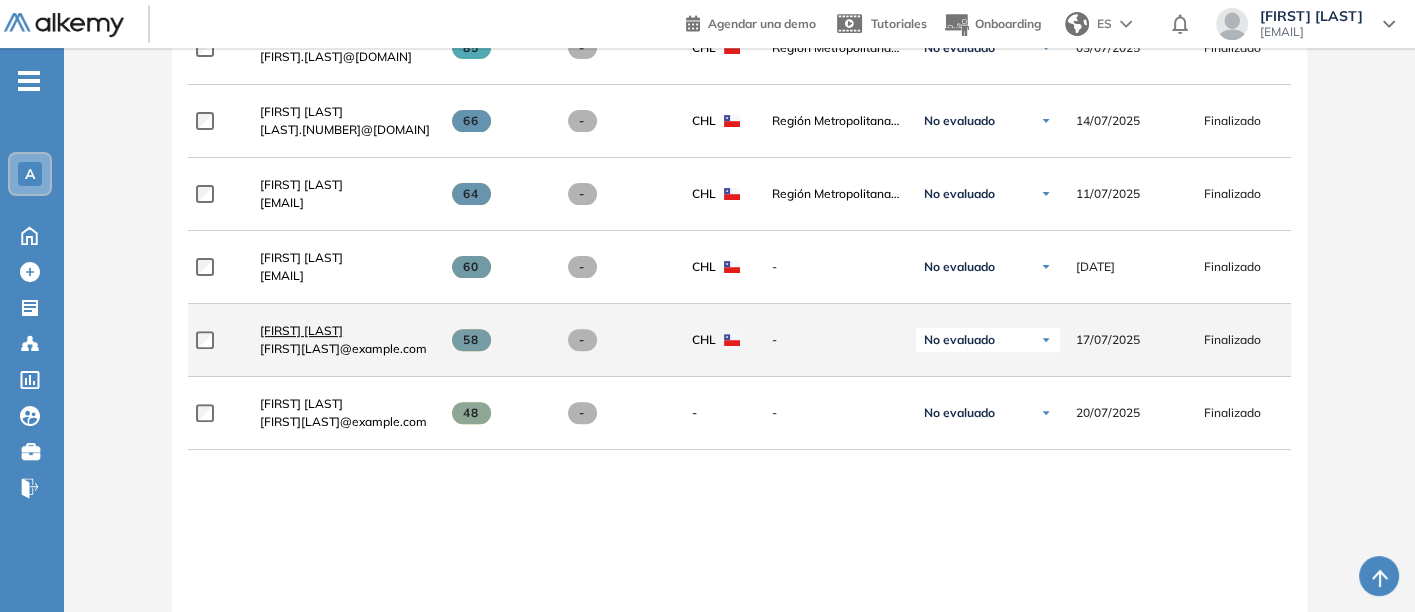 scroll, scrollTop: 666, scrollLeft: 0, axis: vertical 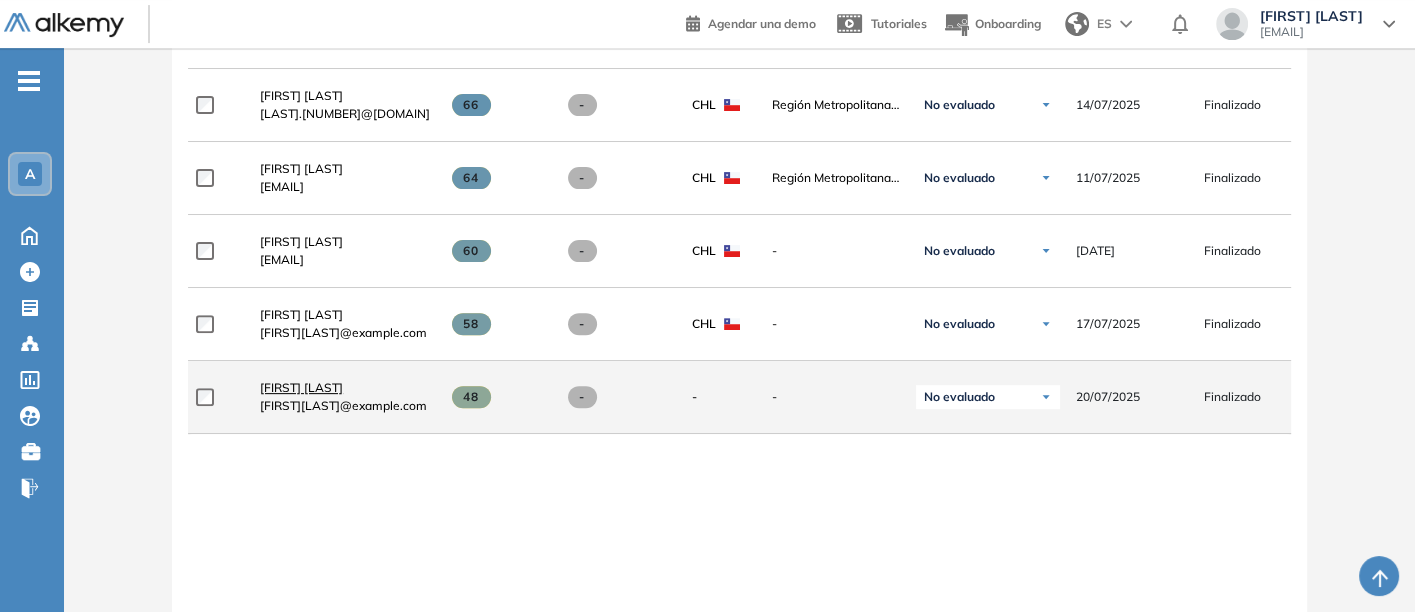 click on "[FIRST] [LAST]" at bounding box center [301, 387] 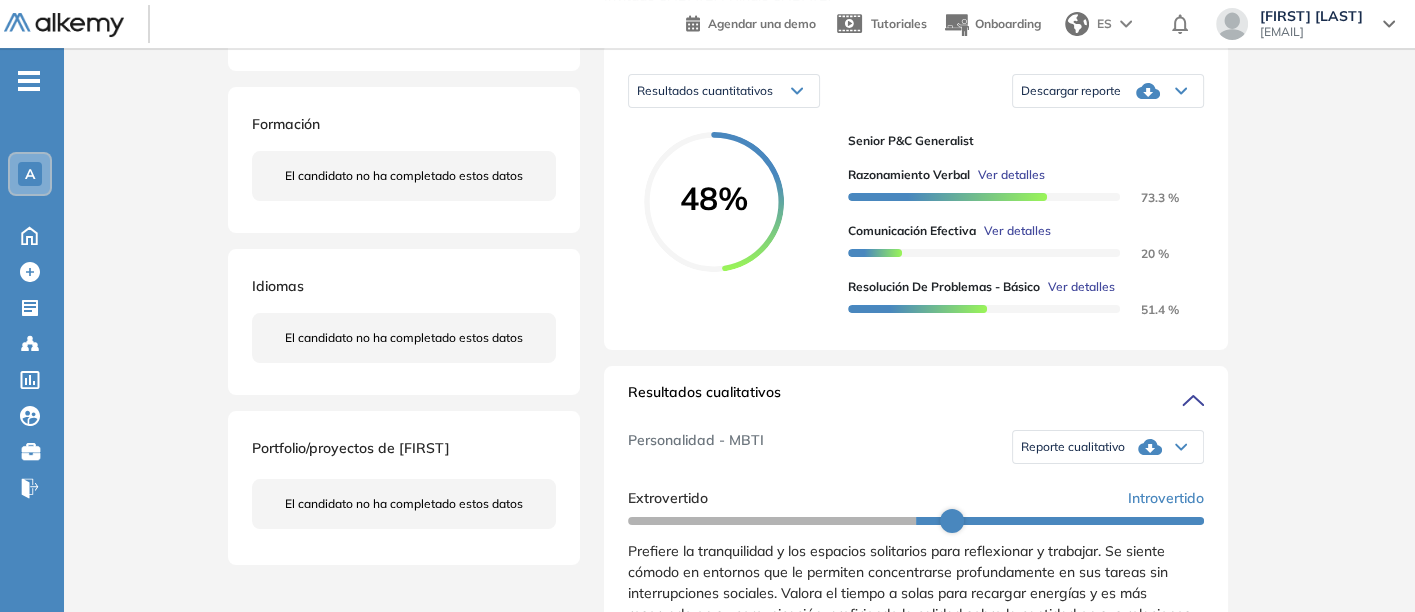 scroll, scrollTop: 333, scrollLeft: 0, axis: vertical 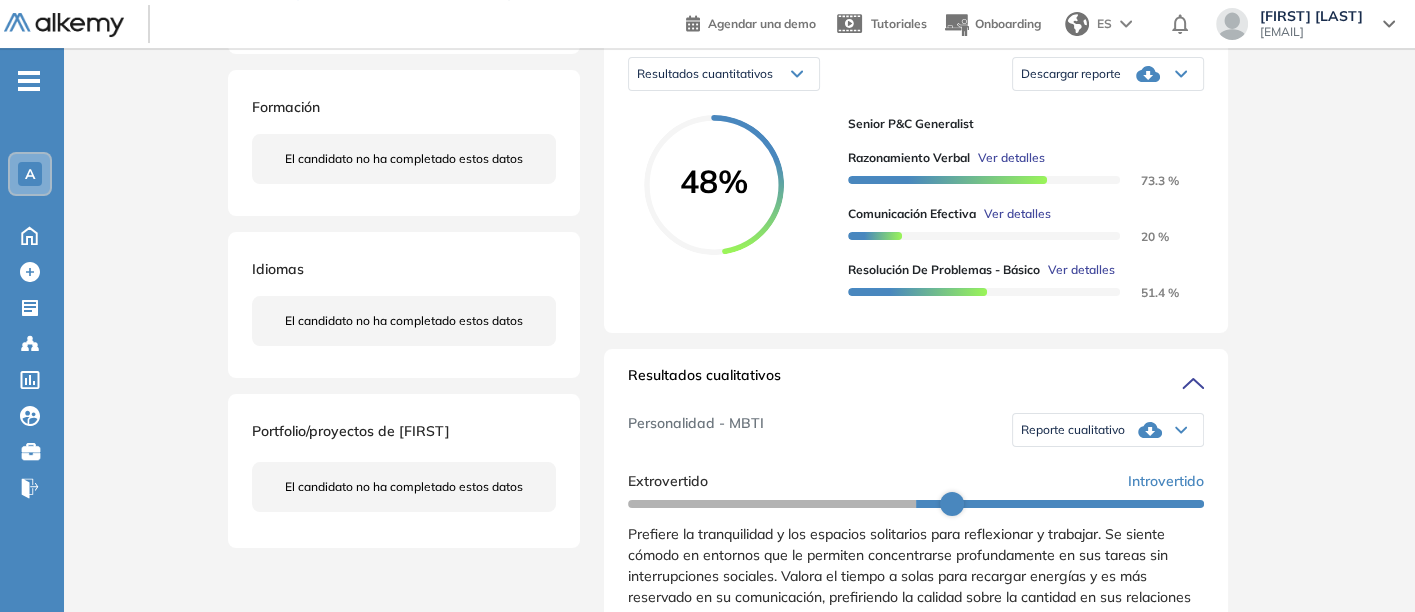 click on "Reporte cualitativo" at bounding box center [1073, 430] 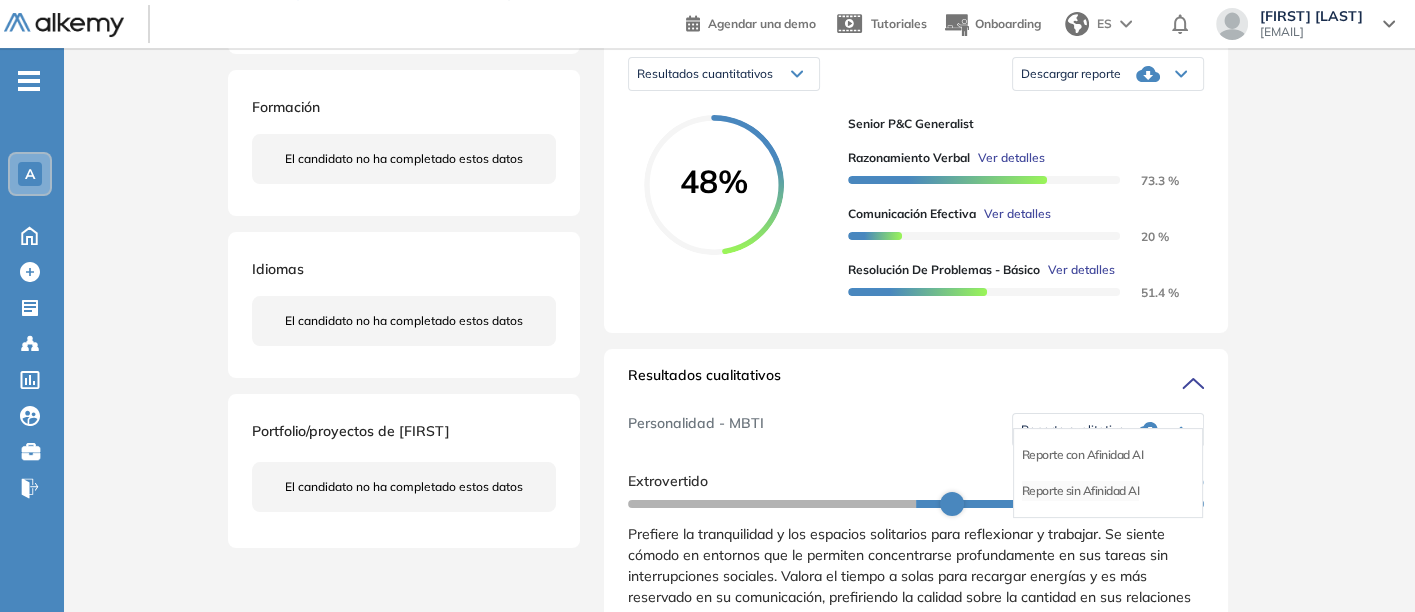 click on "Reporte sin Afinidad AI" at bounding box center [1081, 491] 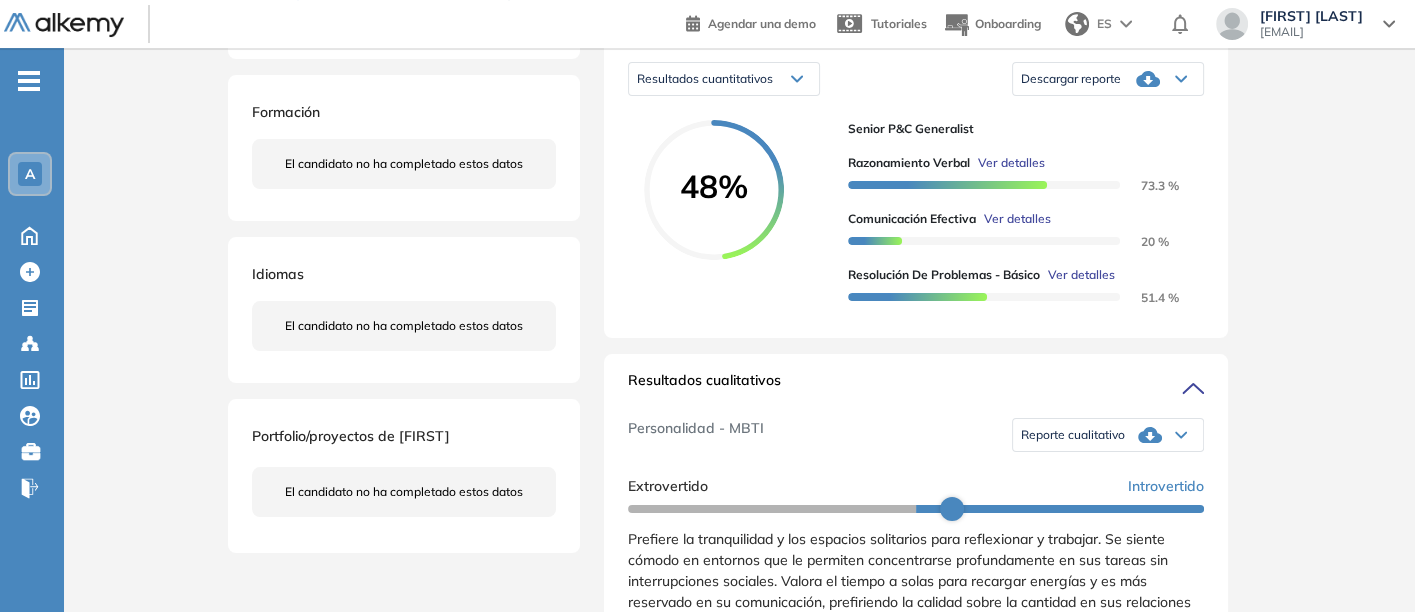 scroll, scrollTop: 222, scrollLeft: 0, axis: vertical 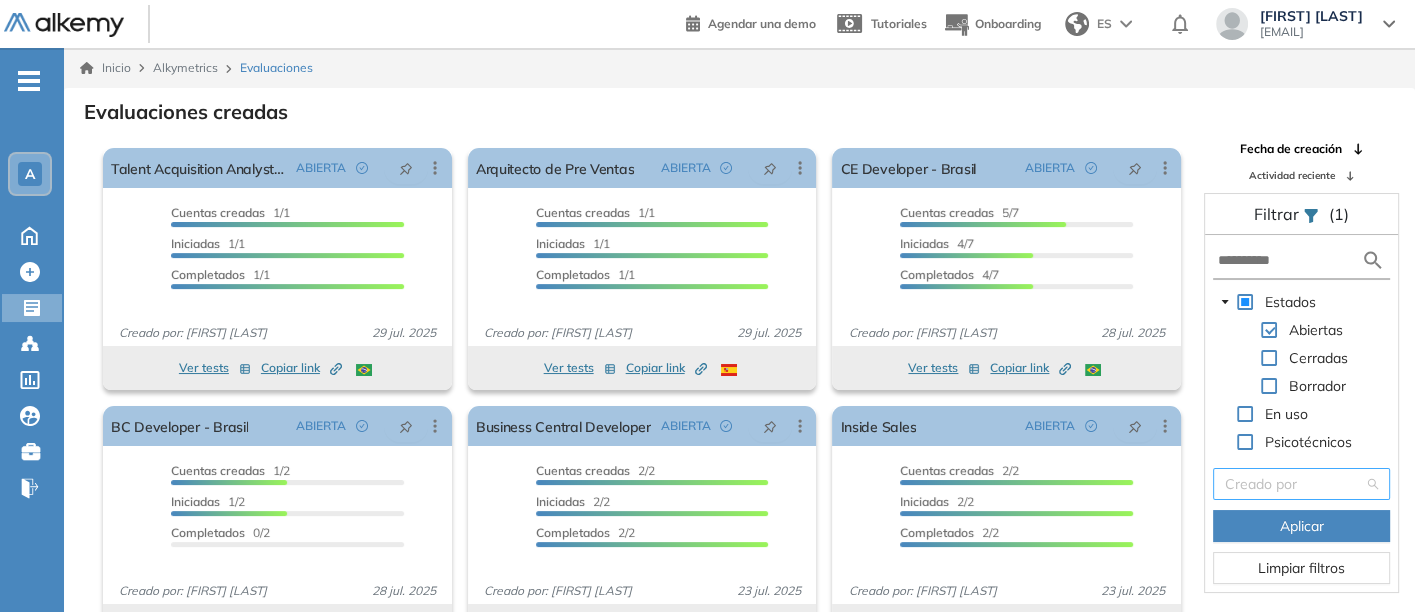 click at bounding box center [1294, 484] 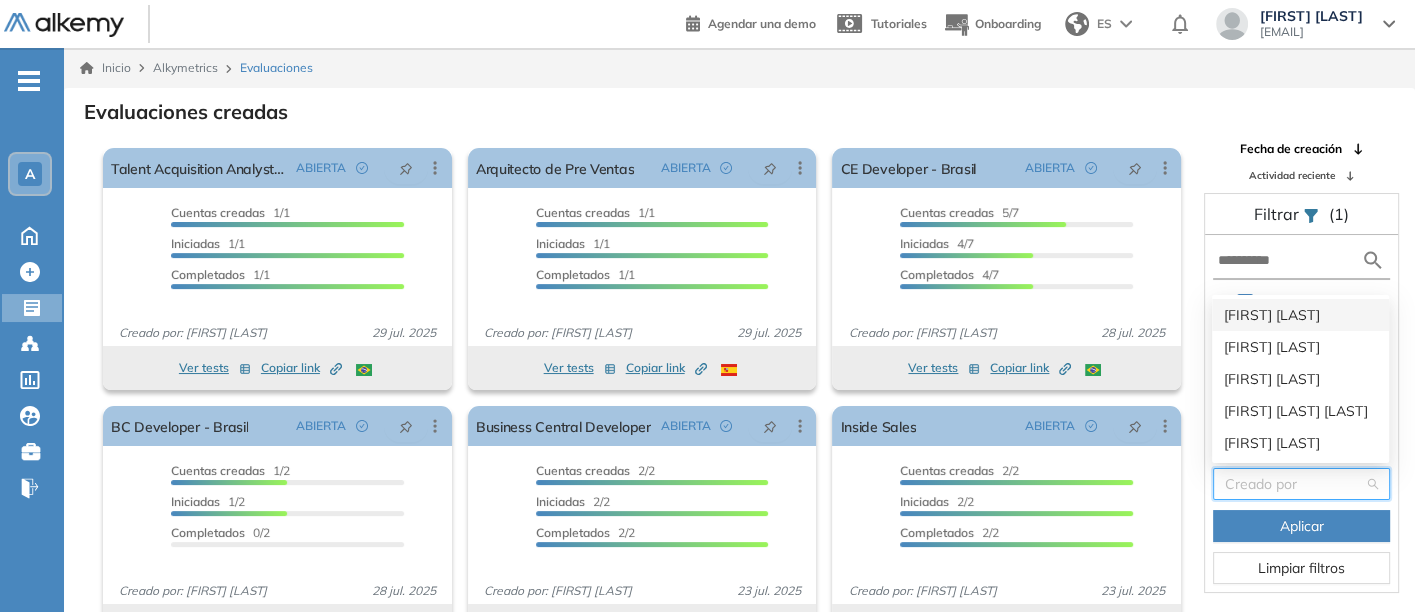 click on "[FIRST] [LAST]" at bounding box center [1300, 315] 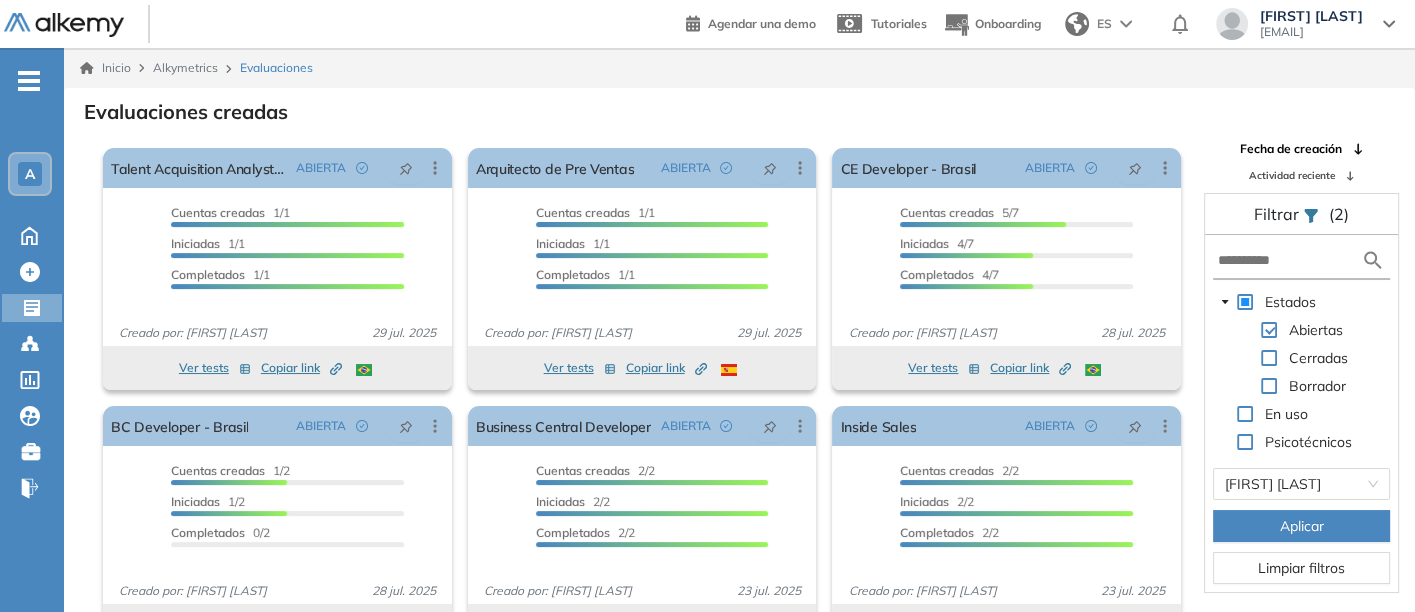 click on "Aplicar" at bounding box center [1301, 526] 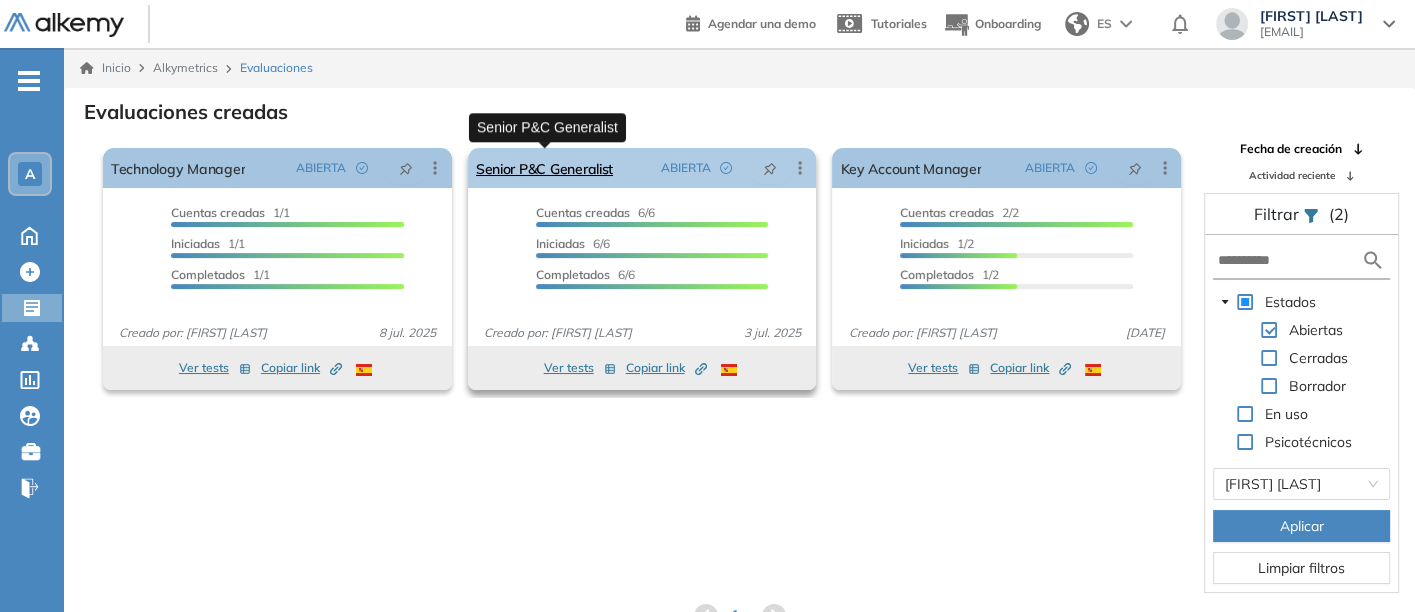 click on "Senior P&C Generalist" at bounding box center (544, 168) 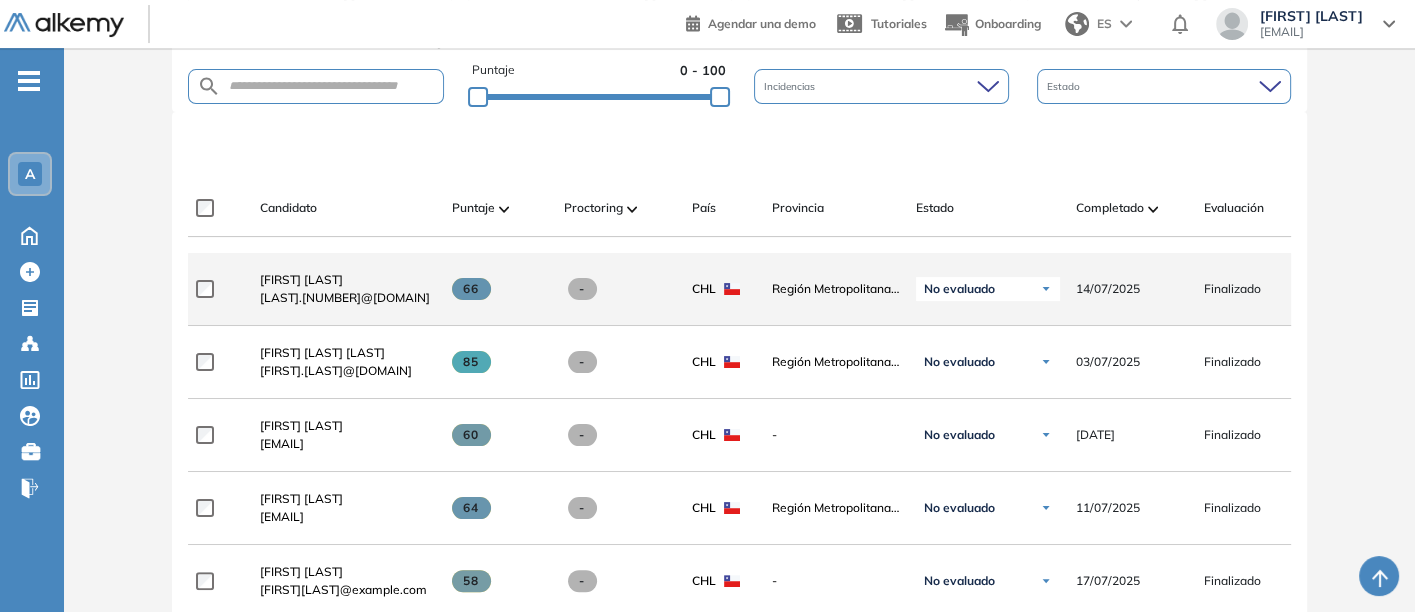 scroll, scrollTop: 444, scrollLeft: 0, axis: vertical 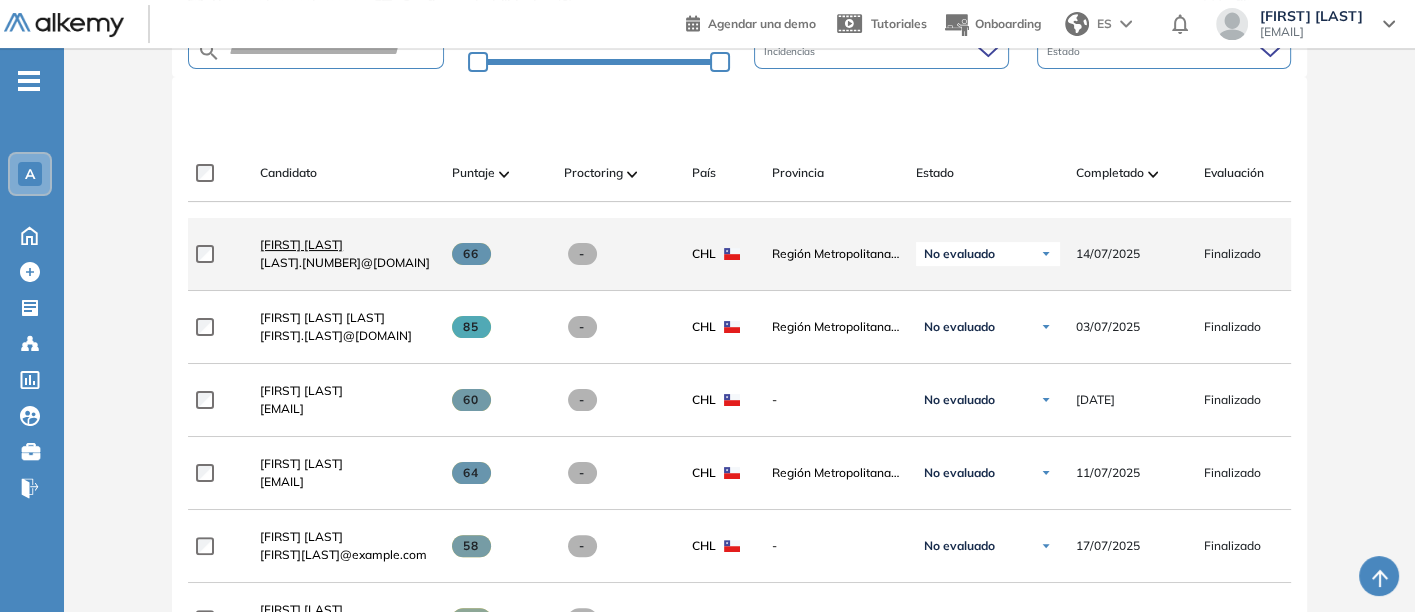 click on "[FIRST] [LAST]" at bounding box center [301, 244] 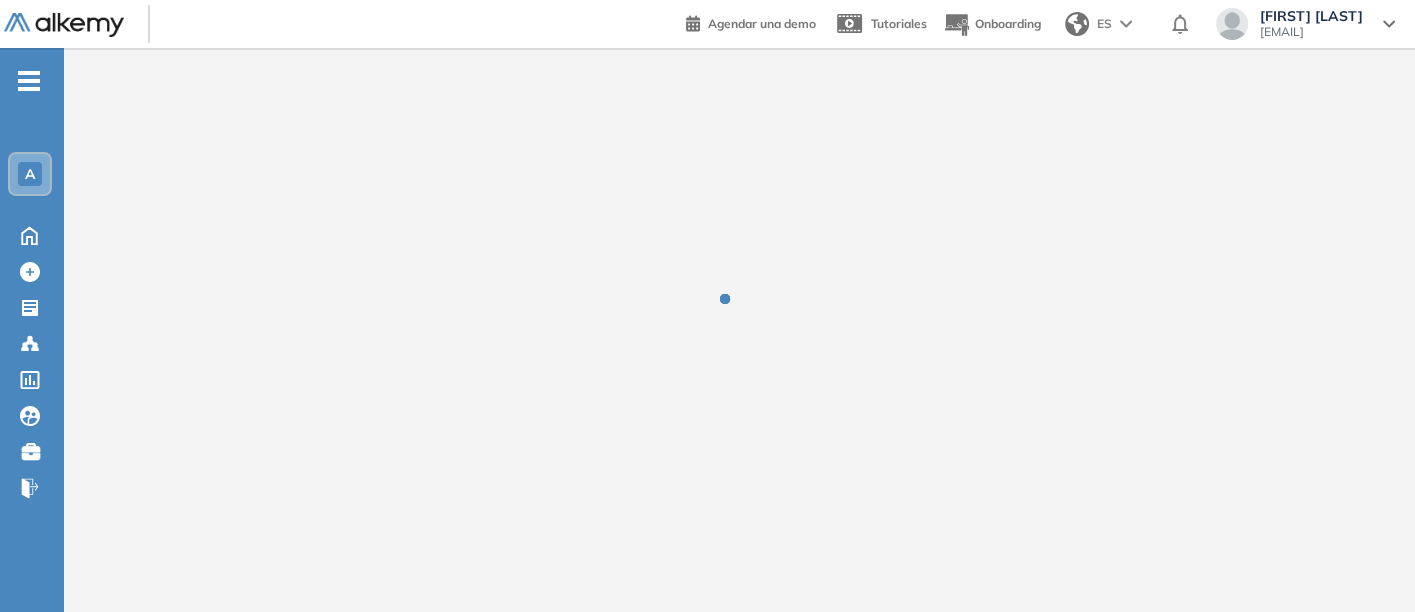 scroll, scrollTop: 0, scrollLeft: 0, axis: both 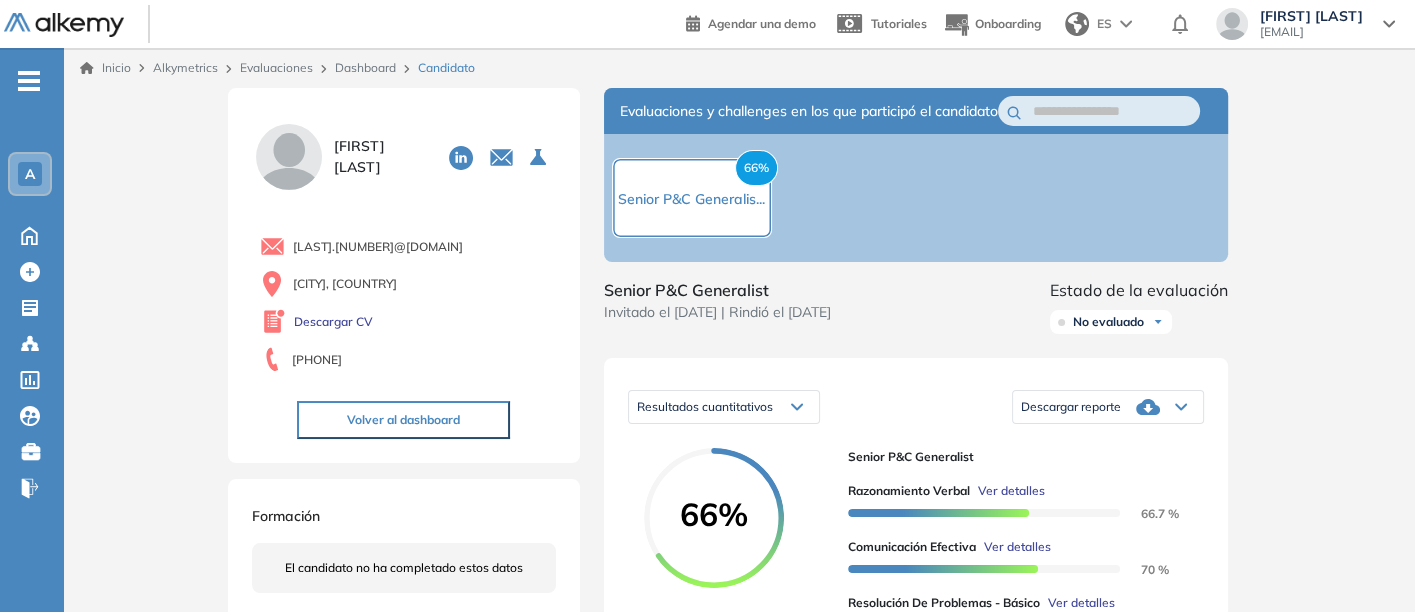 click 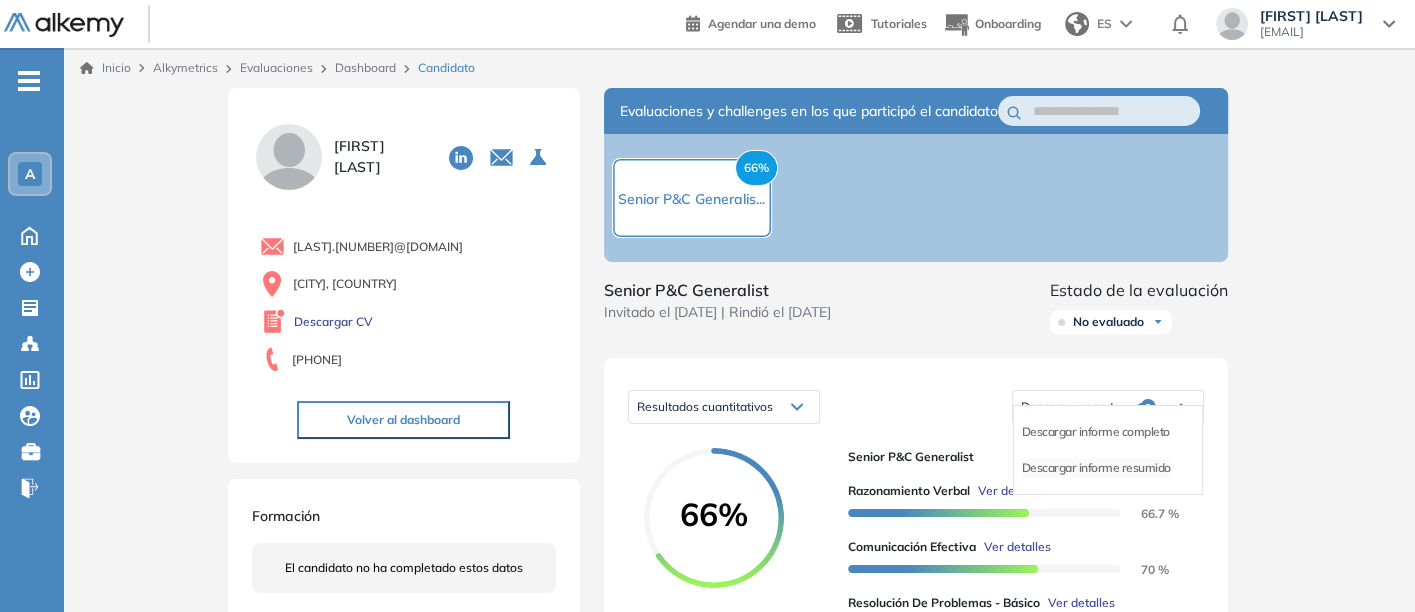 click on "Descargar informe resumido" at bounding box center [1096, 468] 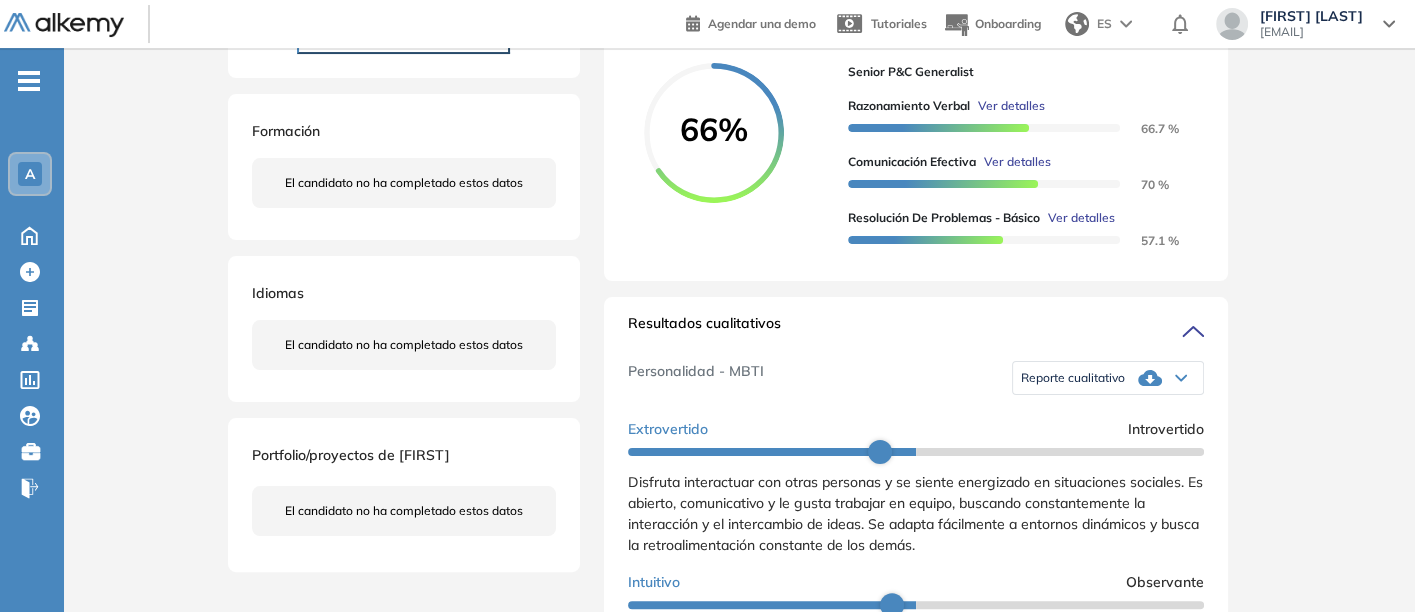 scroll, scrollTop: 388, scrollLeft: 0, axis: vertical 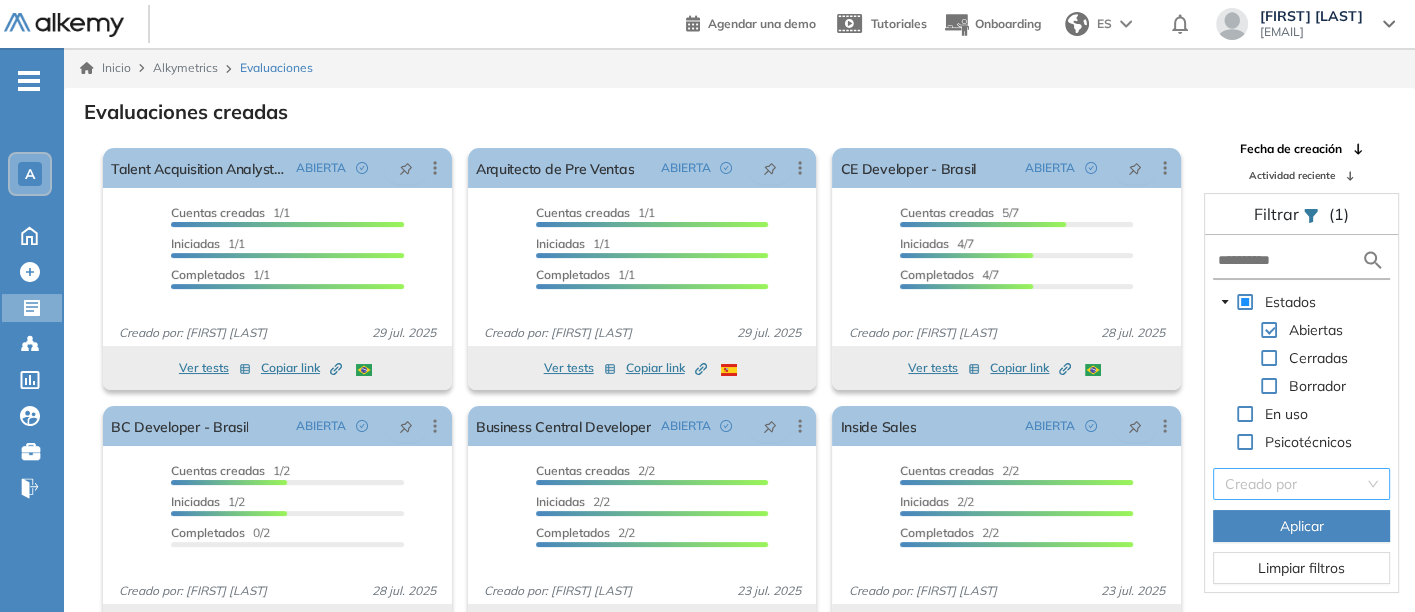 click at bounding box center [1294, 484] 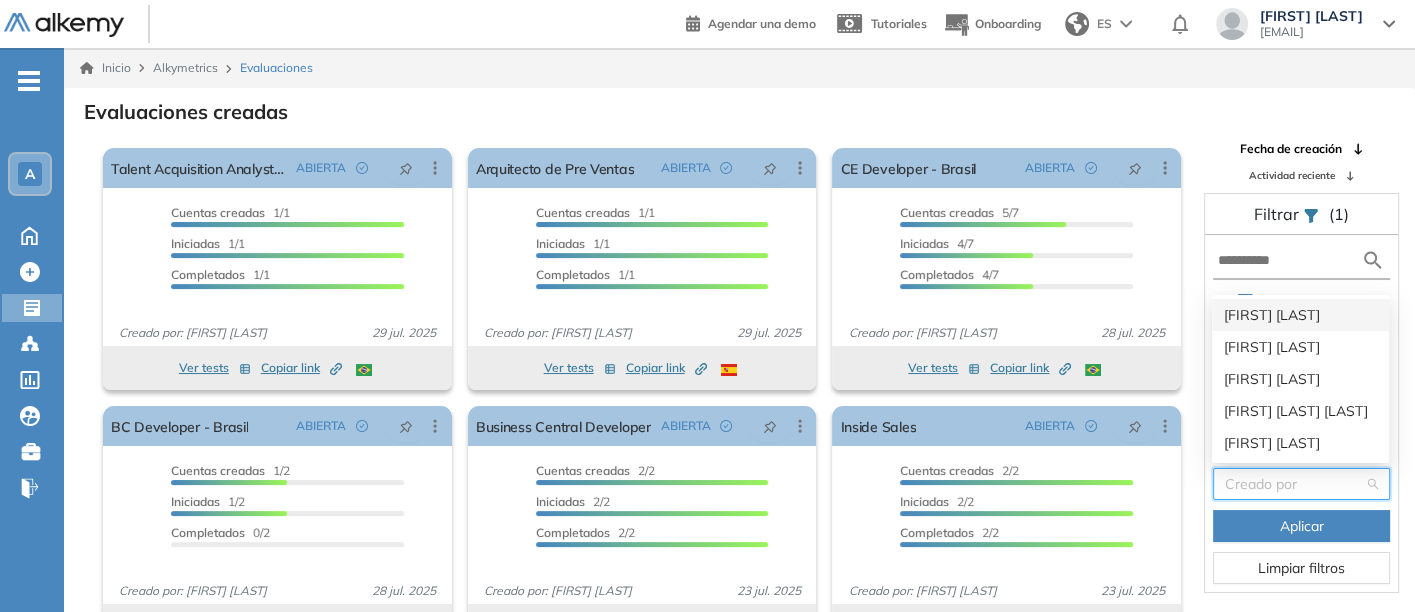 click on "[FIRST] [LAST]" at bounding box center (1300, 315) 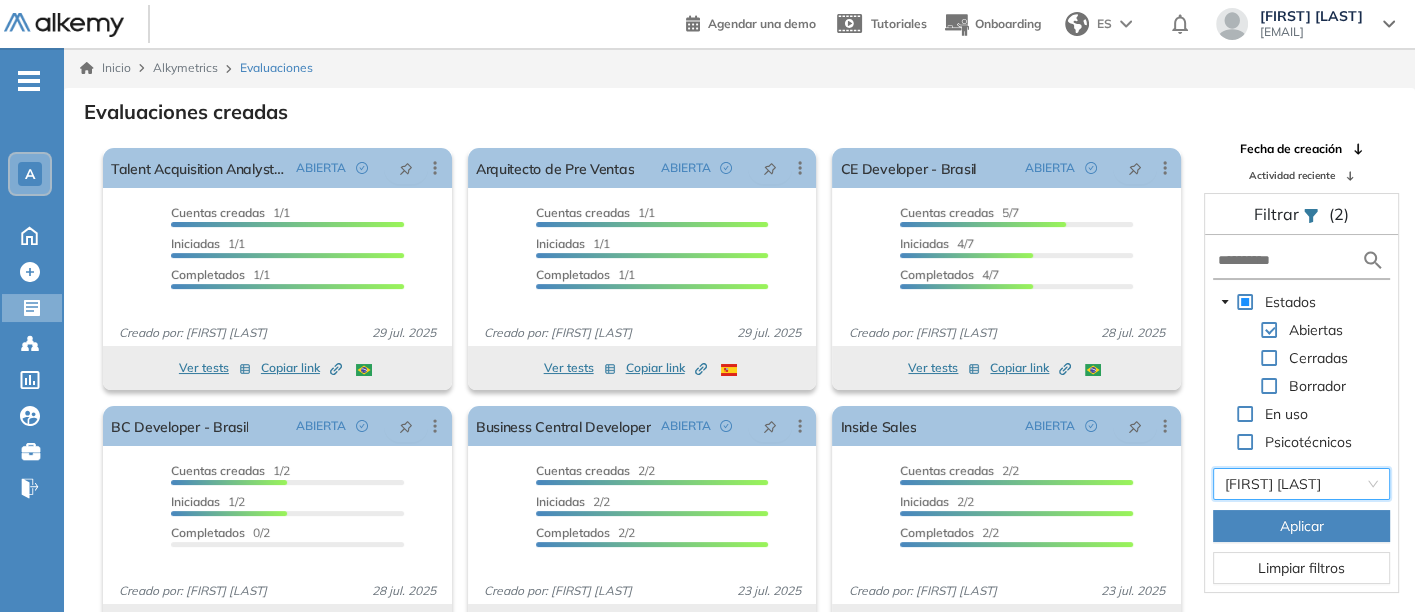 click on "Aplicar" at bounding box center (1301, 526) 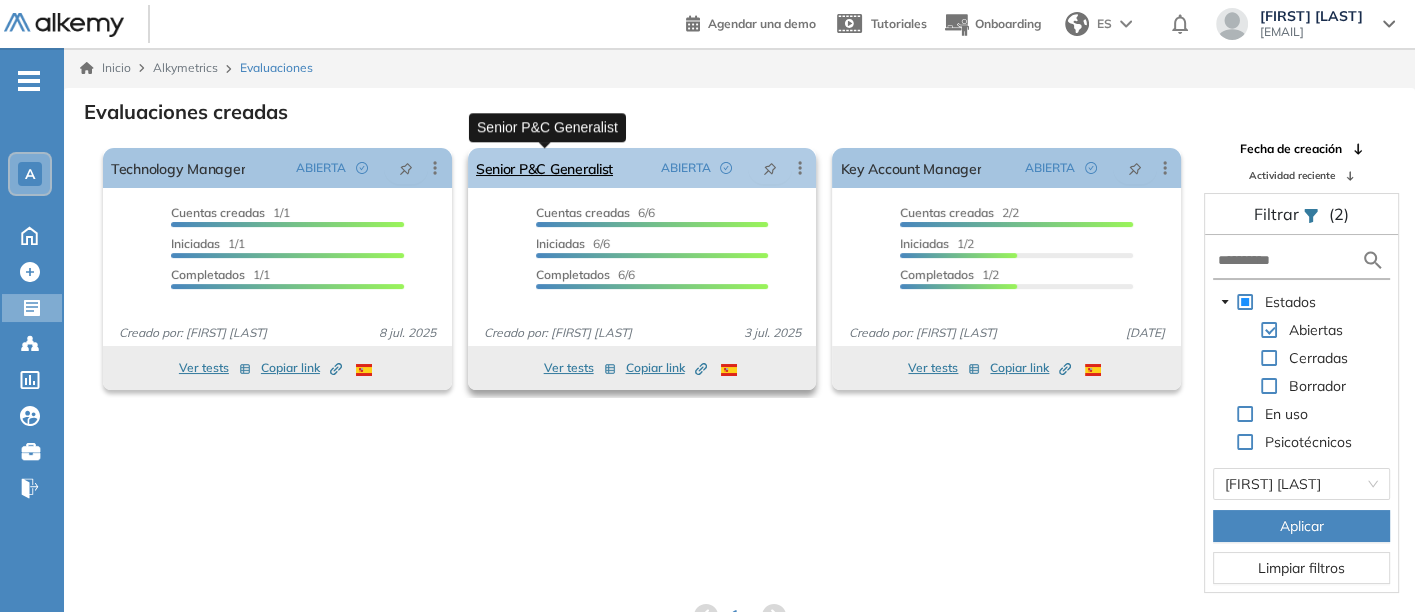 click on "Senior P&C Generalist" at bounding box center (544, 168) 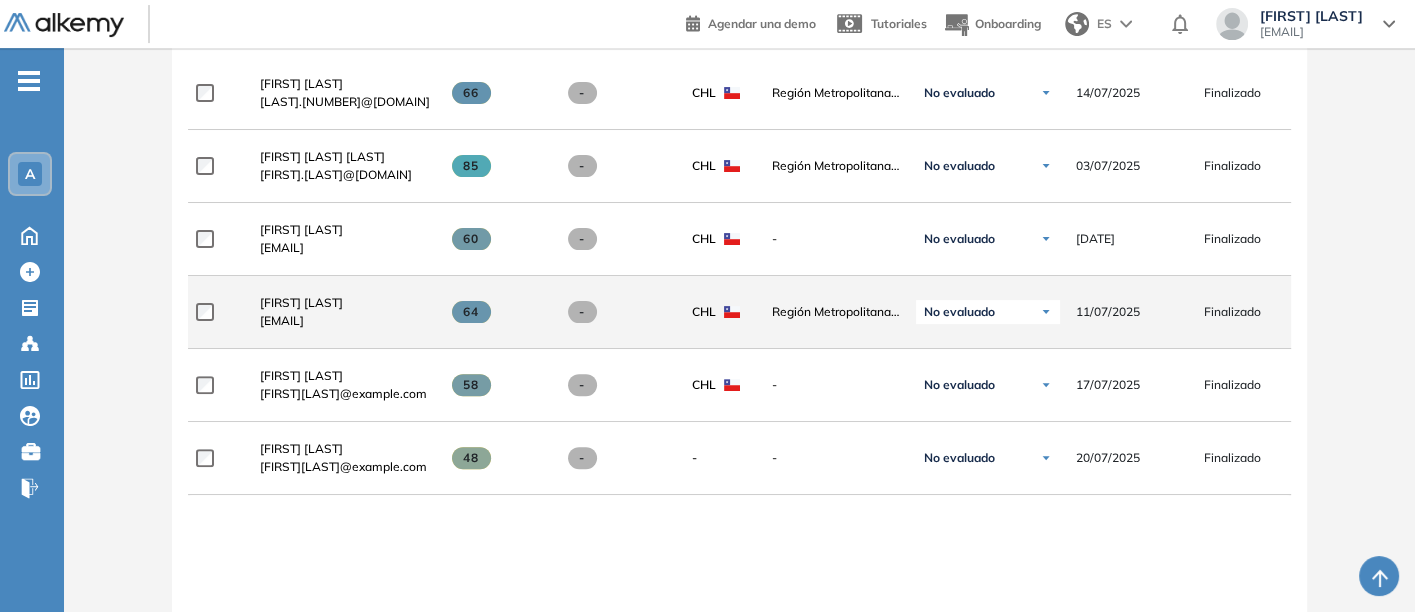 scroll, scrollTop: 666, scrollLeft: 0, axis: vertical 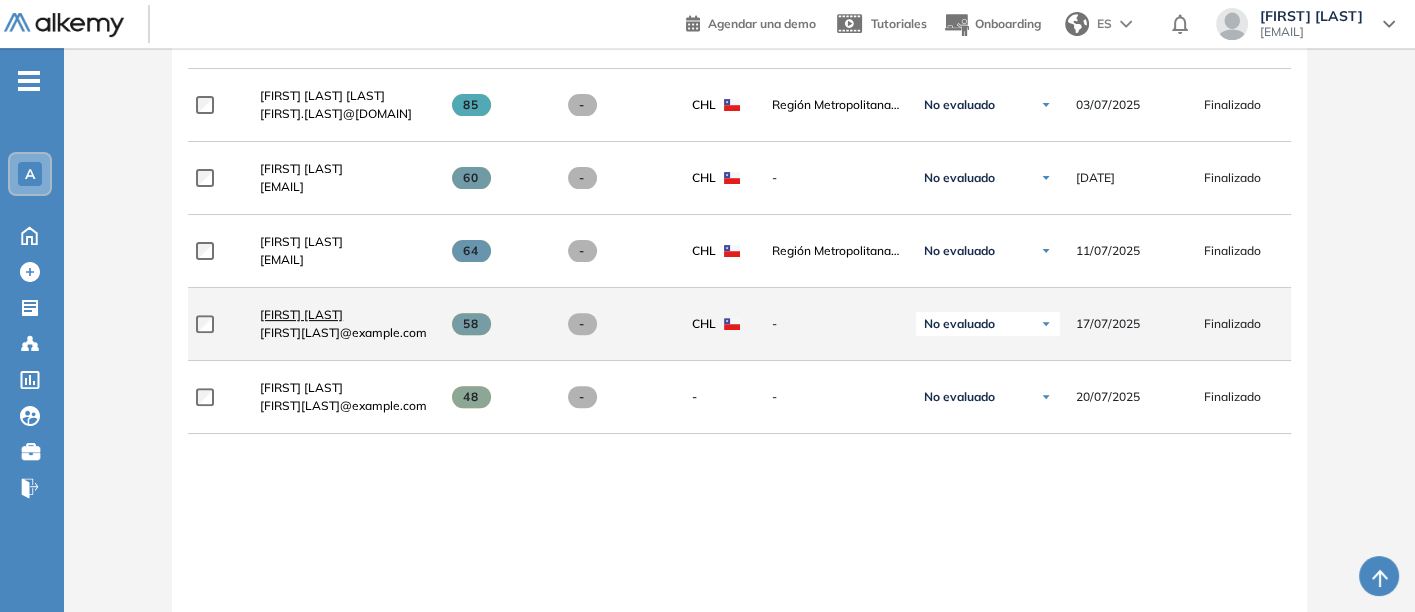click on "[FIRST] [LAST]" at bounding box center [301, 314] 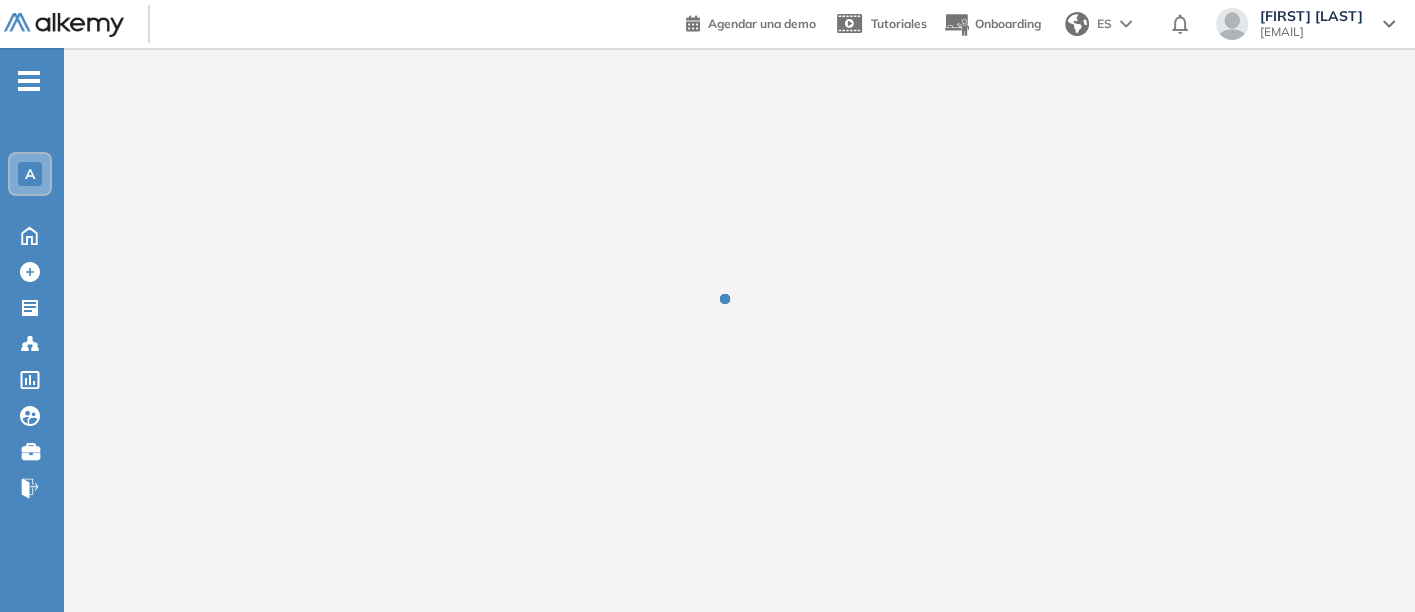 scroll, scrollTop: 0, scrollLeft: 0, axis: both 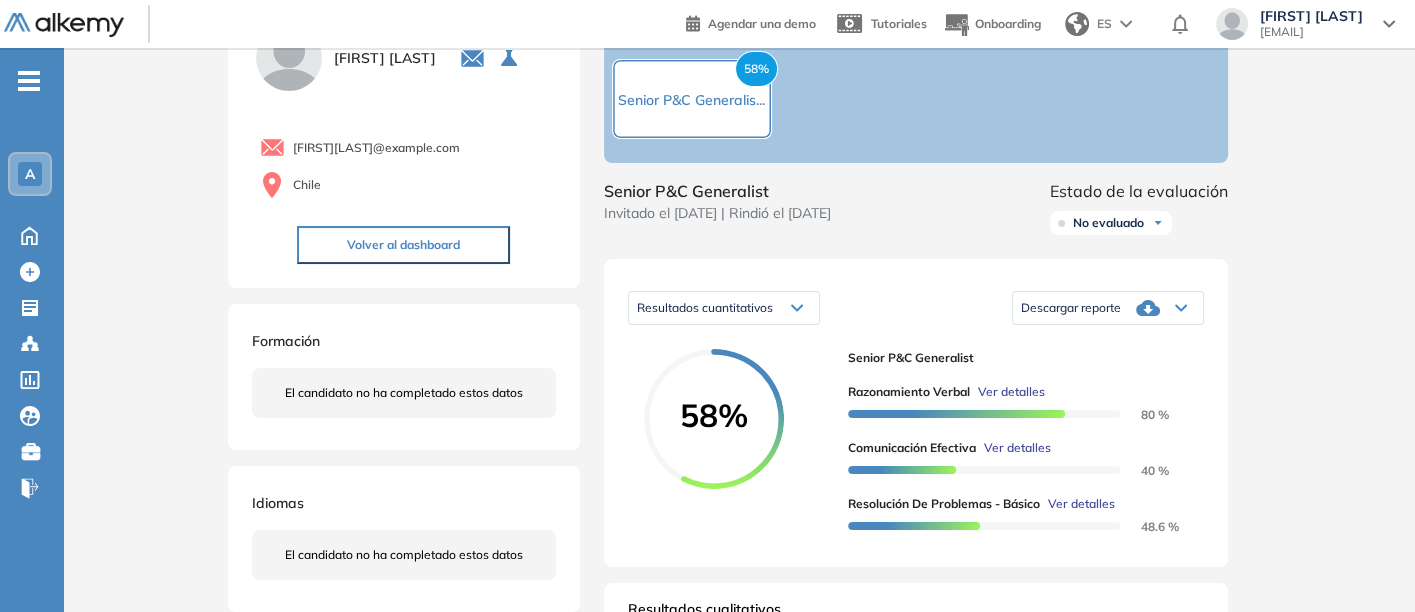 click on "Descargar reporte" at bounding box center [1071, 308] 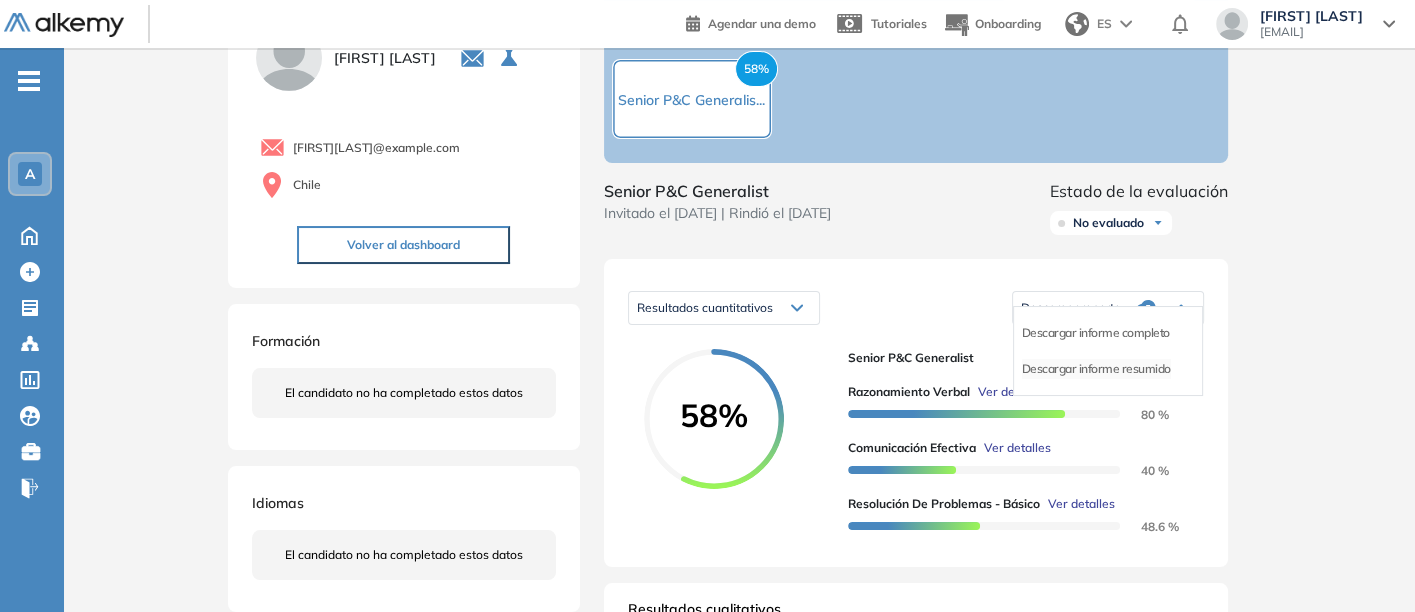 click on "Descargar informe resumido" at bounding box center (1096, 369) 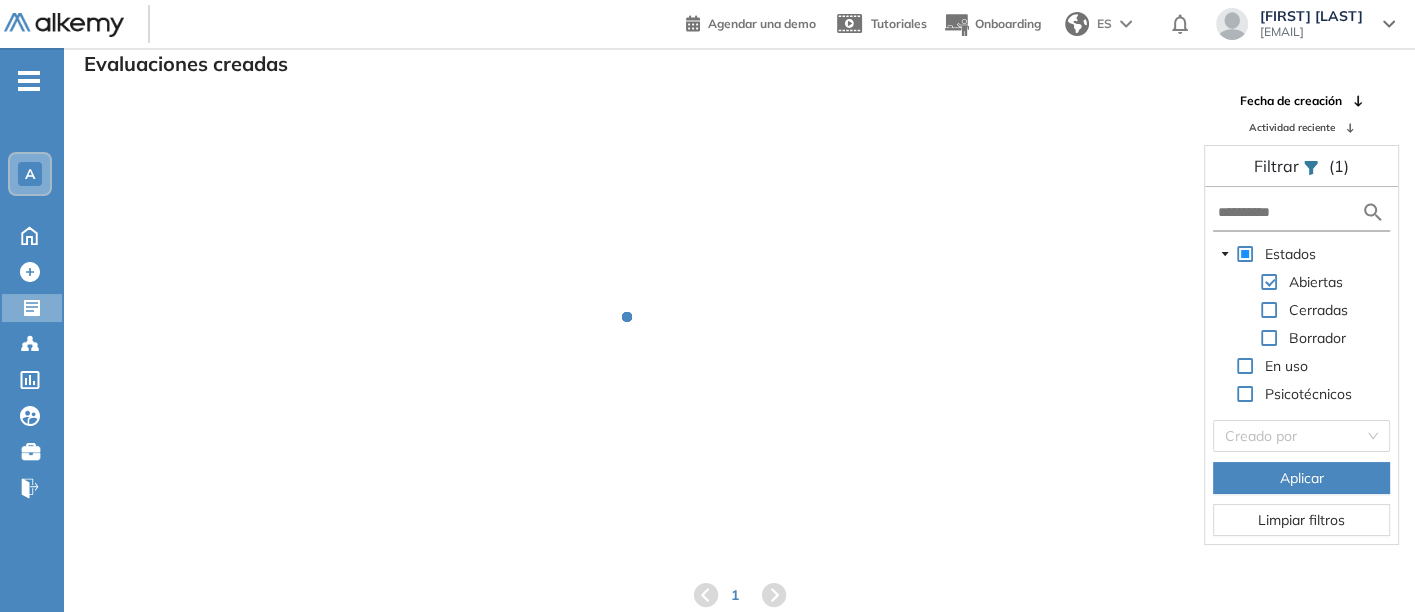 scroll, scrollTop: 0, scrollLeft: 0, axis: both 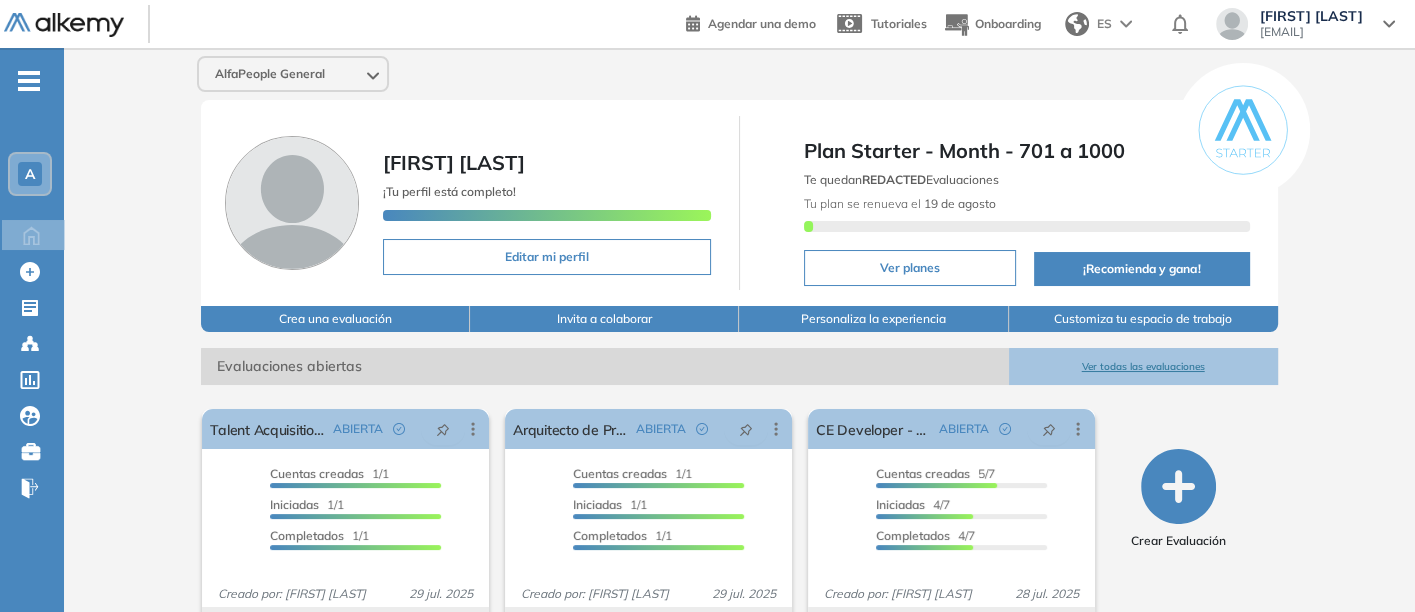click on "Ver todas las evaluaciones" at bounding box center (1143, 366) 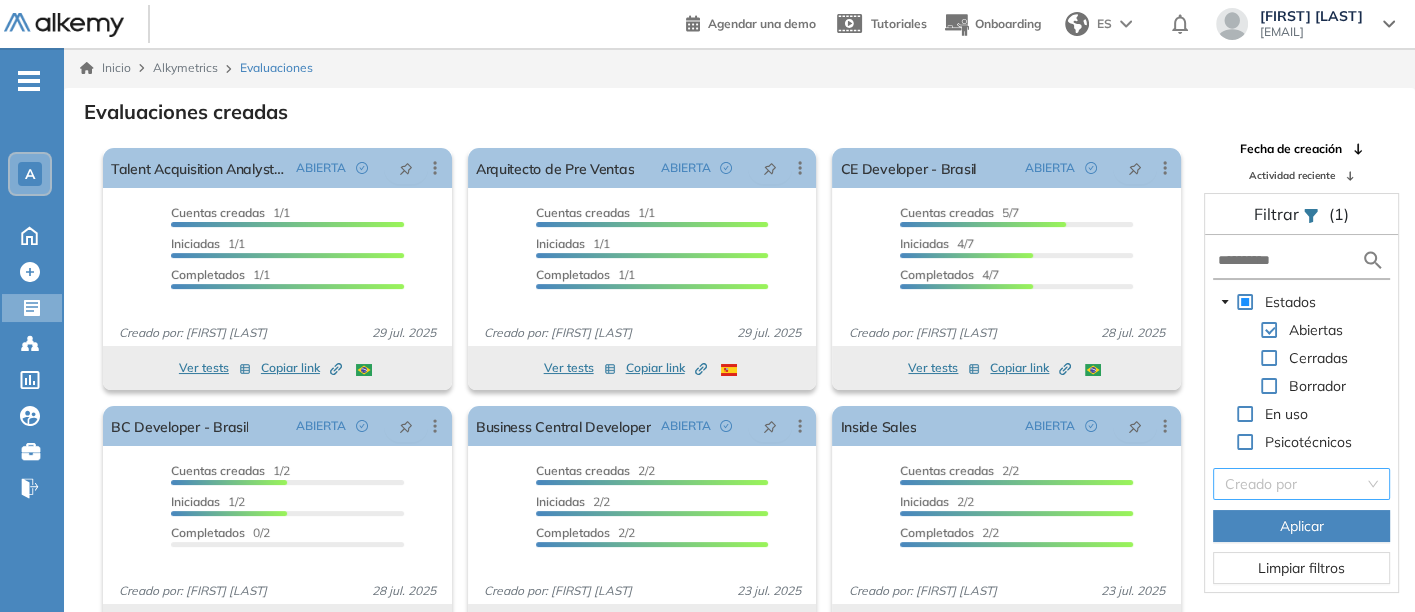 click at bounding box center [1294, 484] 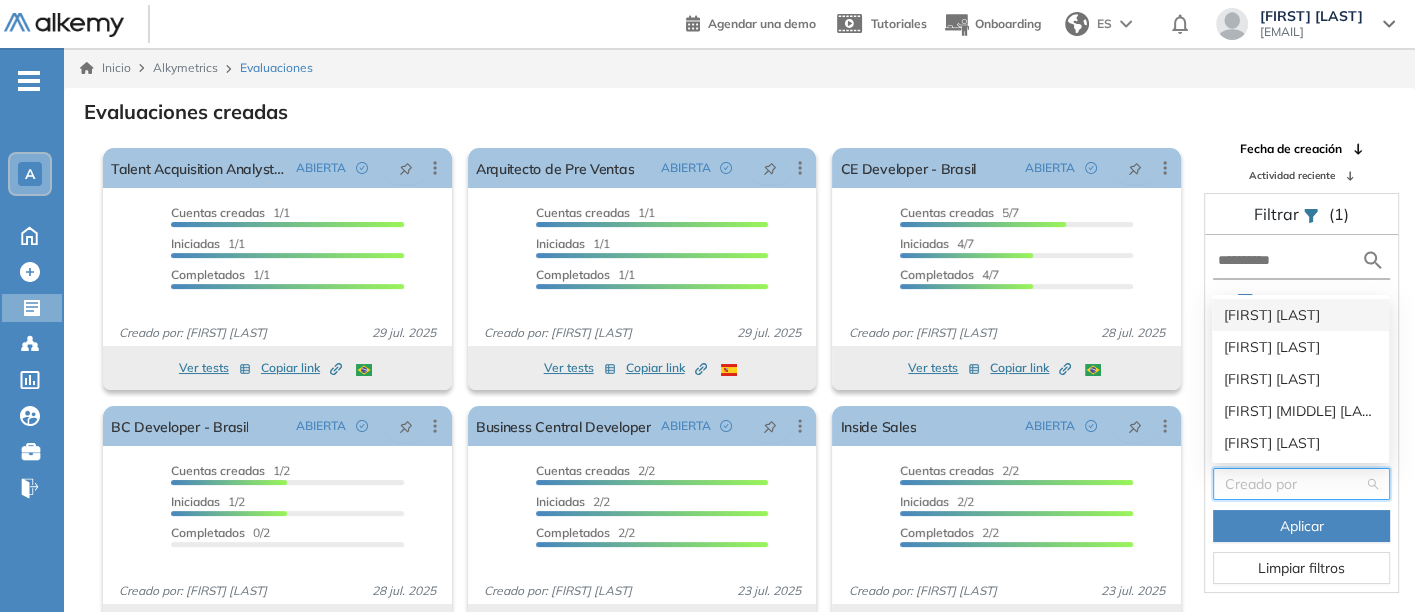 click at bounding box center [1294, 484] 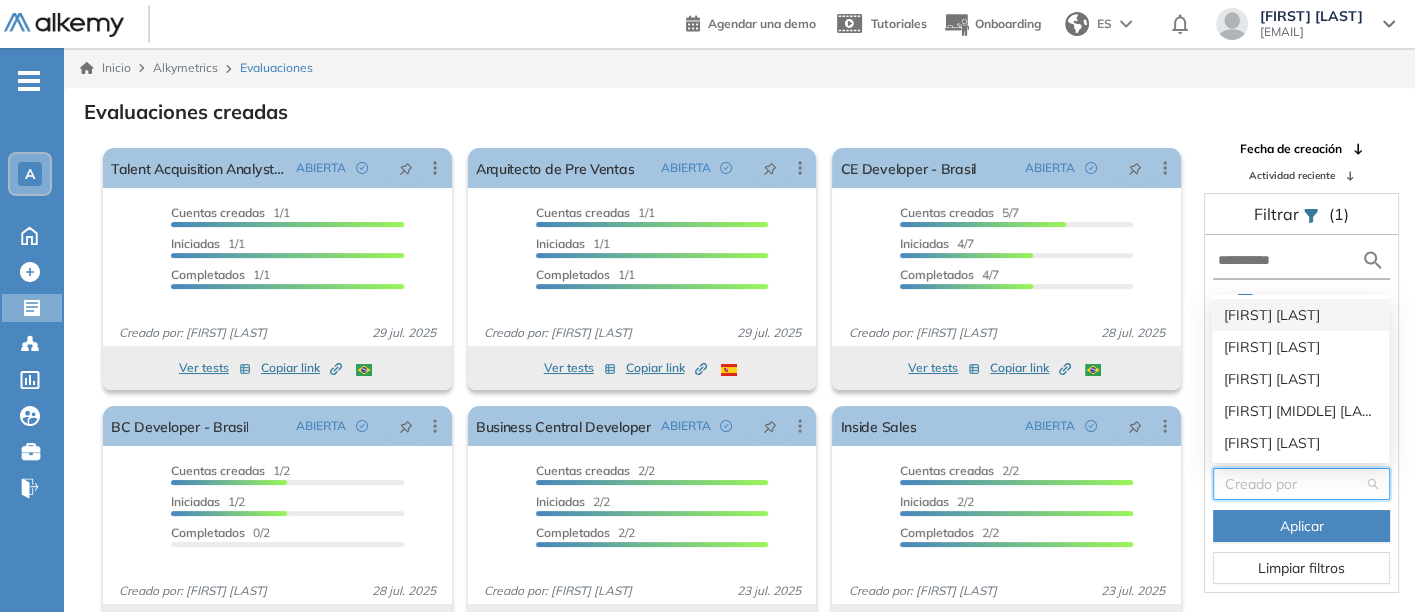 click on "[FIRST] [LAST]" at bounding box center [1300, 315] 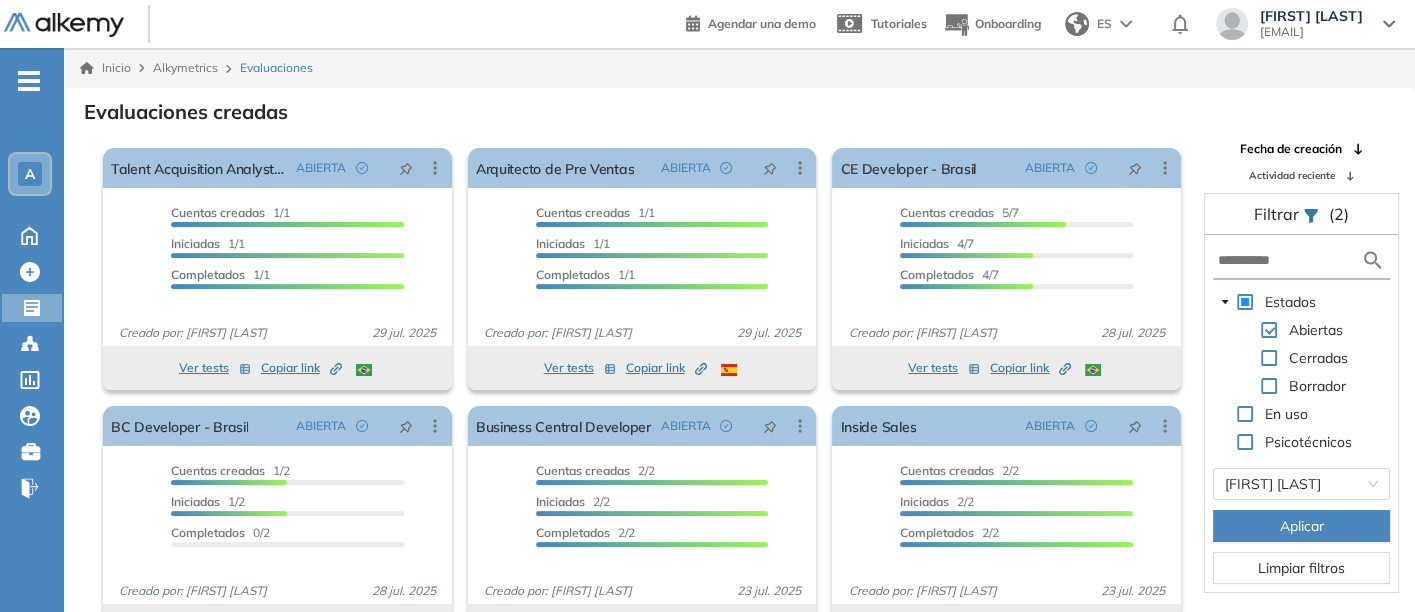 click on "Aplicar" at bounding box center (1301, 526) 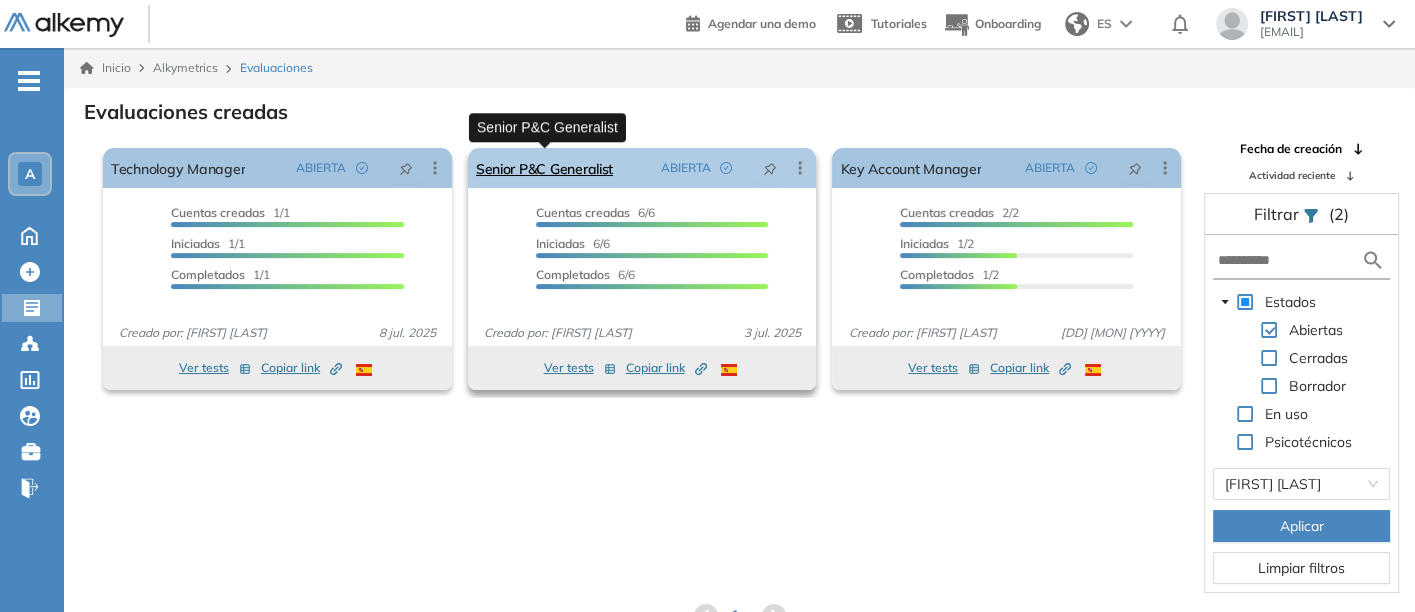 click on "Senior P&C Generalist" at bounding box center [544, 168] 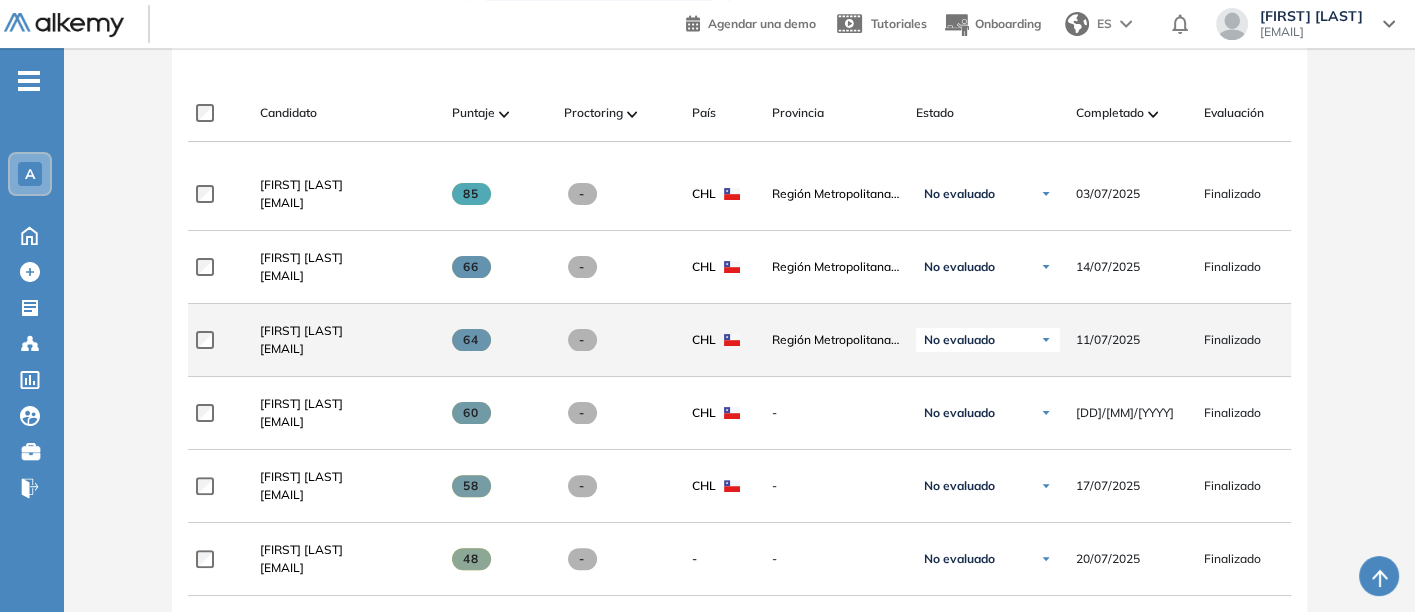 scroll, scrollTop: 555, scrollLeft: 0, axis: vertical 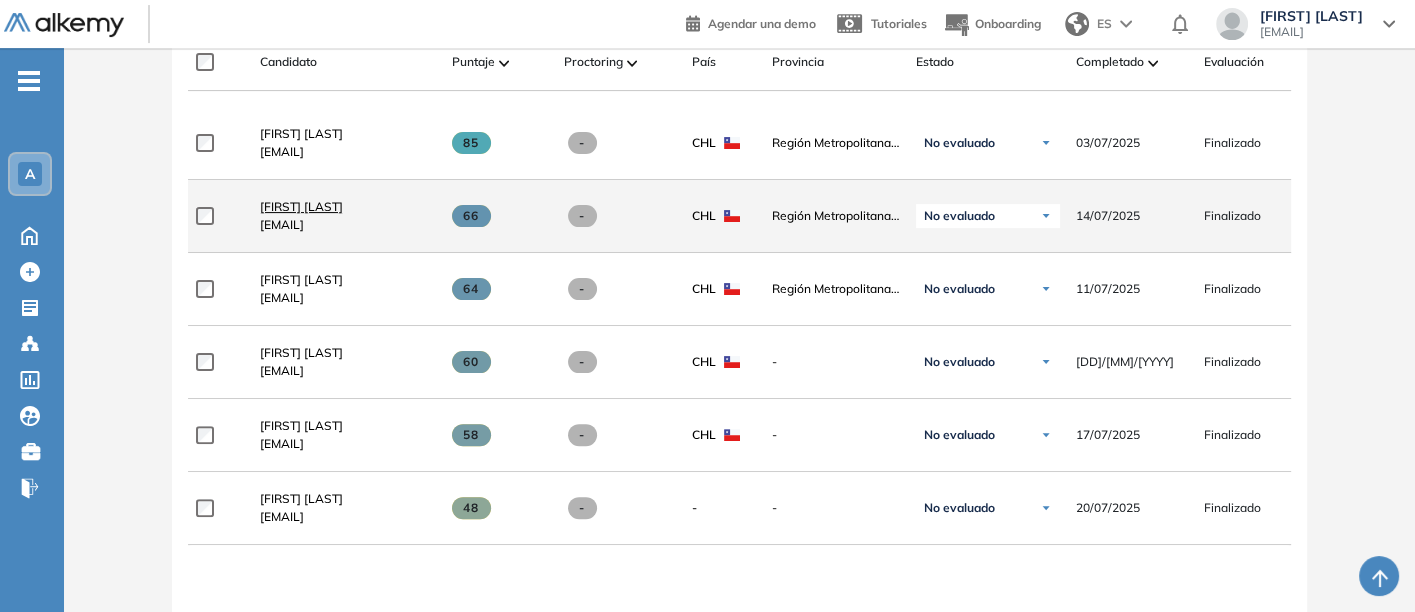 click on "[FIRST] [LAST]" at bounding box center [301, 206] 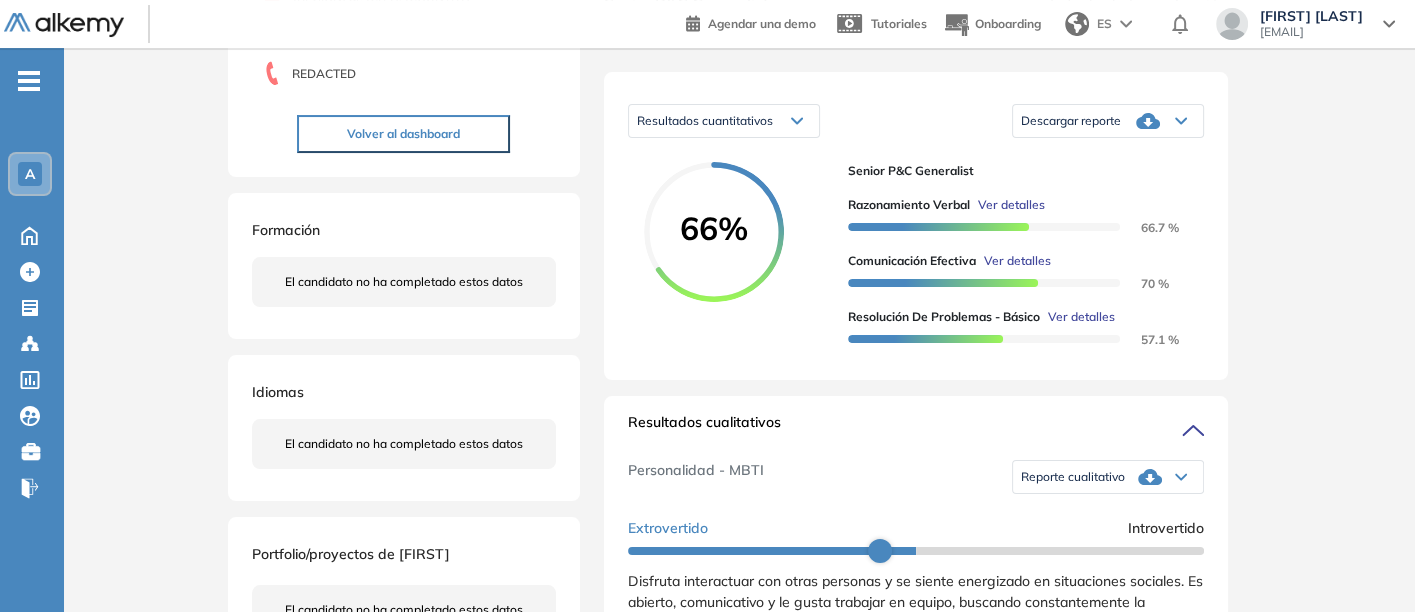 scroll, scrollTop: 333, scrollLeft: 0, axis: vertical 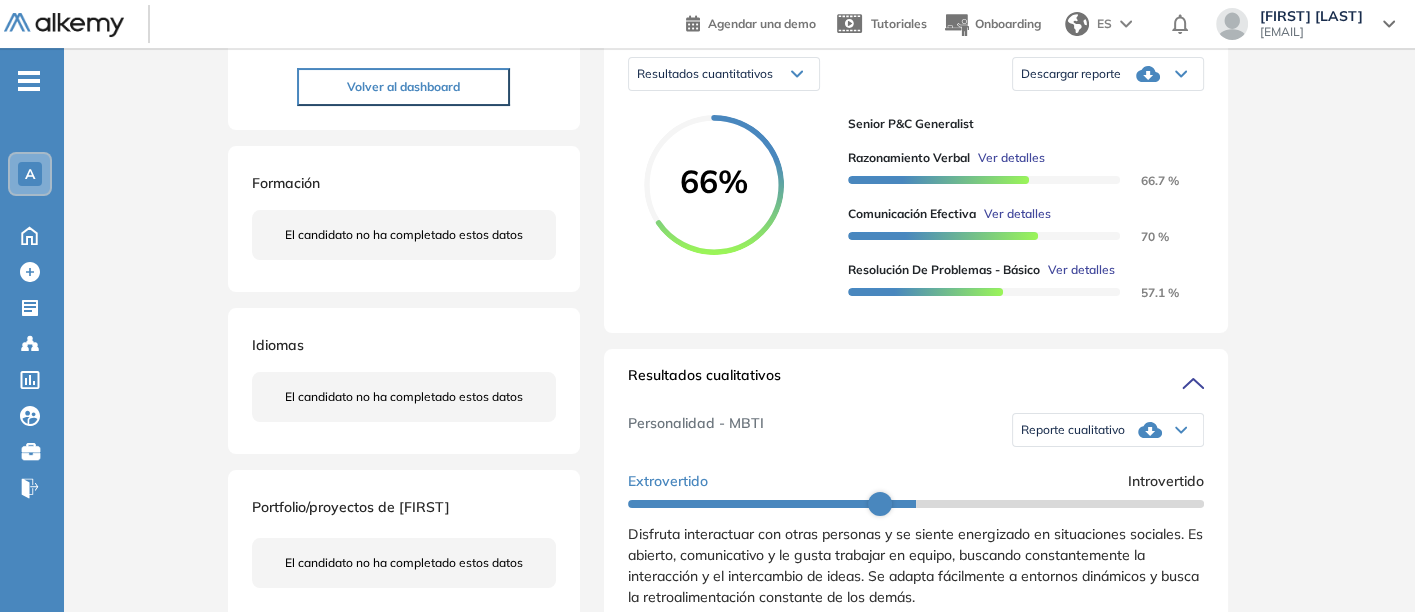 click on "Reporte cualitativo" at bounding box center (1073, 430) 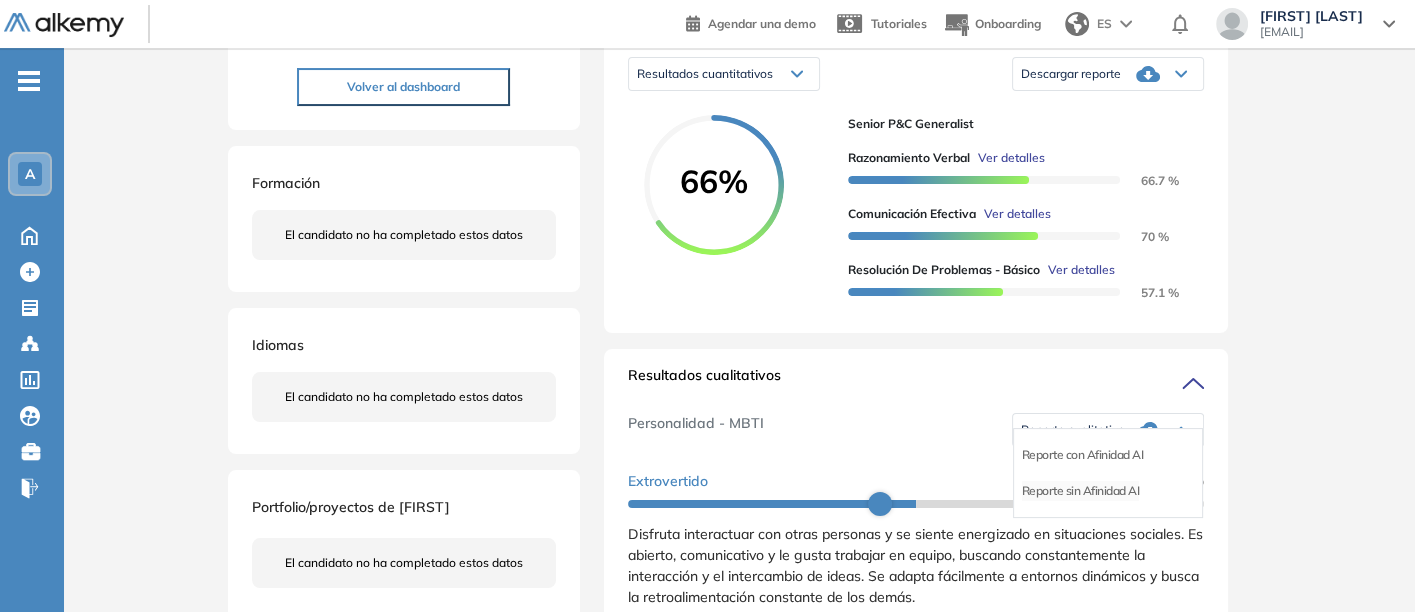 click on "Reporte sin Afinidad AI" at bounding box center (1081, 491) 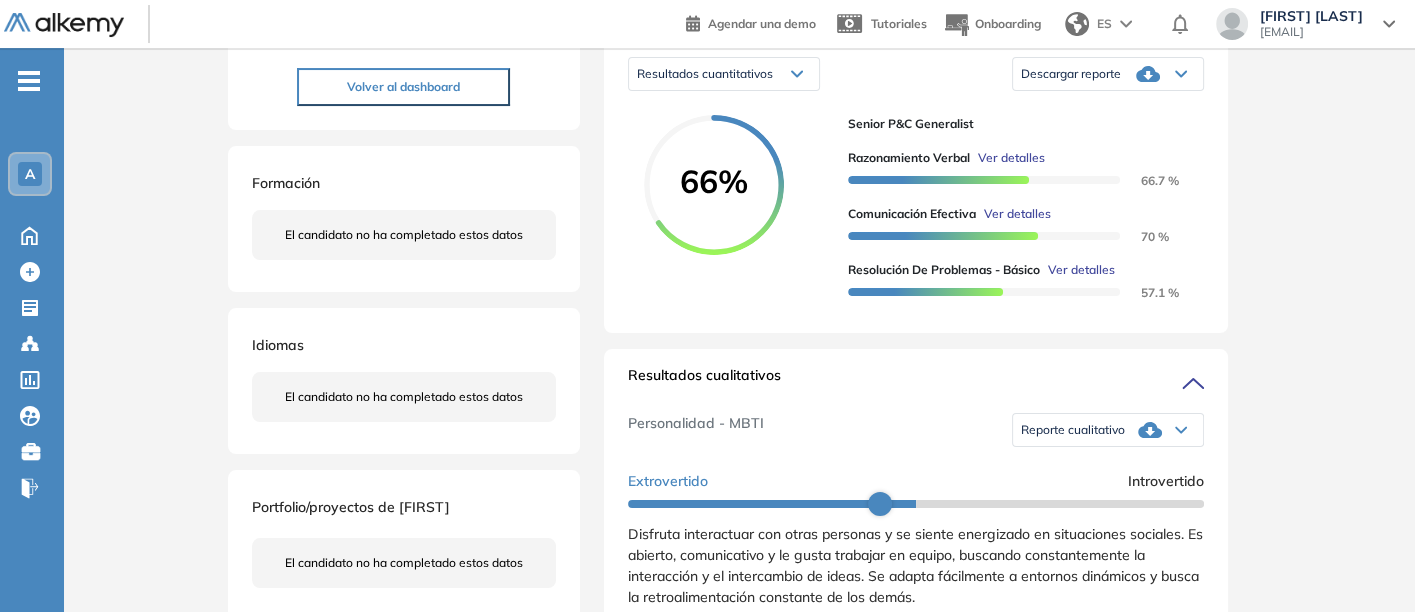 scroll, scrollTop: 0, scrollLeft: 0, axis: both 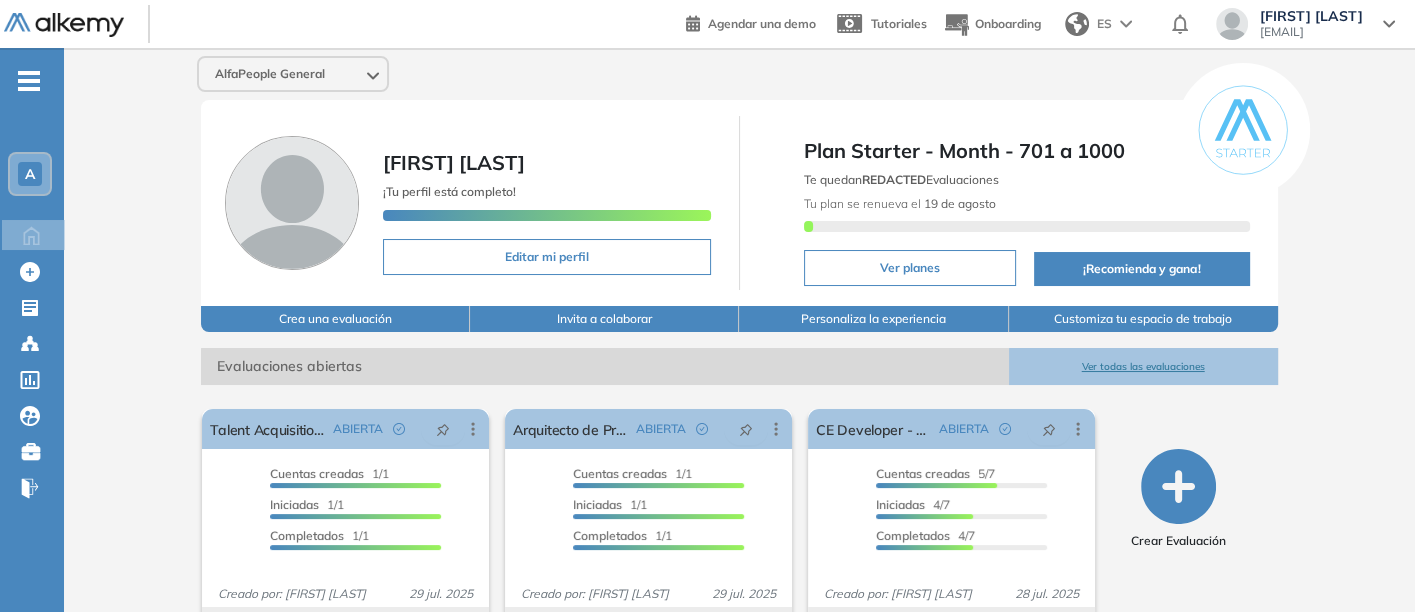 click on "Ver todas las evaluaciones" at bounding box center (1143, 366) 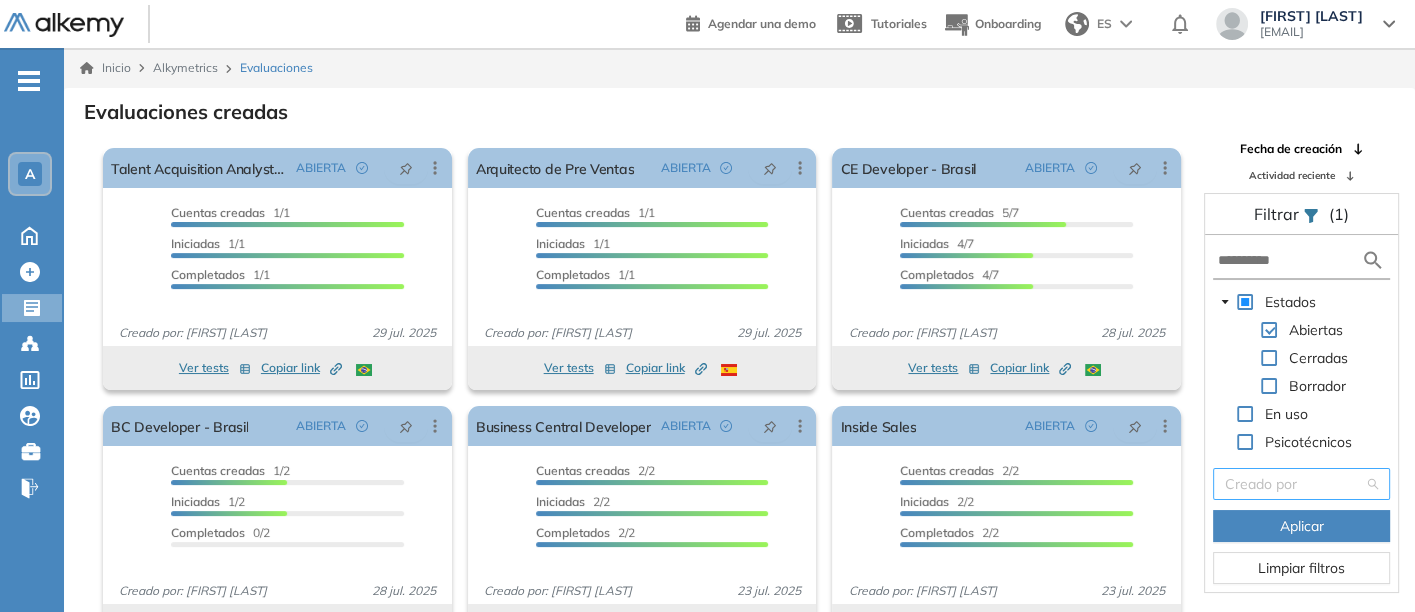 click at bounding box center [1294, 484] 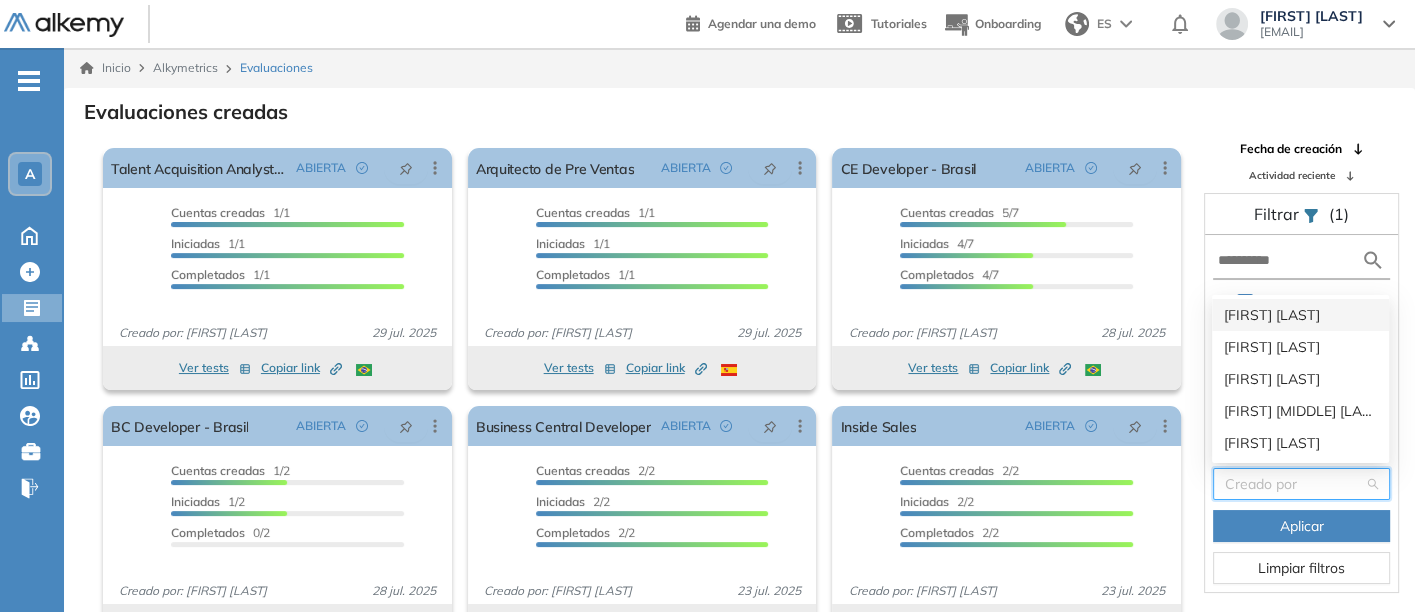 click on "[FIRST] [LAST]" at bounding box center (1300, 315) 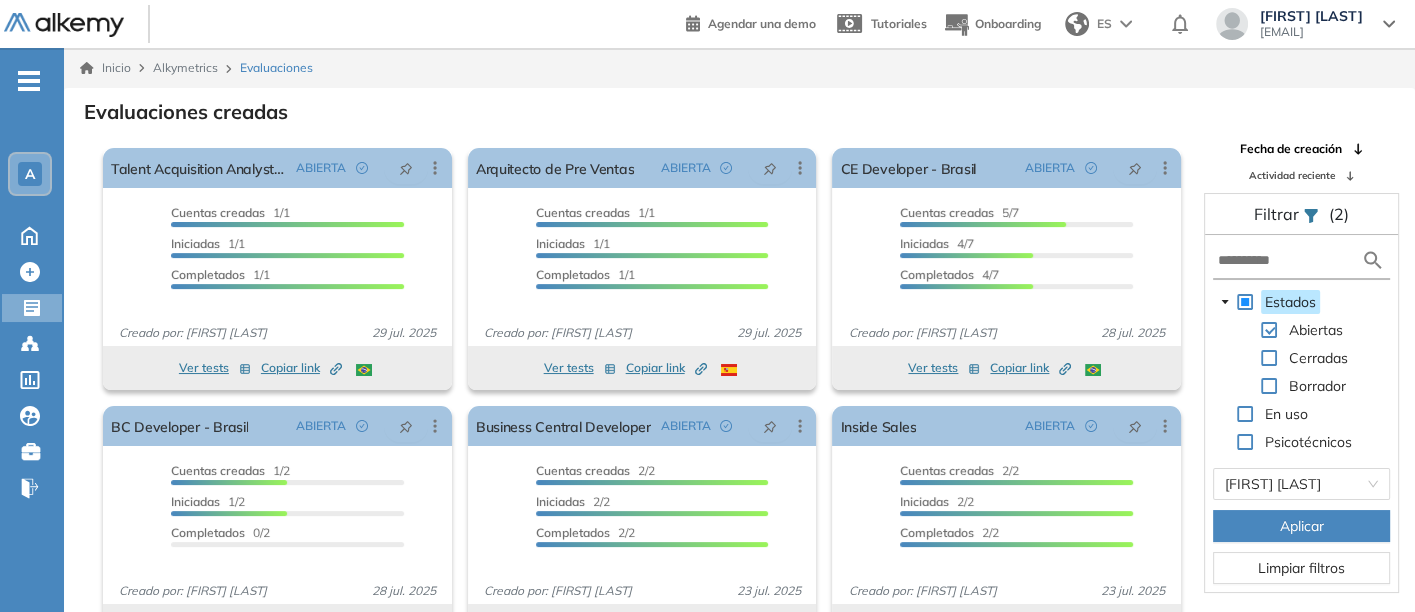 click on "Aplicar" at bounding box center [1301, 526] 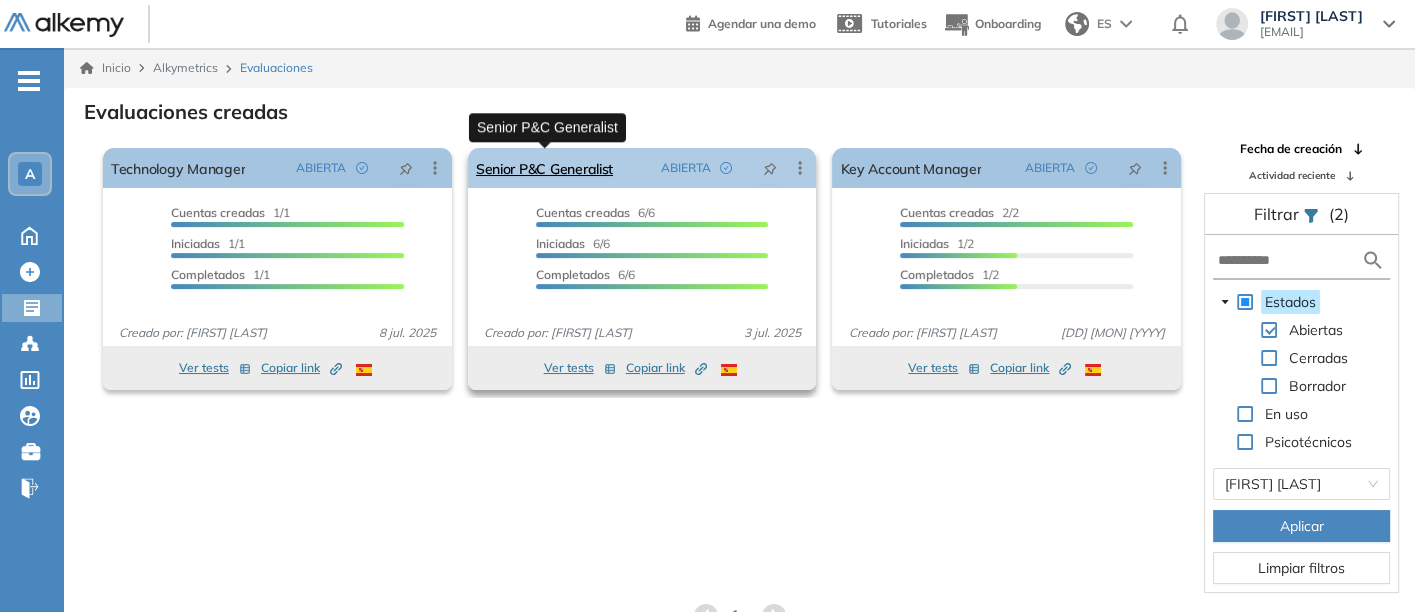 click on "Senior P&C Generalist" at bounding box center (544, 168) 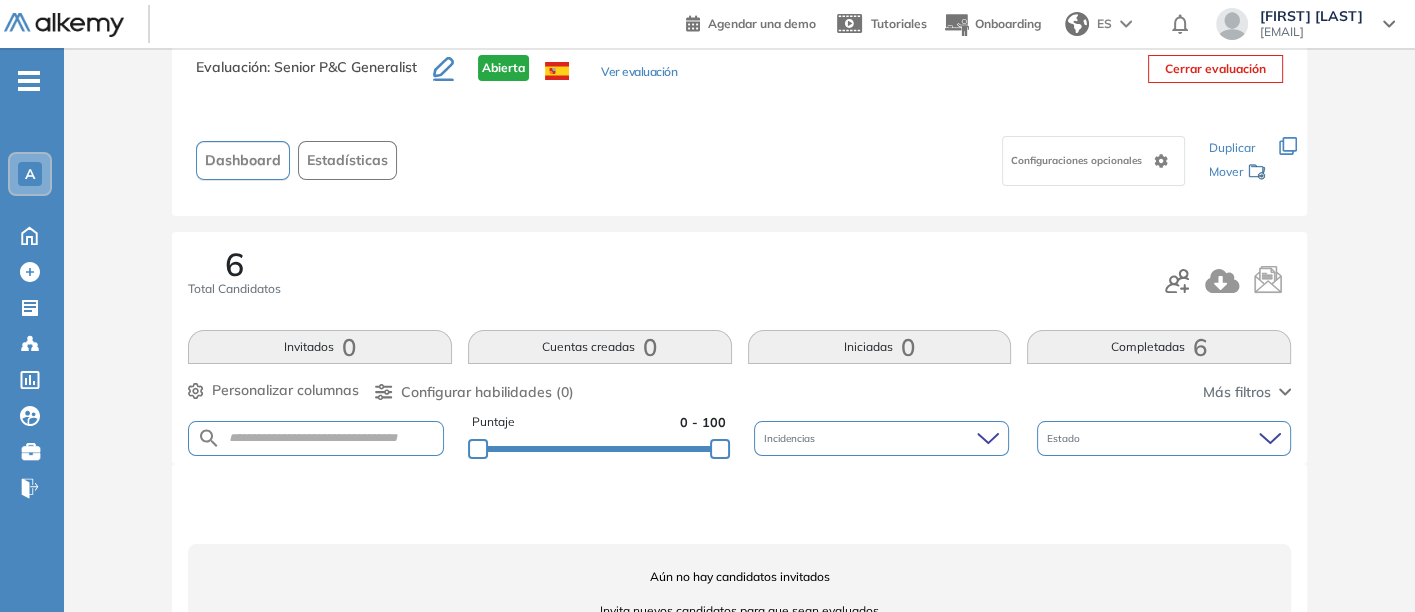 scroll, scrollTop: 0, scrollLeft: 0, axis: both 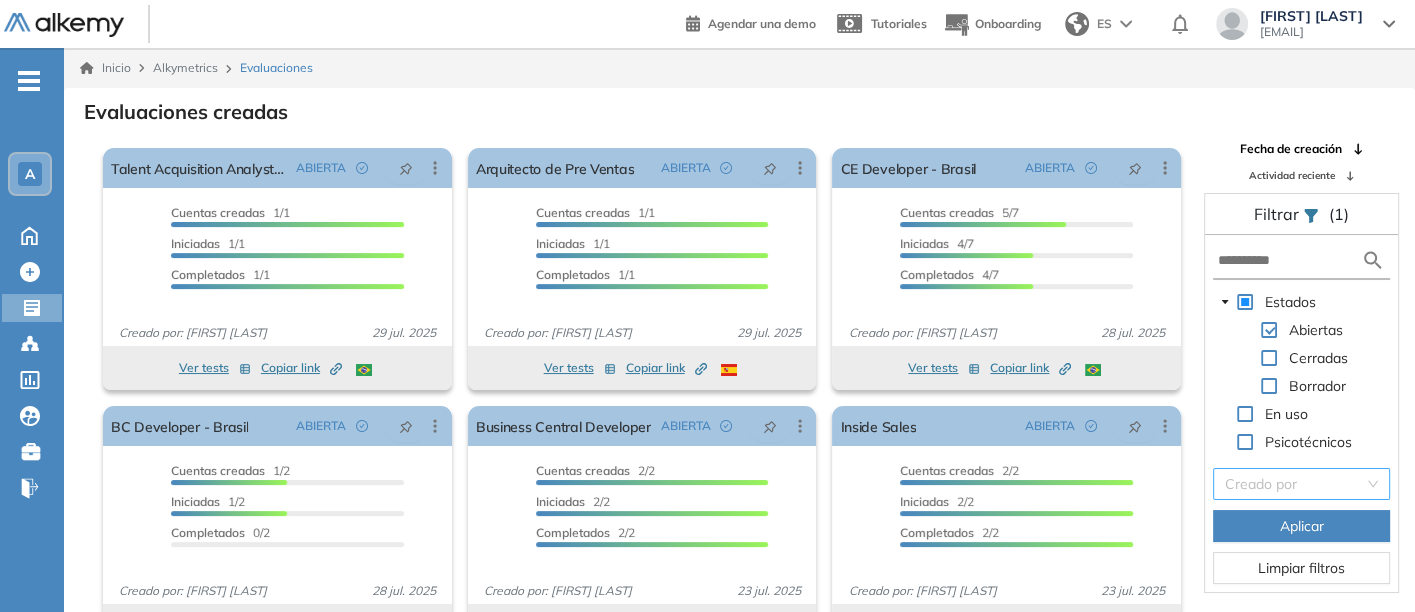click at bounding box center [1294, 484] 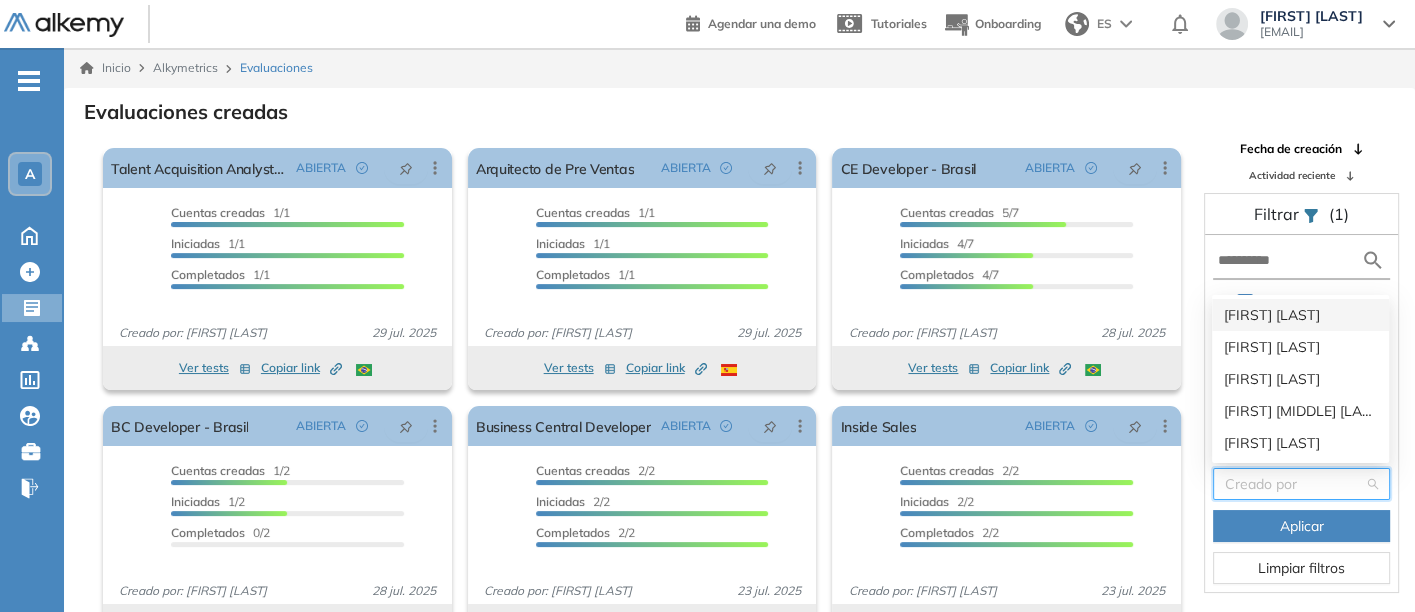 click on "[FIRST] [LAST]" at bounding box center (1300, 315) 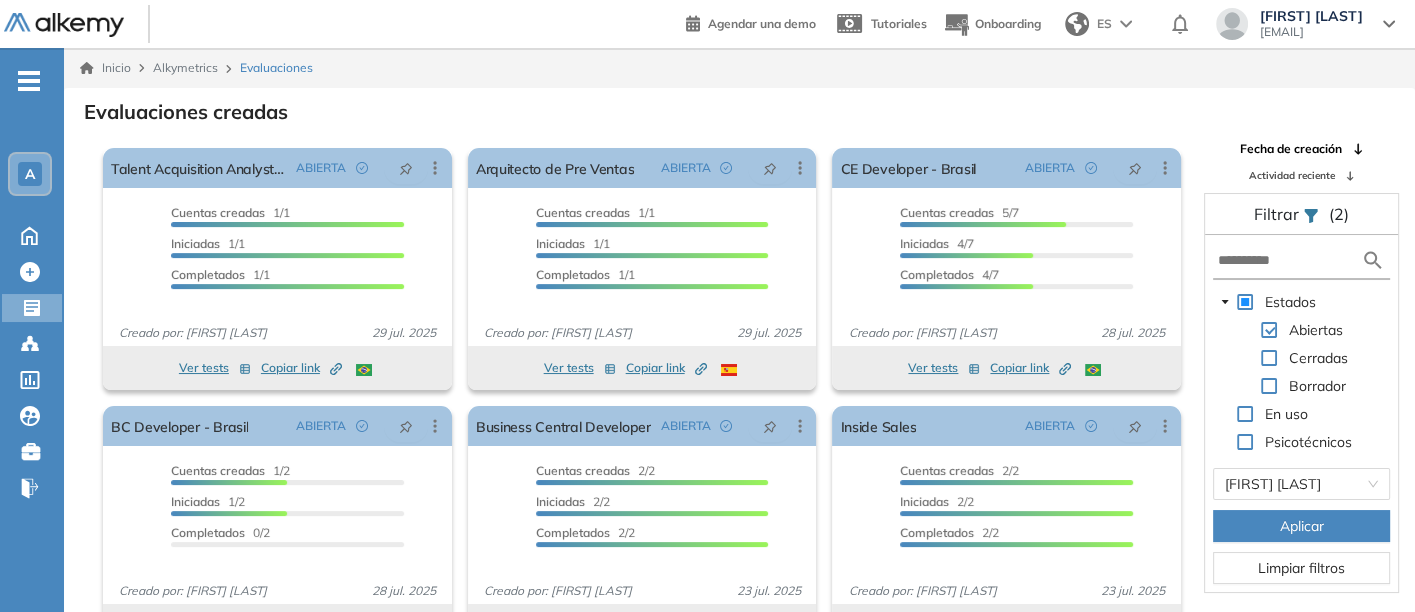 click on "Aplicar" at bounding box center [1301, 526] 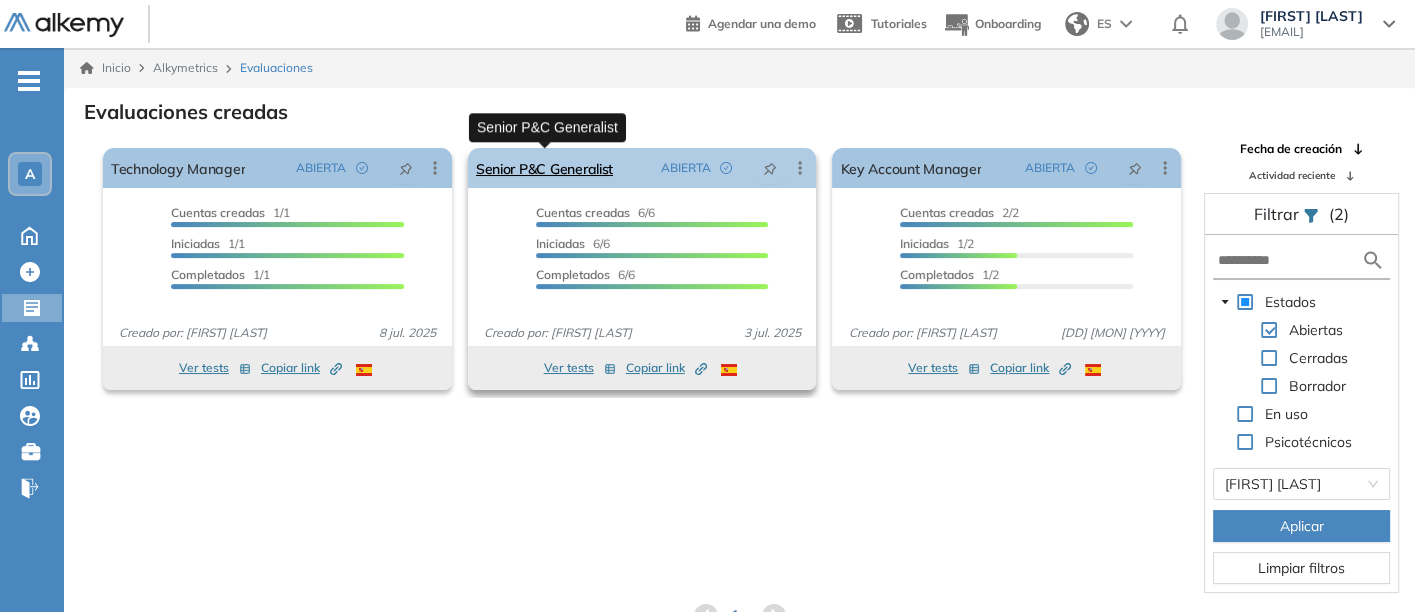 click on "Senior P&C Generalist" at bounding box center (544, 168) 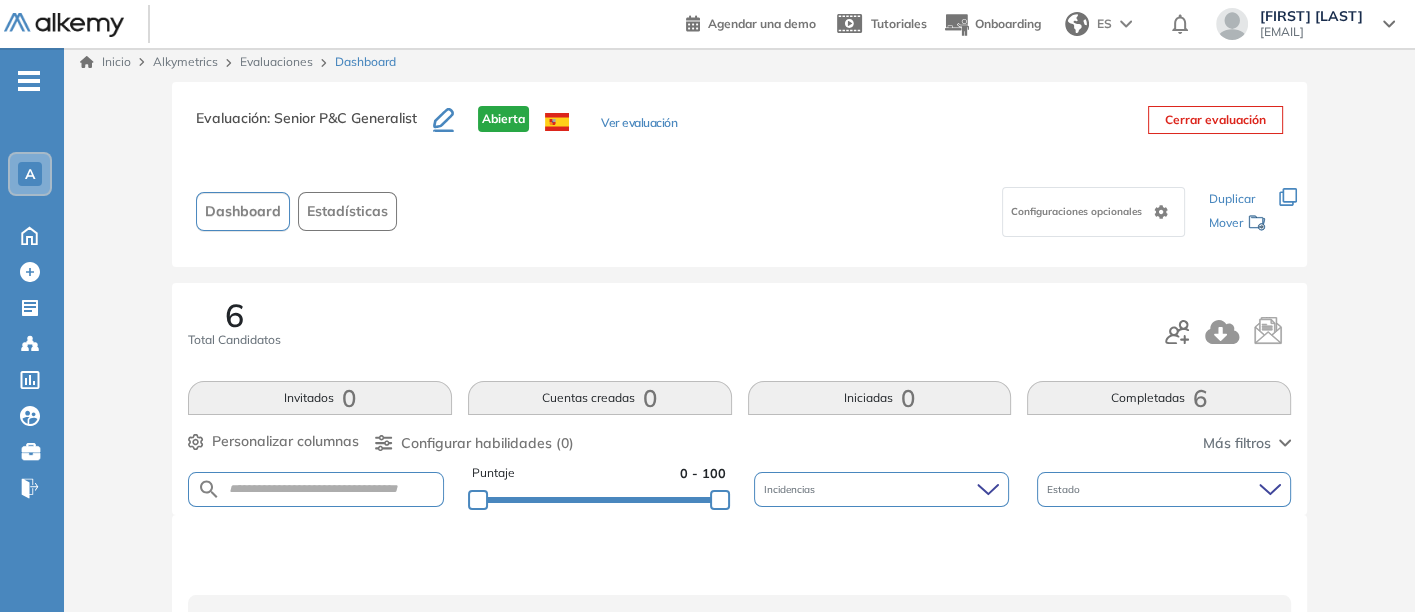 scroll, scrollTop: 0, scrollLeft: 0, axis: both 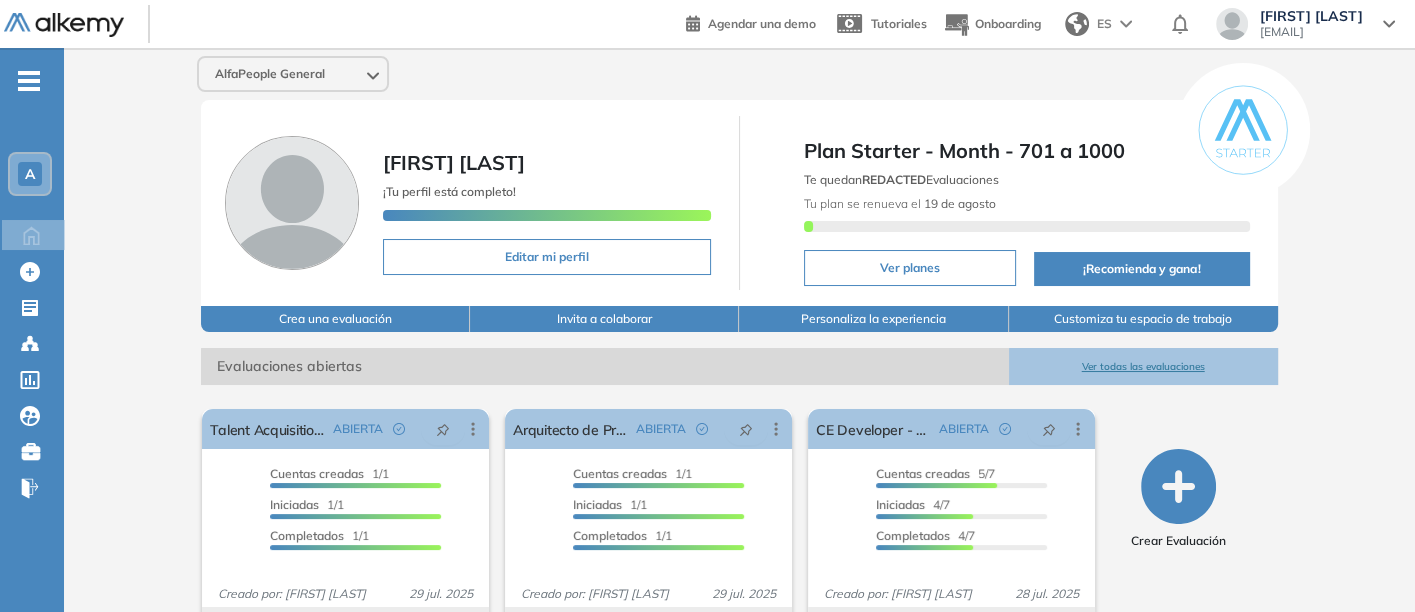 click on "Ver todas las evaluaciones" at bounding box center [1143, 366] 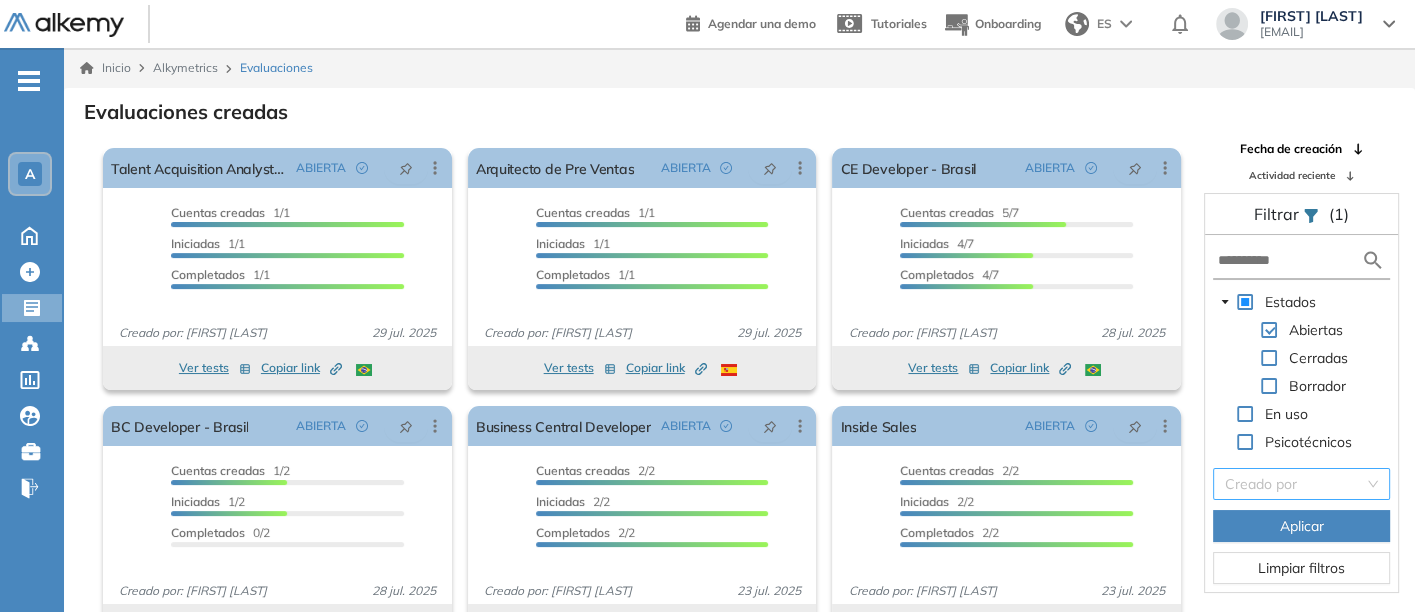 click at bounding box center [1294, 484] 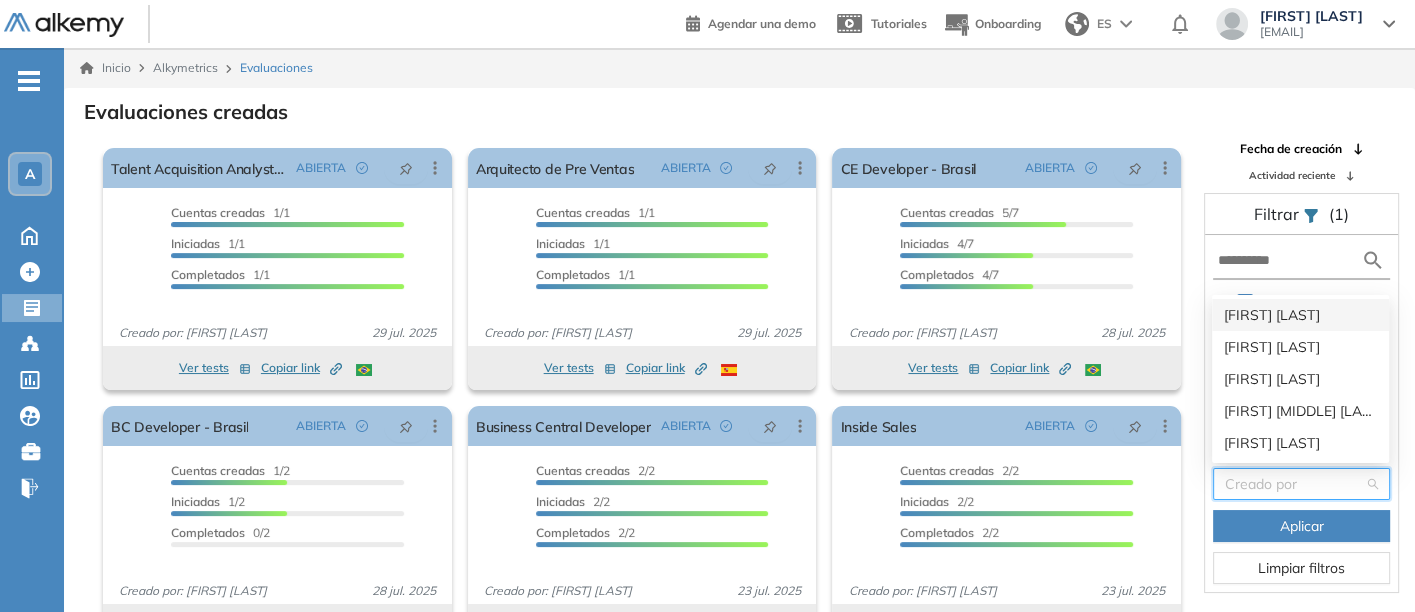 click on "[FIRST] [LAST]" at bounding box center (1300, 315) 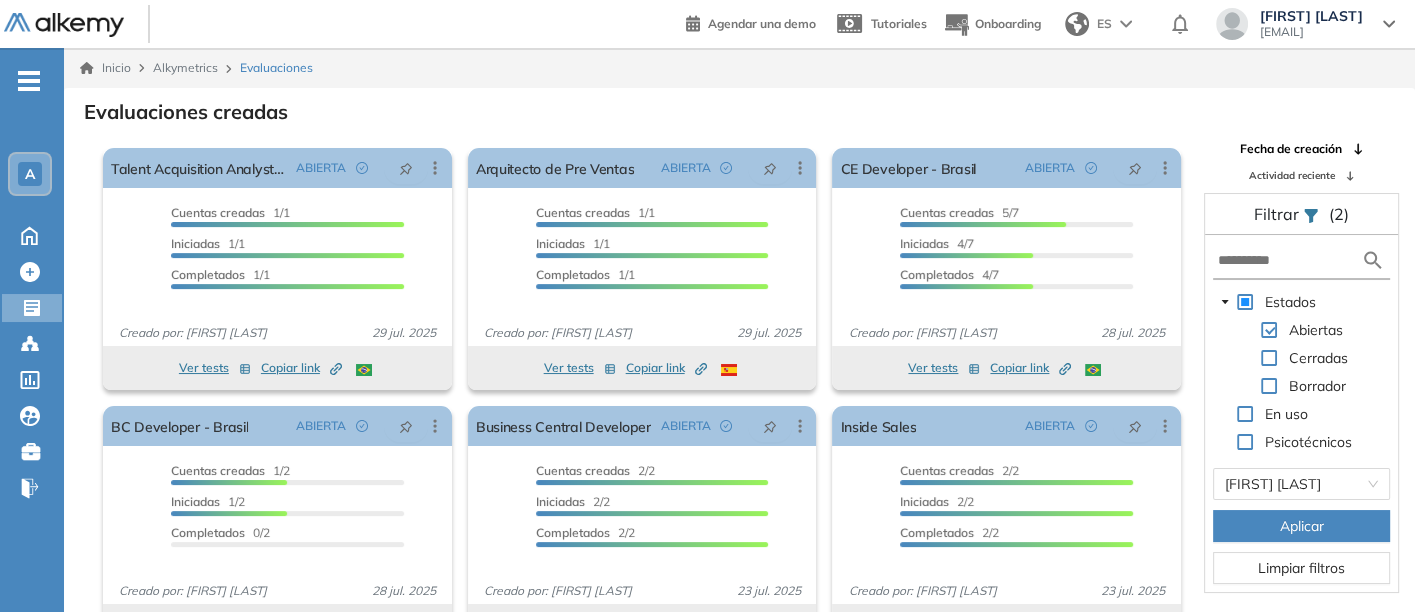 click on "Aplicar" at bounding box center (1302, 526) 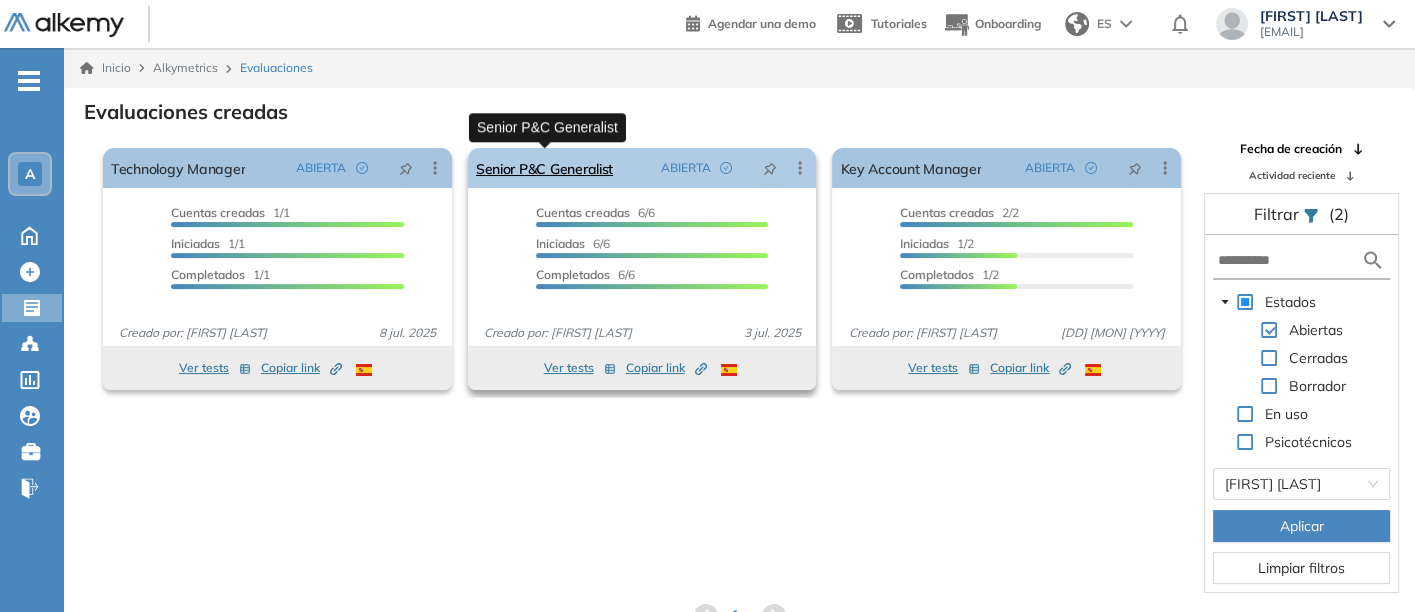 click on "Senior P&C Generalist" at bounding box center [544, 168] 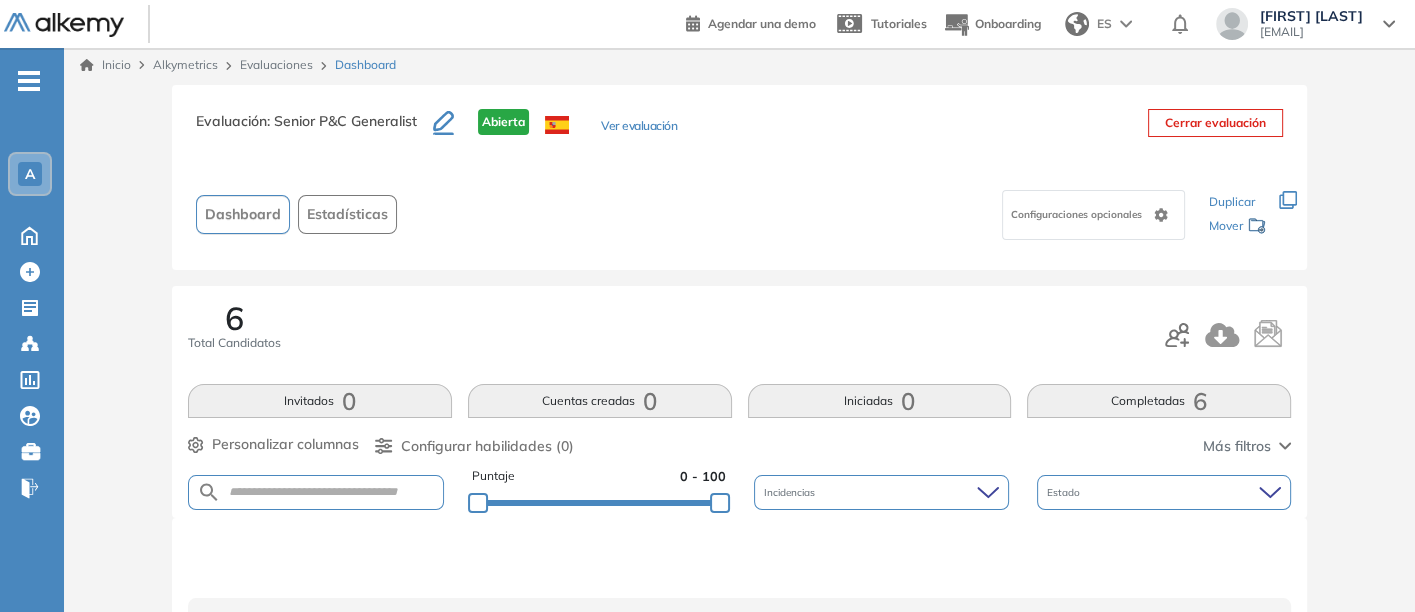 scroll, scrollTop: 0, scrollLeft: 0, axis: both 